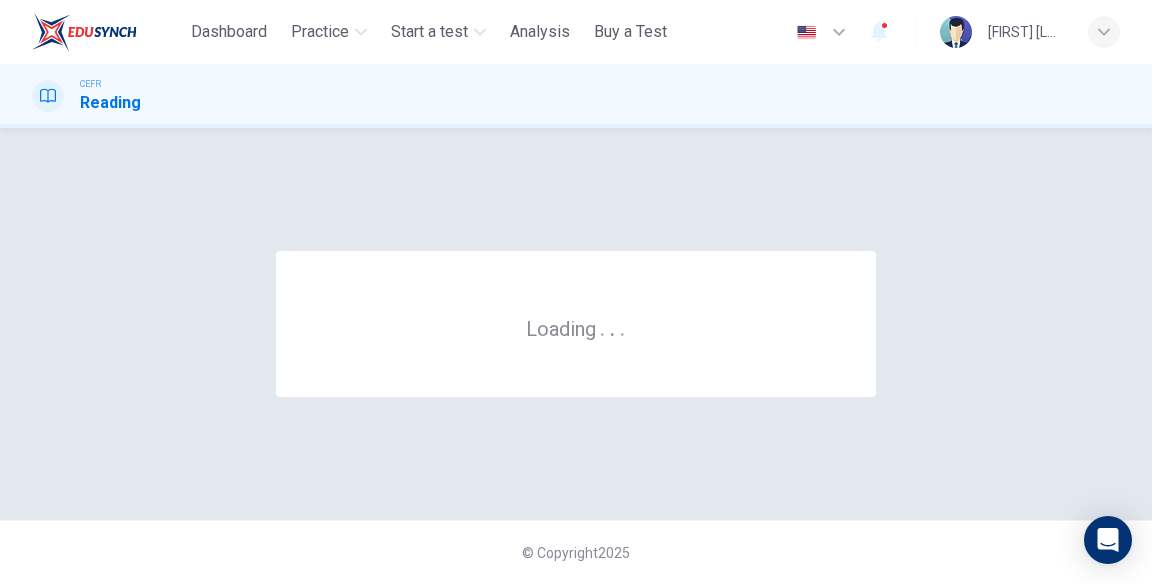 scroll, scrollTop: 0, scrollLeft: 0, axis: both 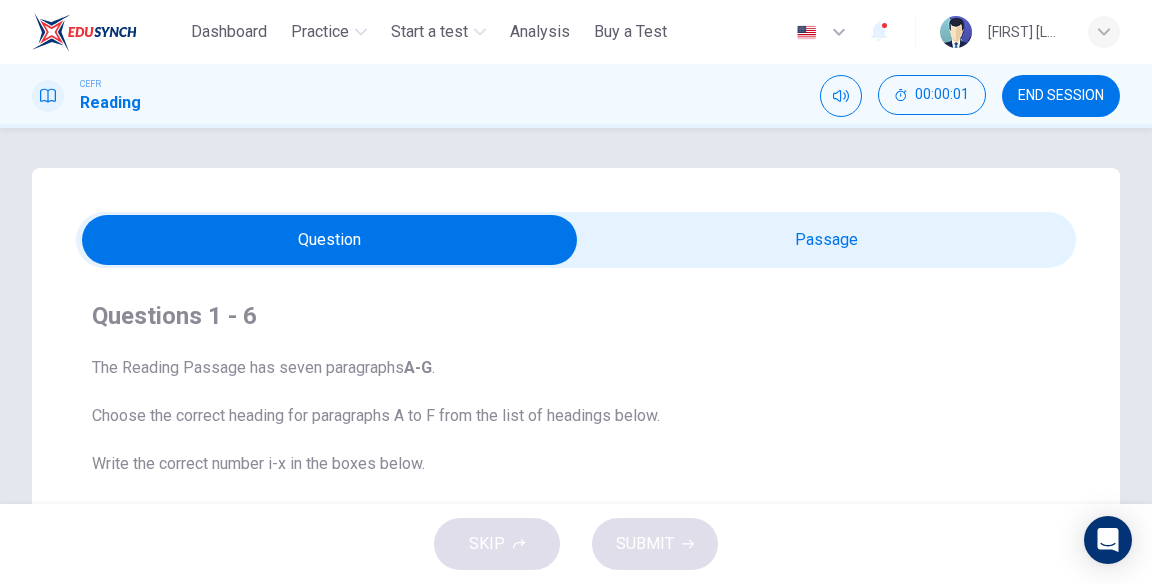 click on "Practice" at bounding box center [320, 32] 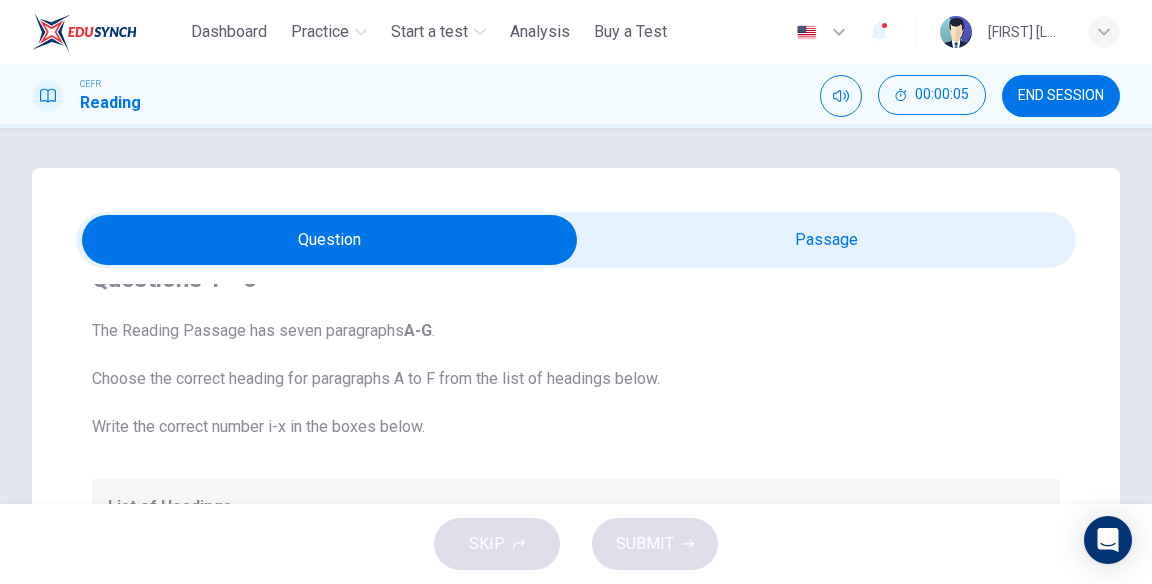 scroll, scrollTop: 0, scrollLeft: 0, axis: both 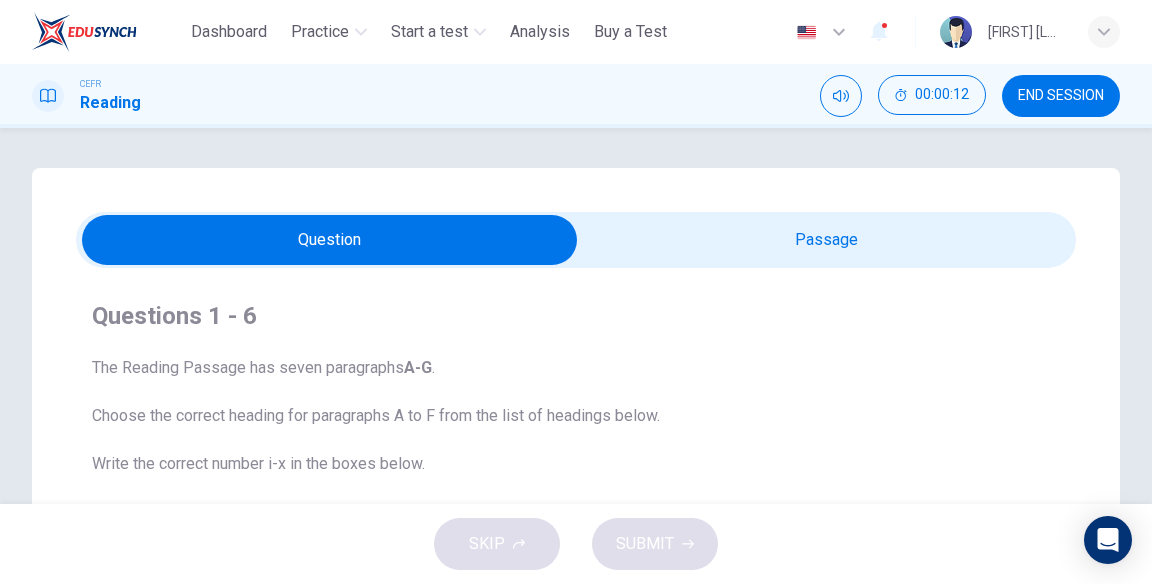 click on "END SESSION" at bounding box center [1061, 96] 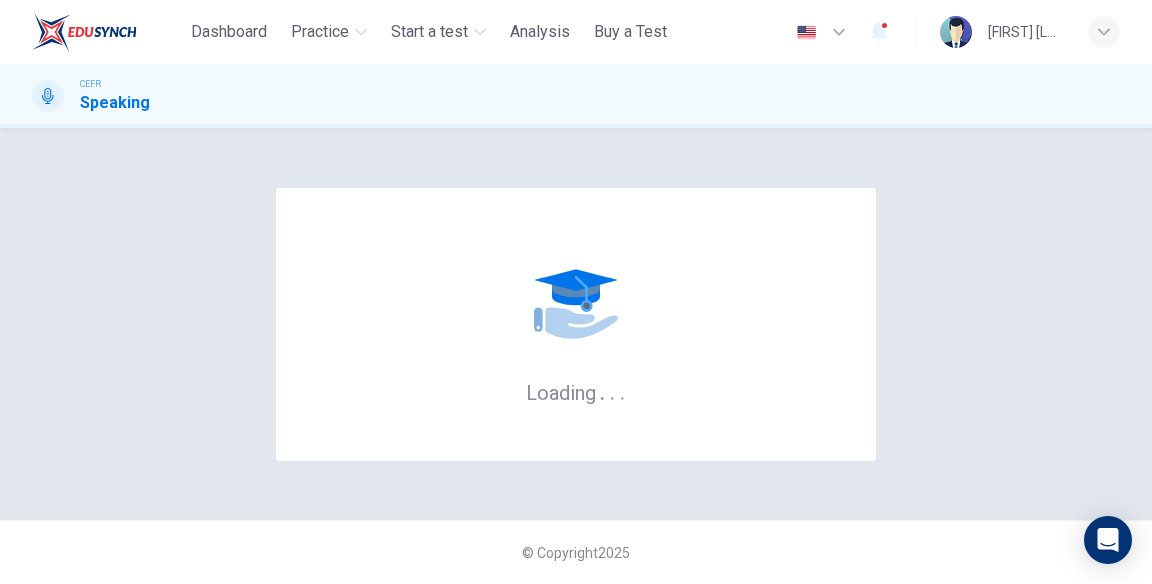 scroll, scrollTop: 0, scrollLeft: 0, axis: both 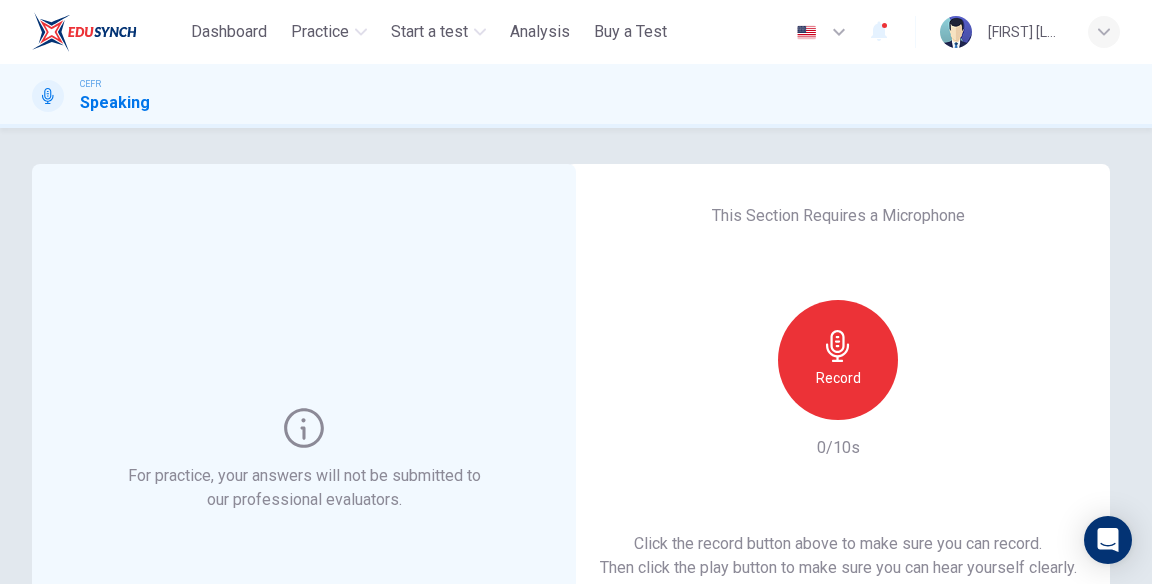 click on "Record" at bounding box center (838, 378) 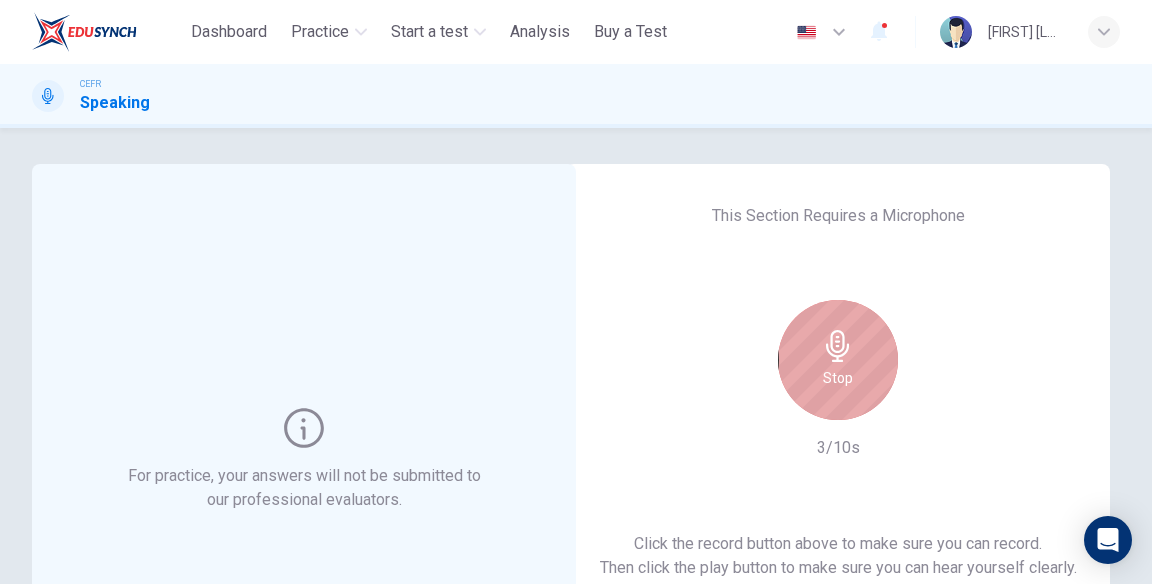 click on "Stop" at bounding box center [838, 360] 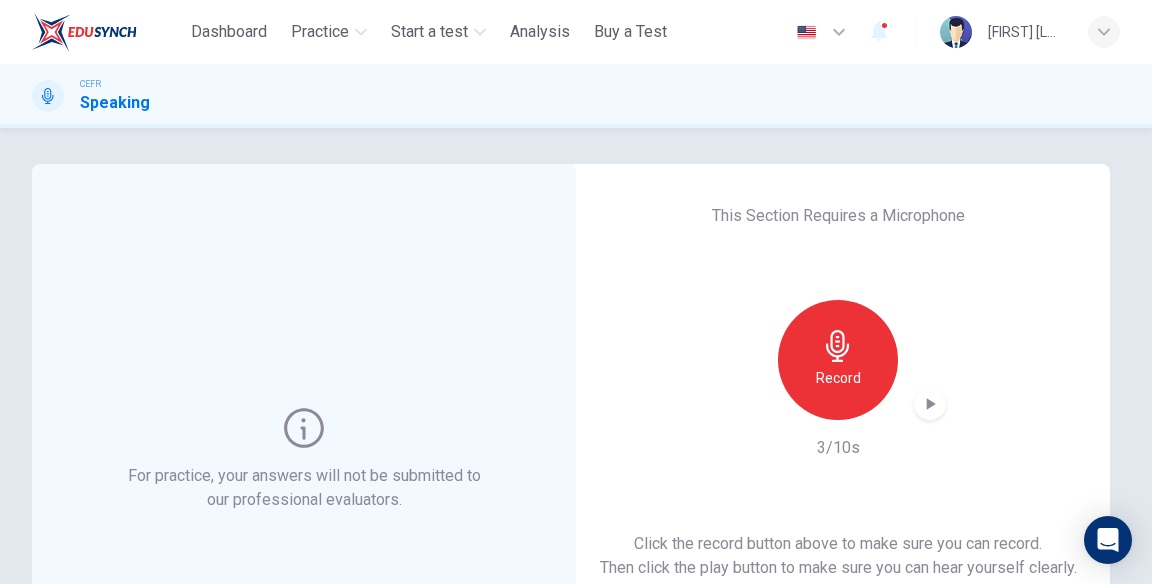 click 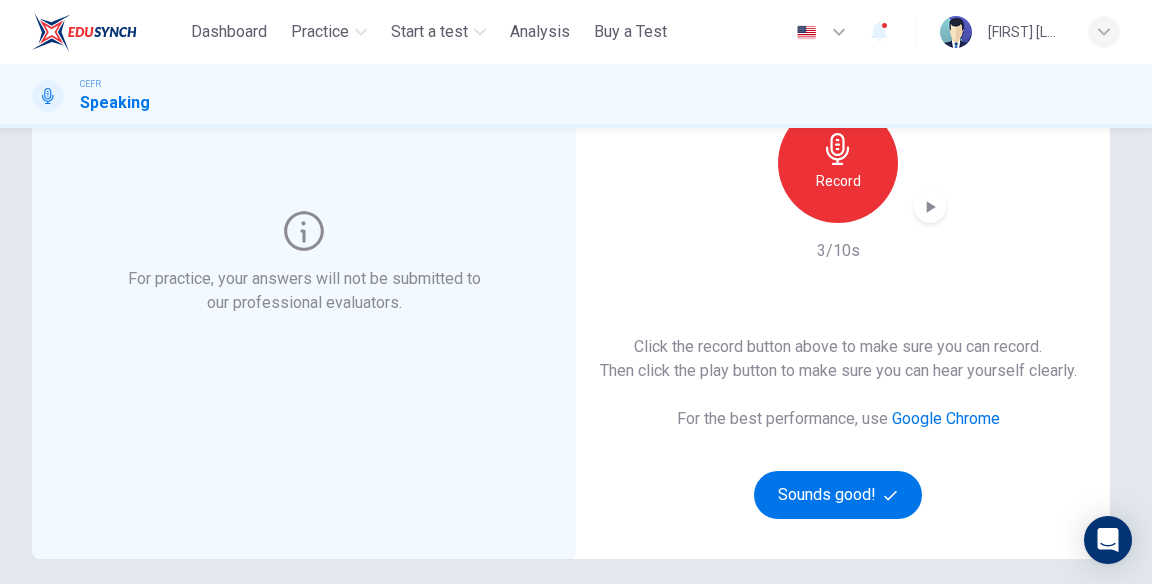 scroll, scrollTop: 202, scrollLeft: 0, axis: vertical 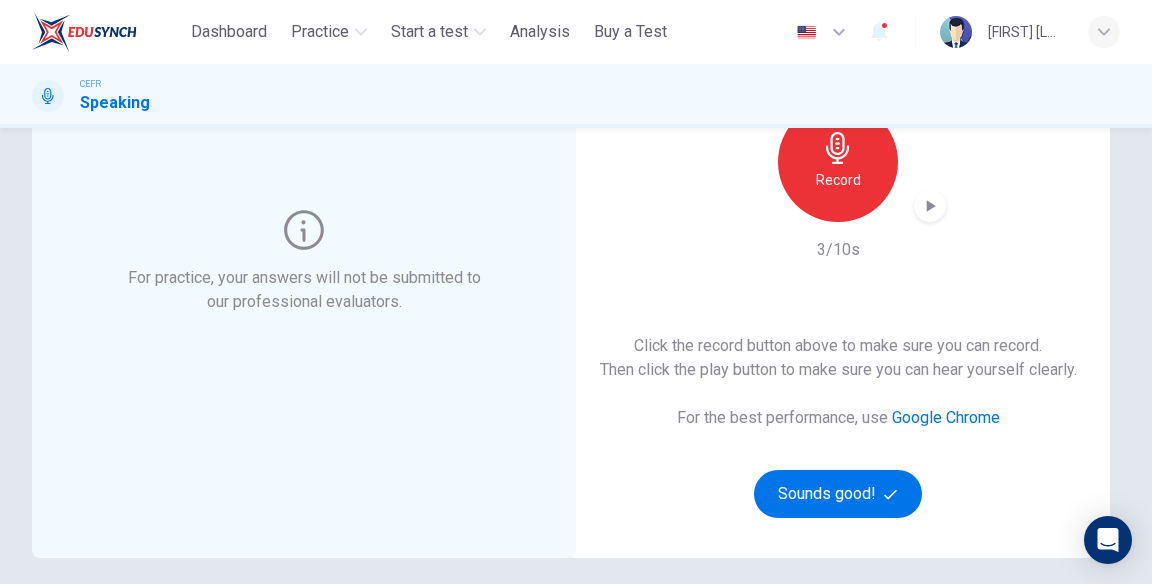 click on "Sounds good!" at bounding box center (838, 494) 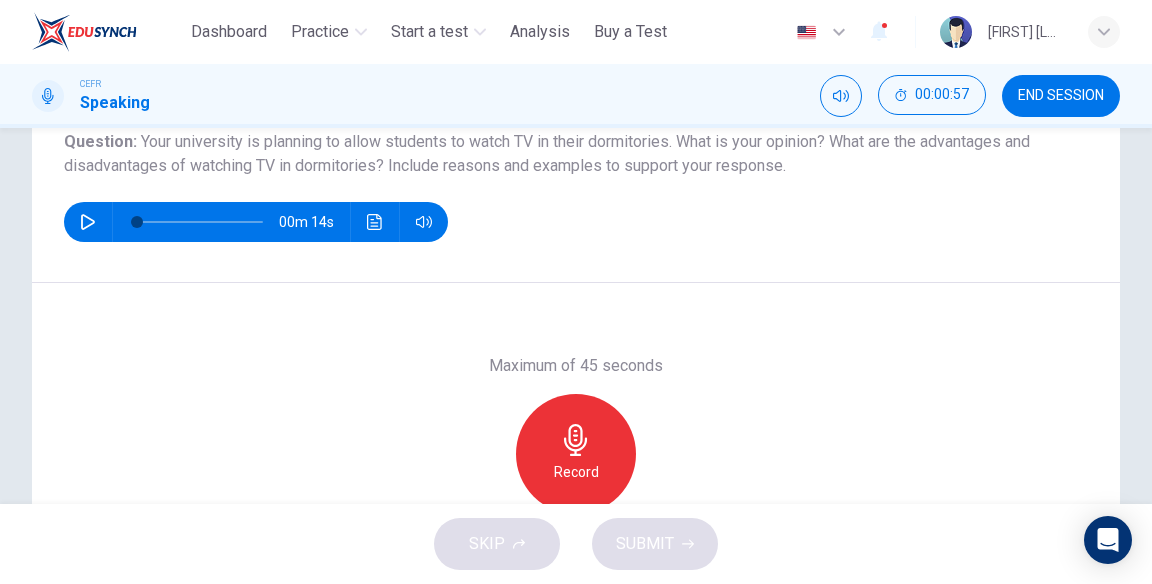 scroll, scrollTop: 245, scrollLeft: 0, axis: vertical 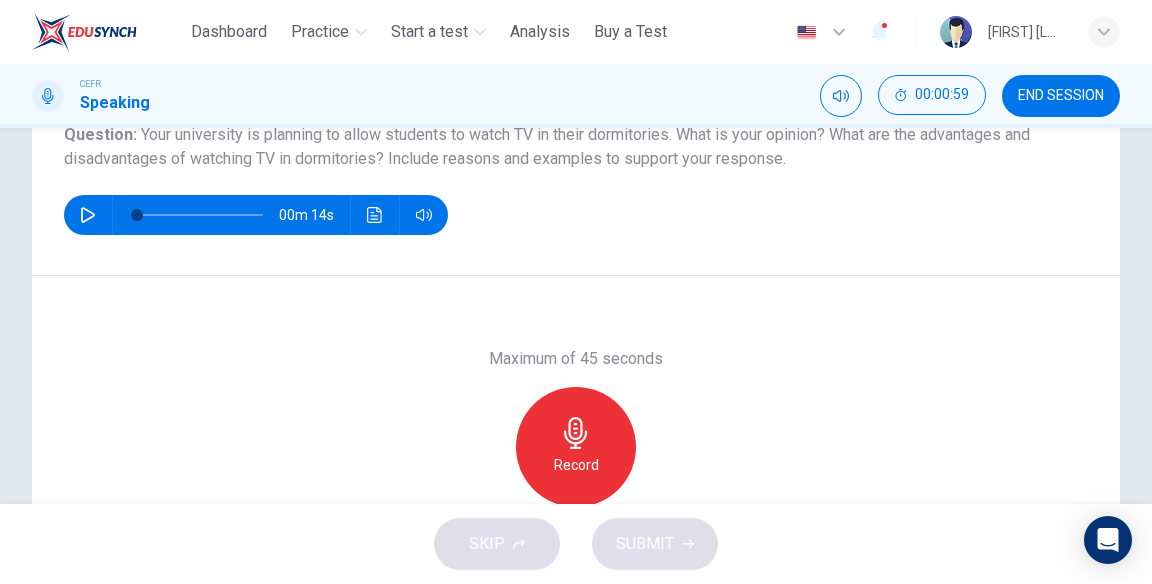 click on "Record" at bounding box center (576, 465) 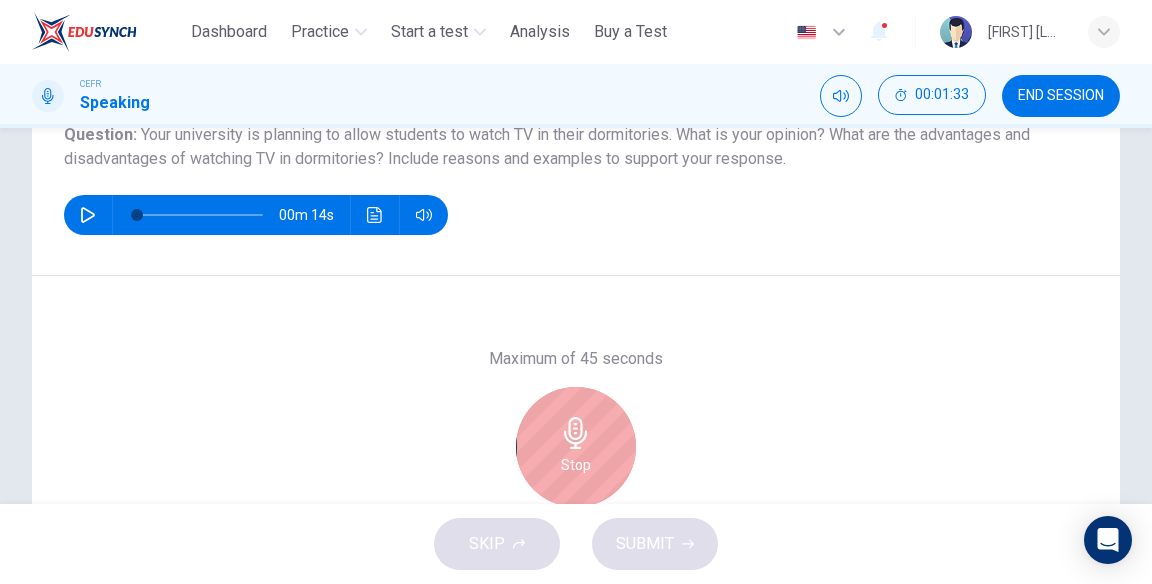 click 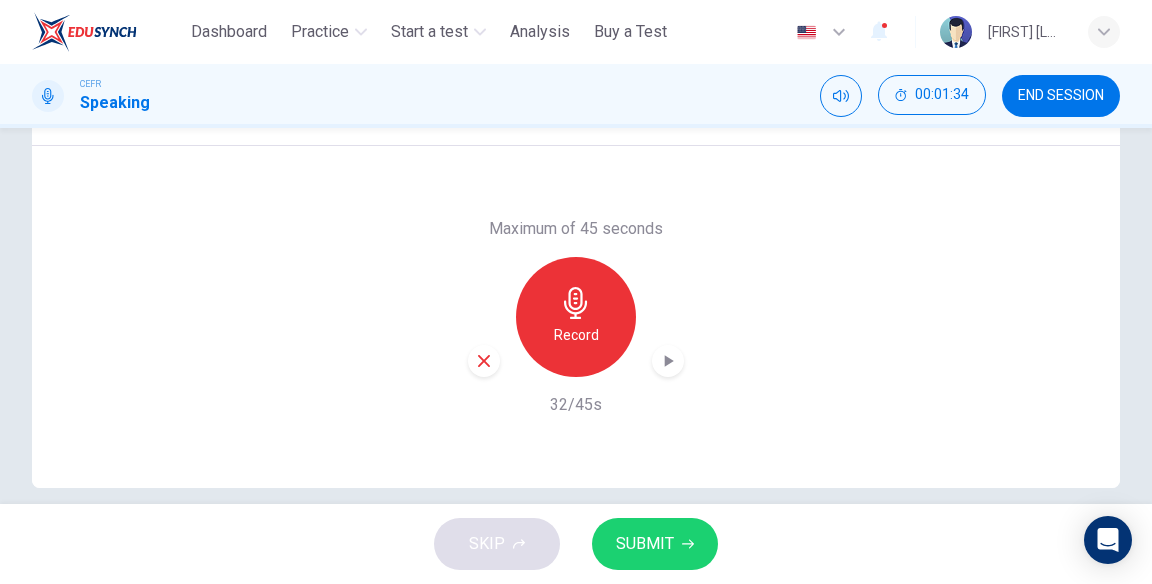 scroll, scrollTop: 377, scrollLeft: 0, axis: vertical 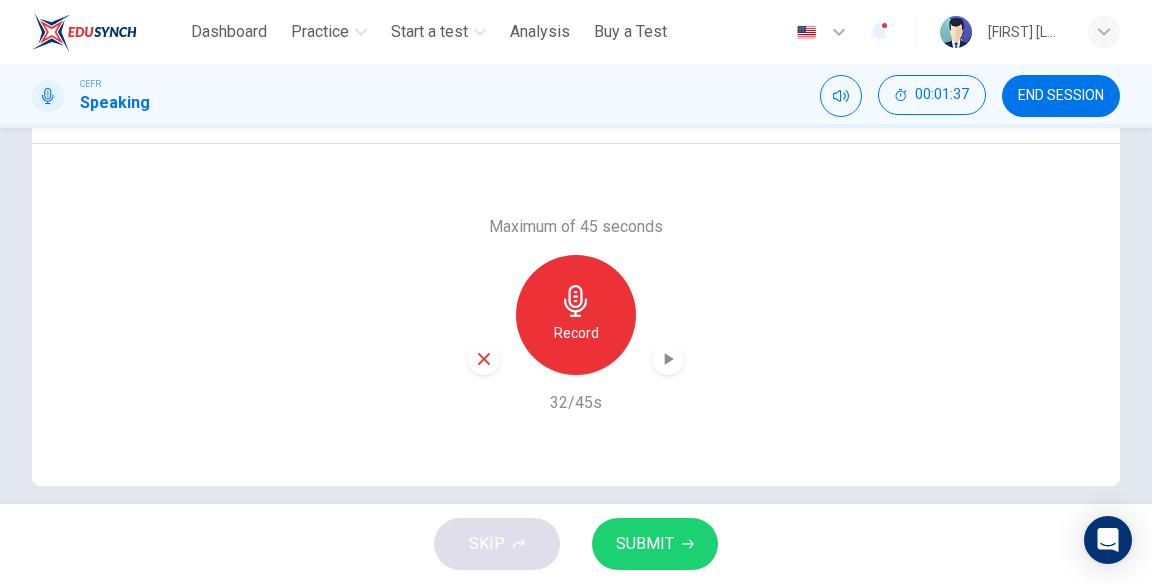 click 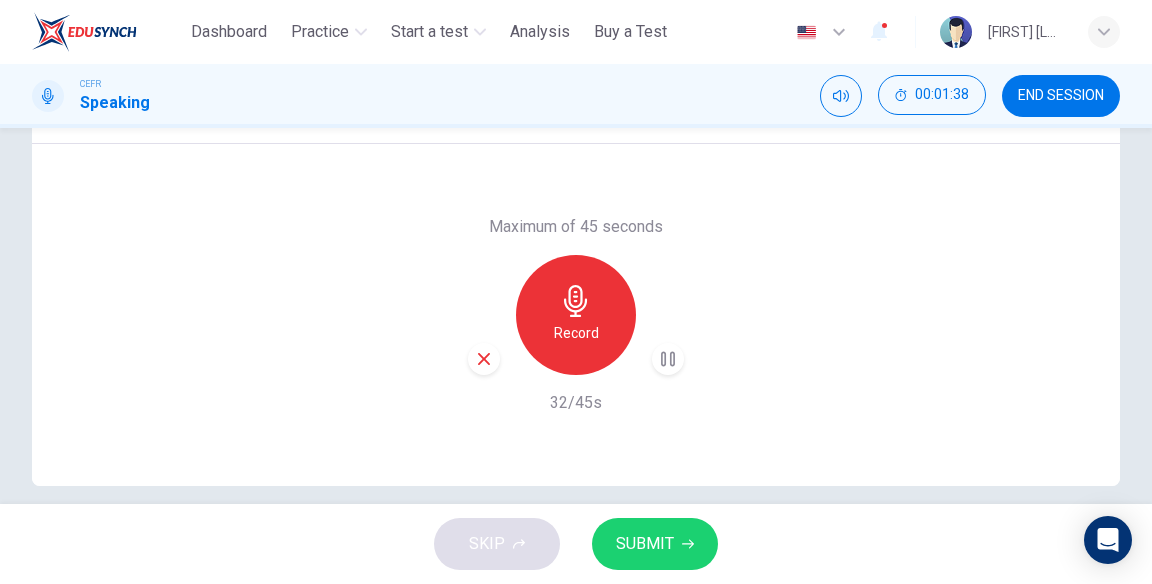click 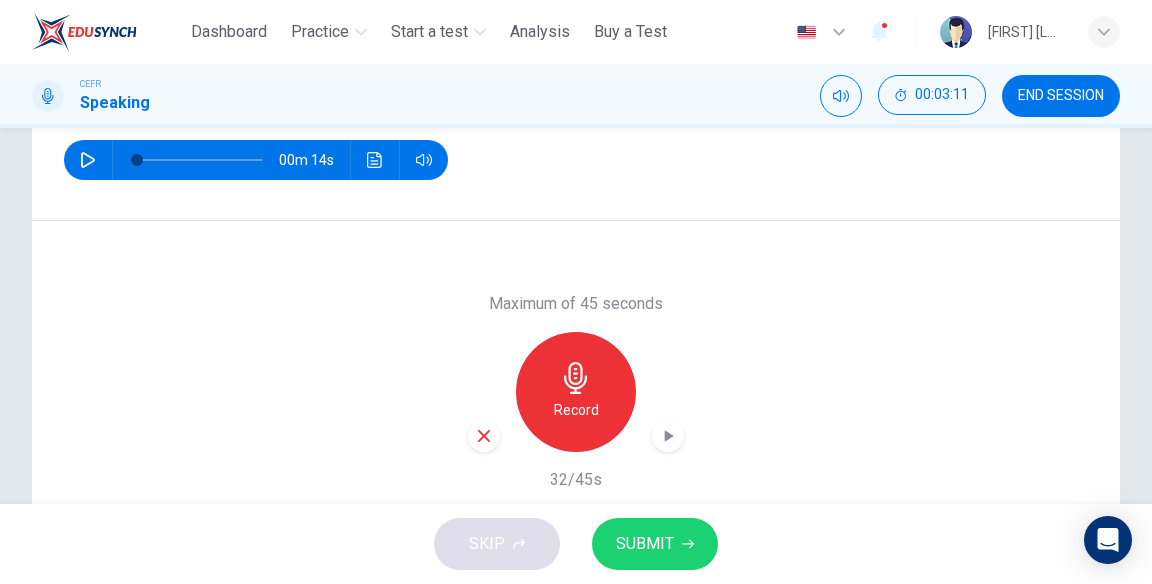 scroll, scrollTop: 304, scrollLeft: 0, axis: vertical 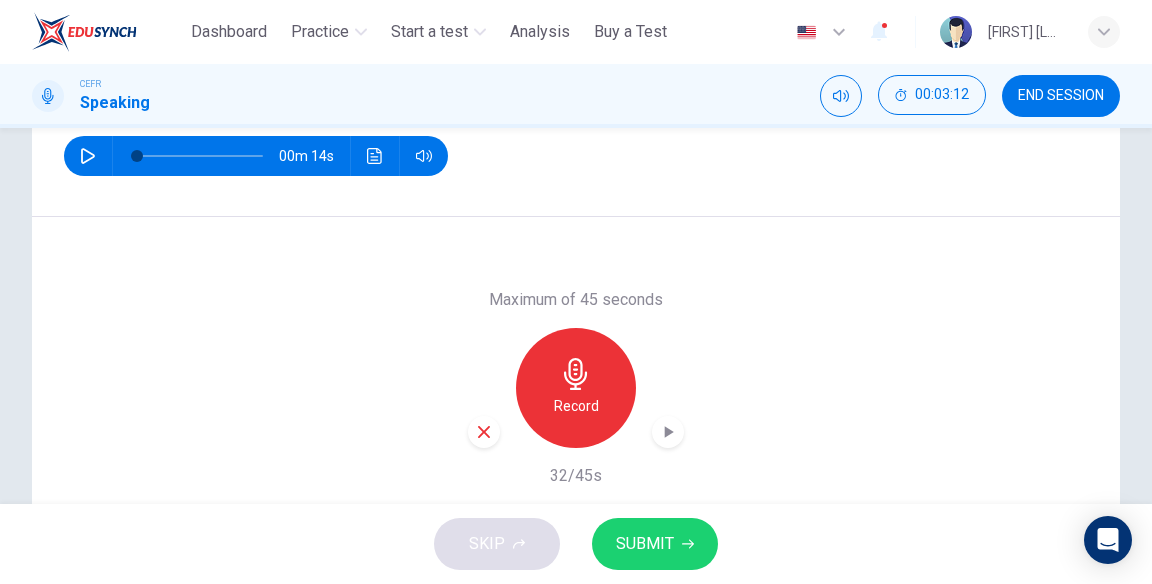 click 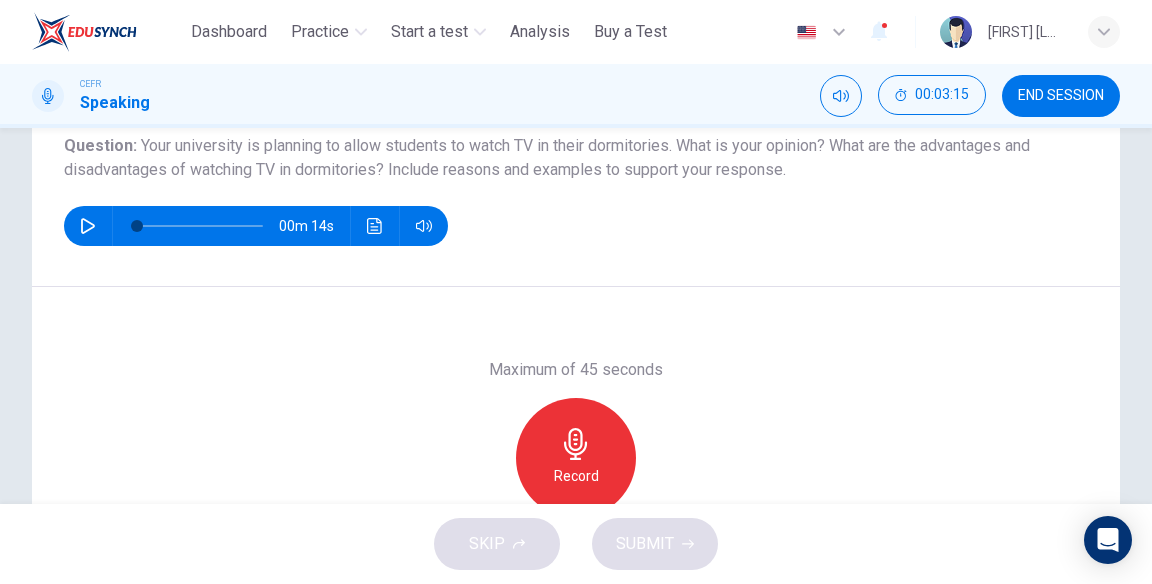 scroll, scrollTop: 234, scrollLeft: 0, axis: vertical 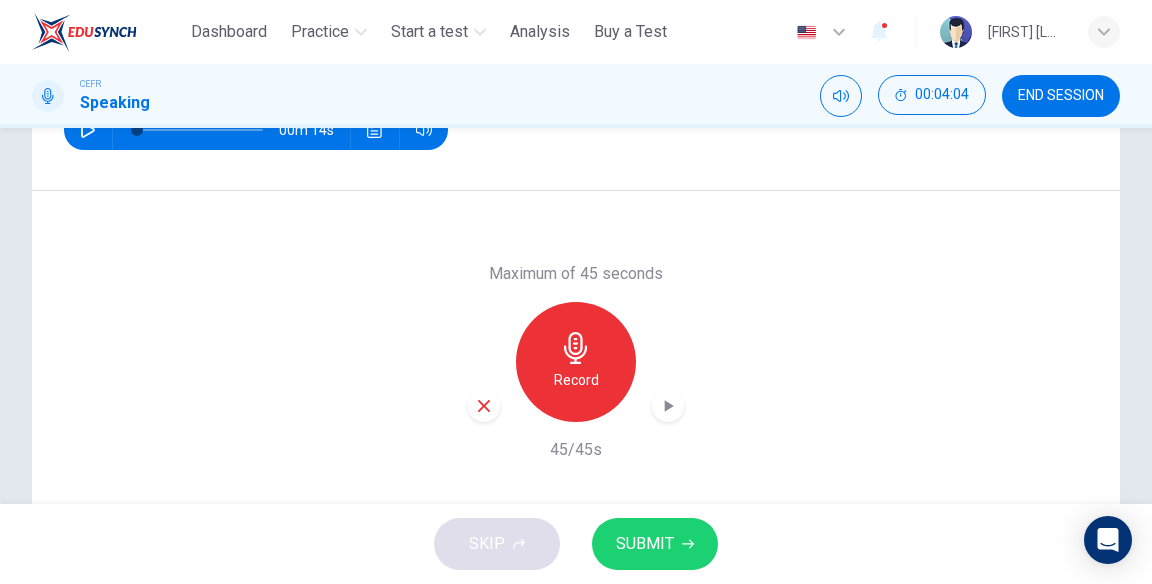 click 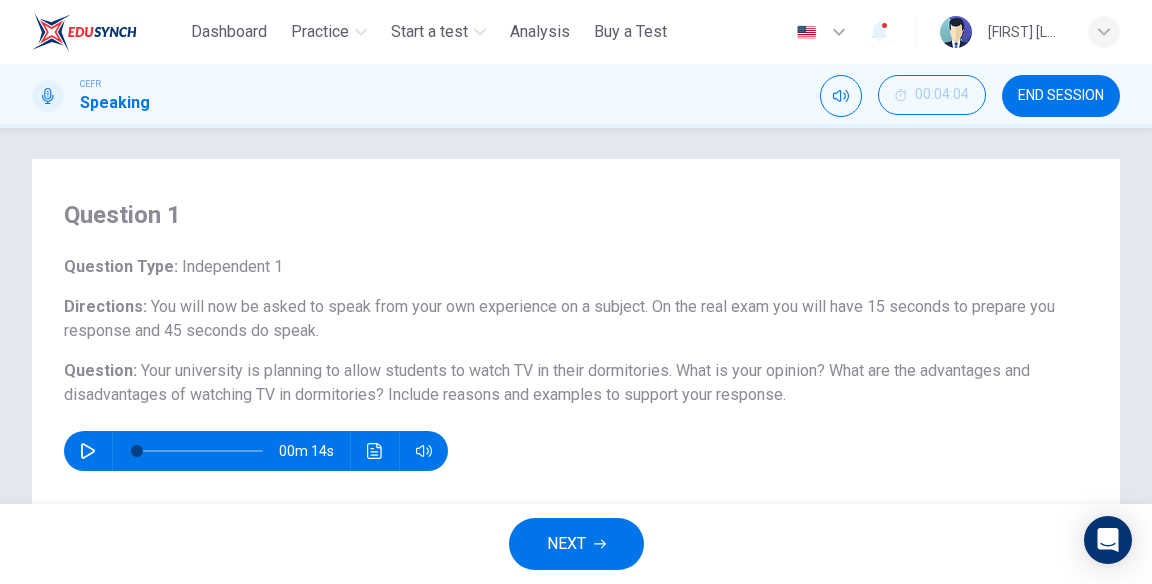 scroll, scrollTop: 0, scrollLeft: 0, axis: both 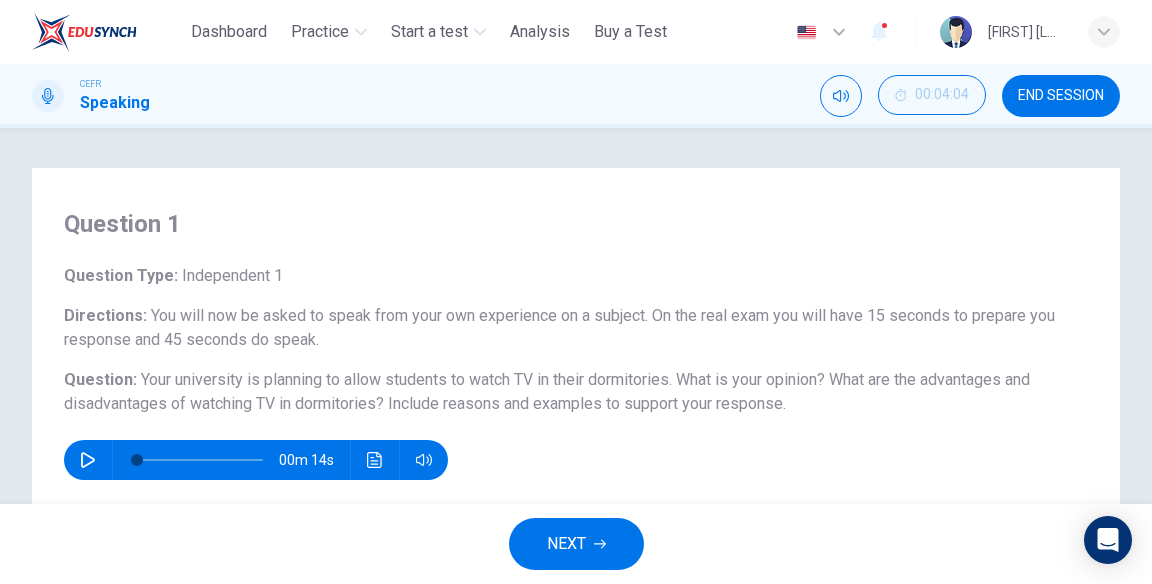 click 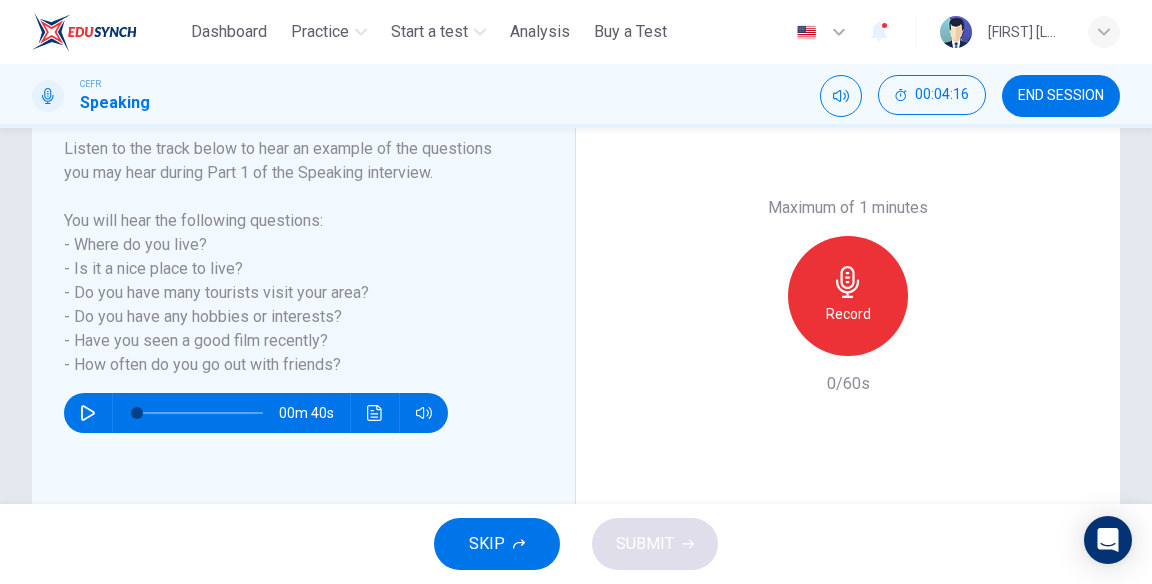 scroll, scrollTop: 323, scrollLeft: 0, axis: vertical 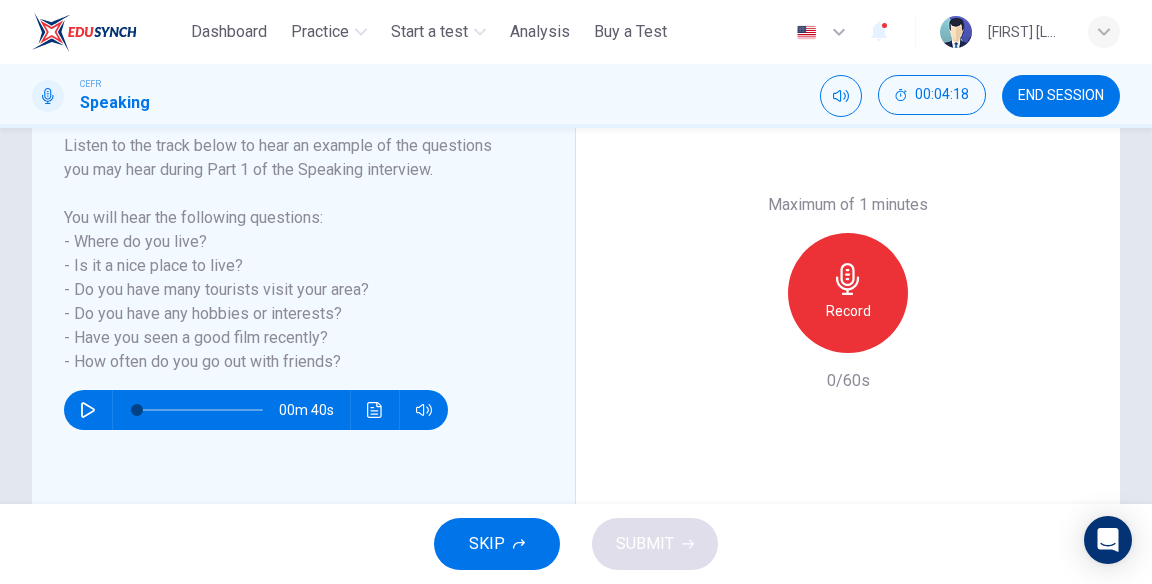 click on "Record" at bounding box center (848, 311) 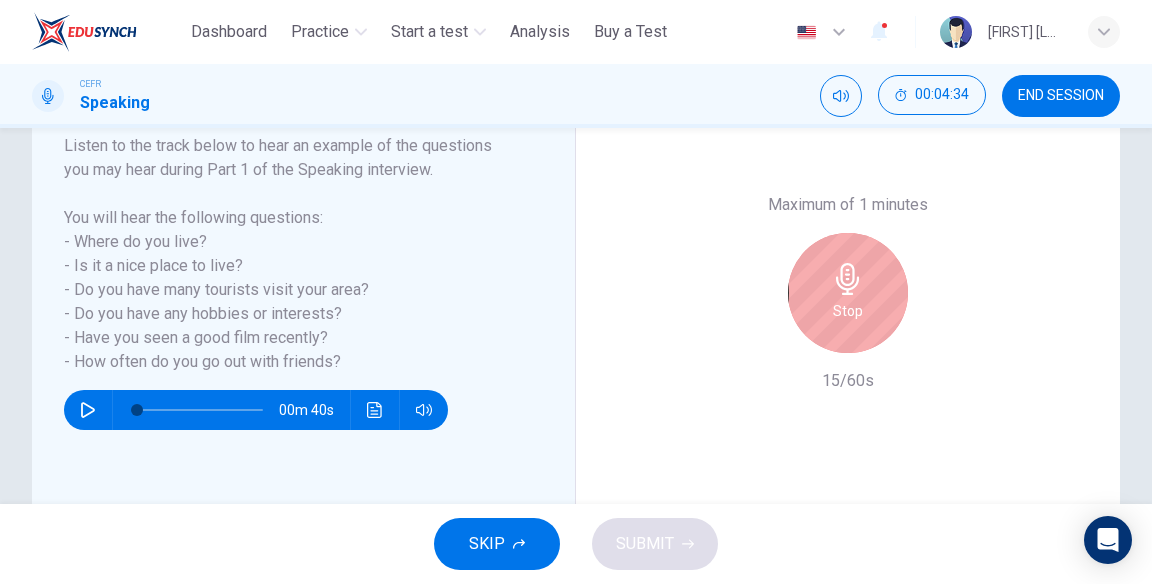 click on "Stop" at bounding box center (848, 293) 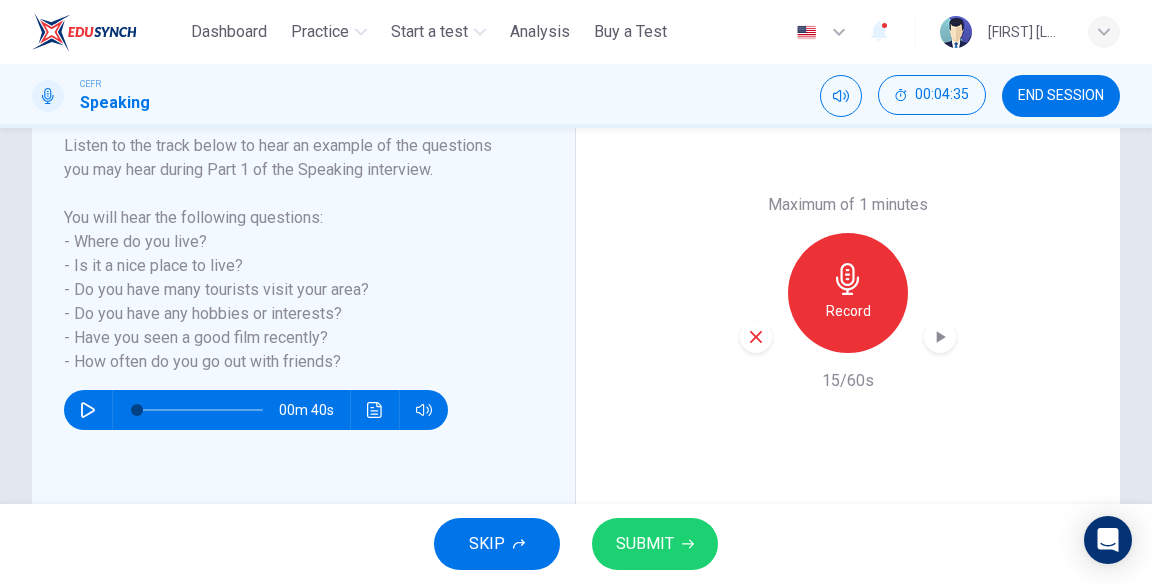 click 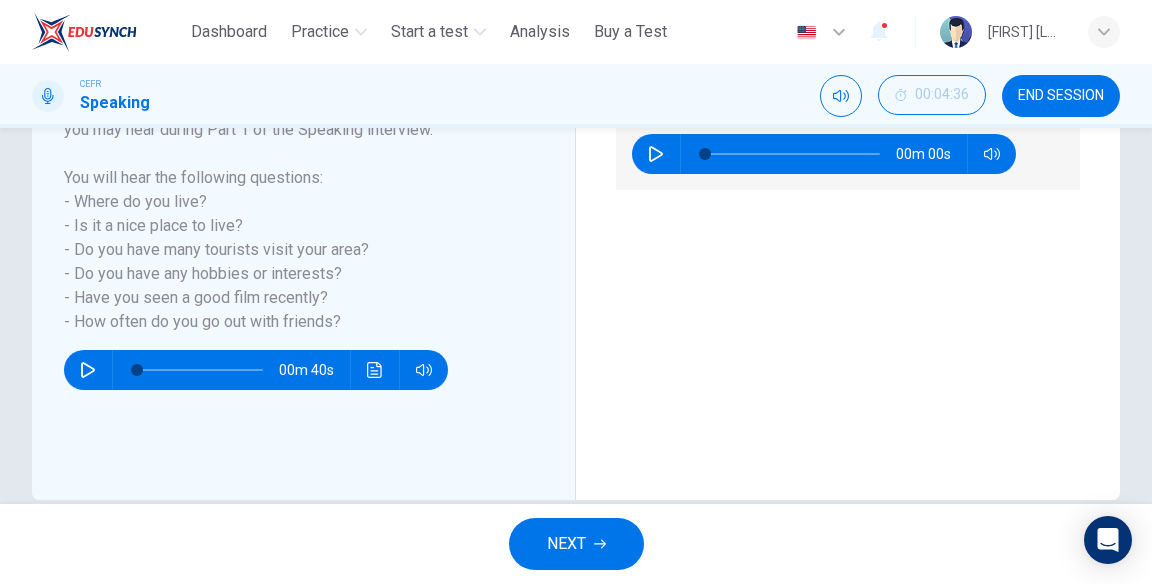 scroll, scrollTop: 363, scrollLeft: 0, axis: vertical 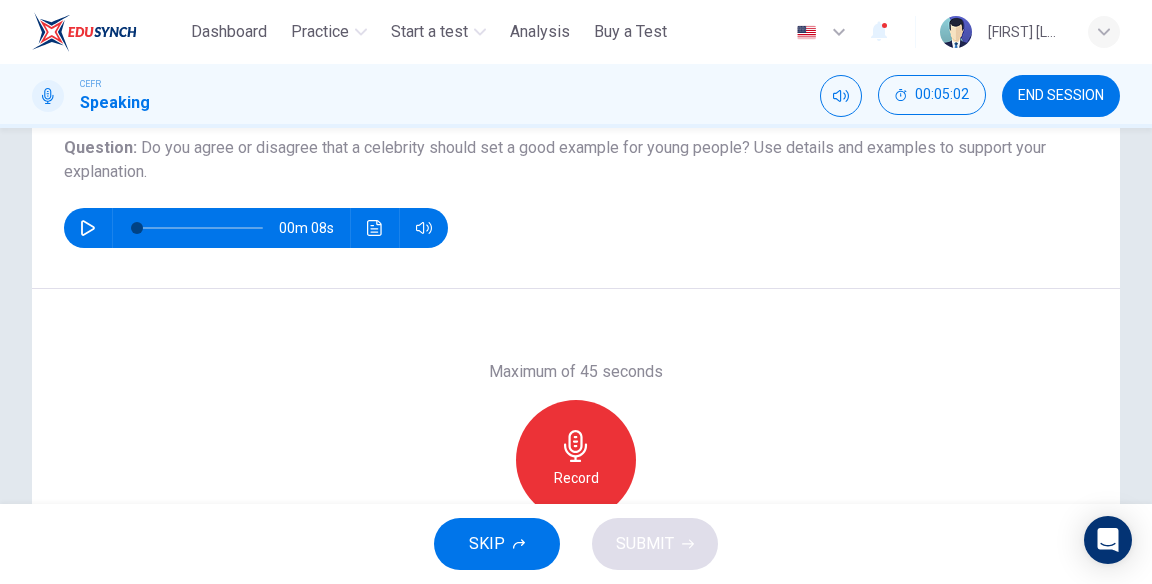click 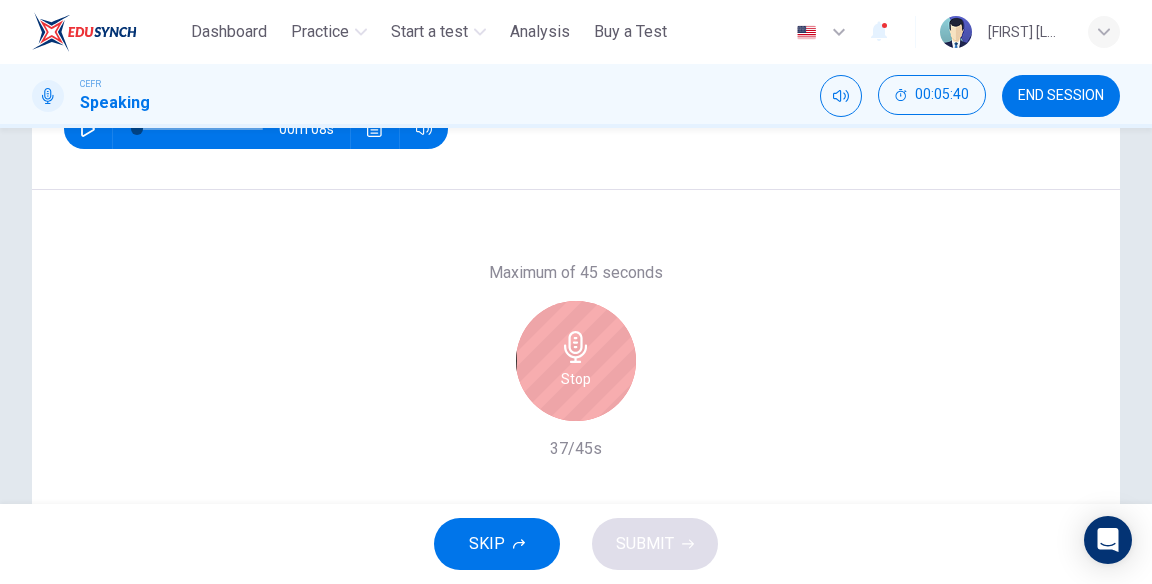 scroll, scrollTop: 339, scrollLeft: 0, axis: vertical 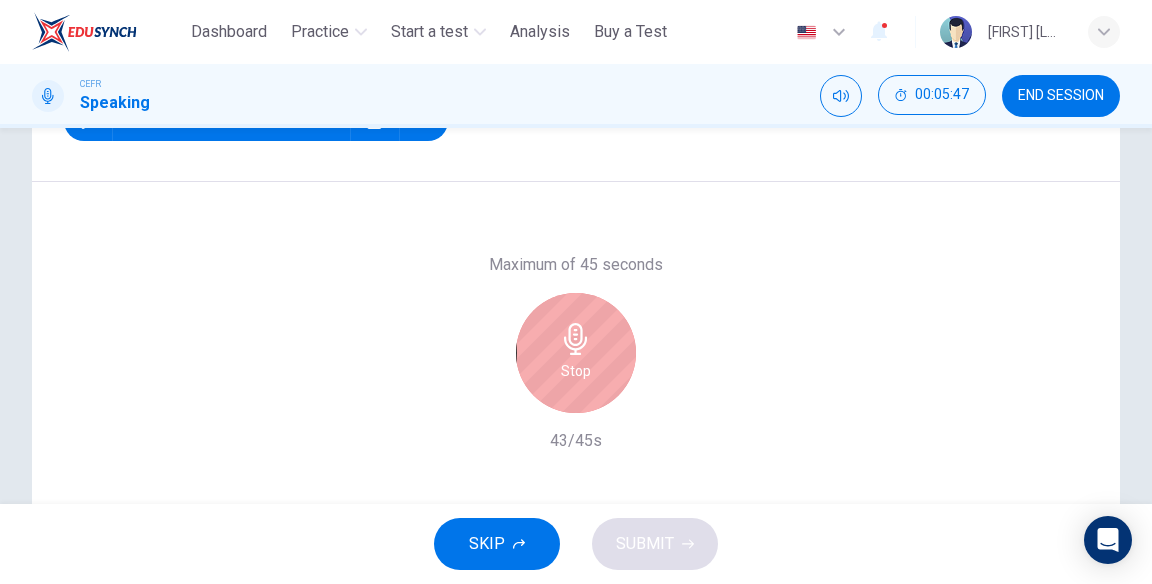 click on "Stop" at bounding box center [576, 371] 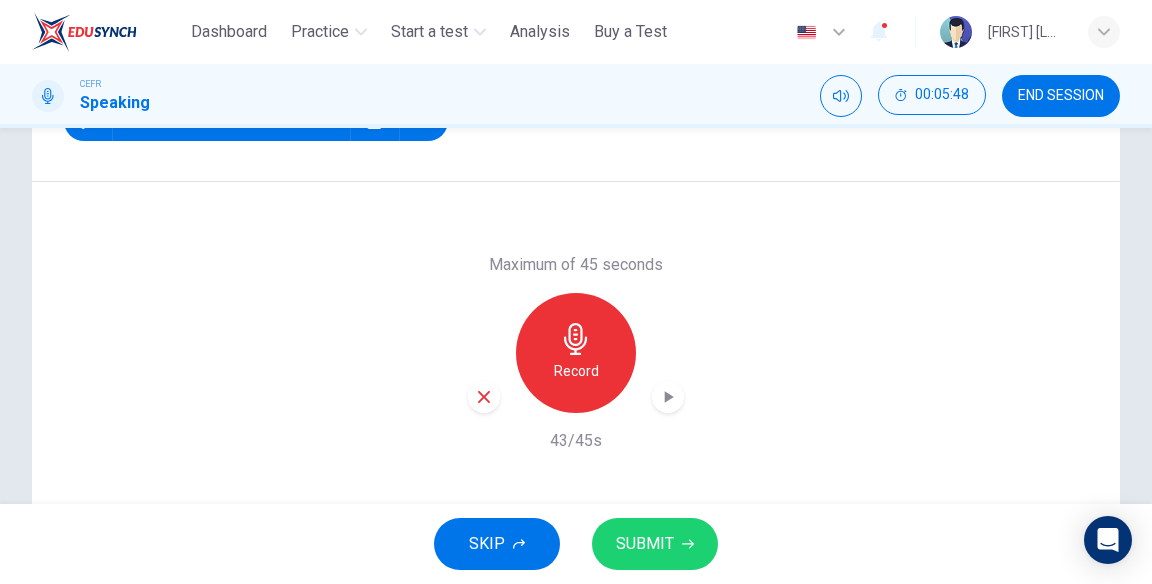 click 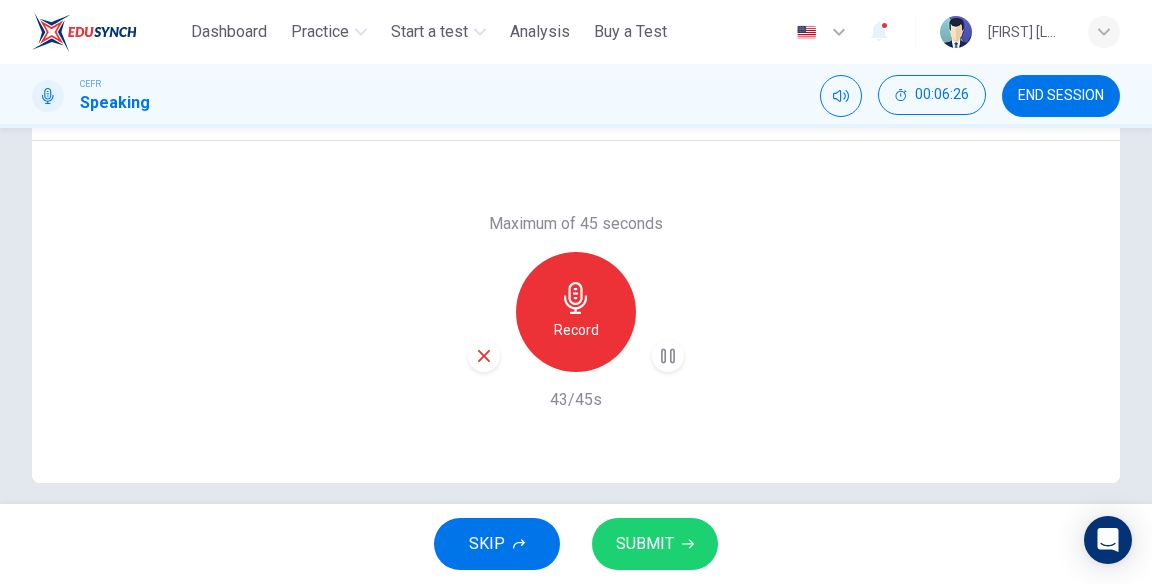 scroll, scrollTop: 399, scrollLeft: 0, axis: vertical 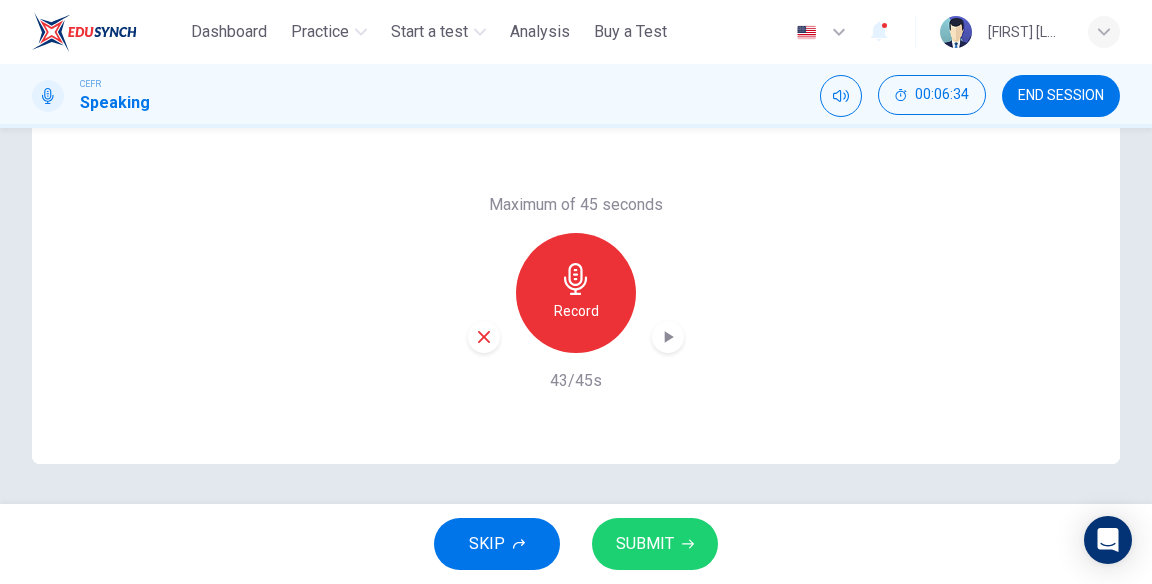 click 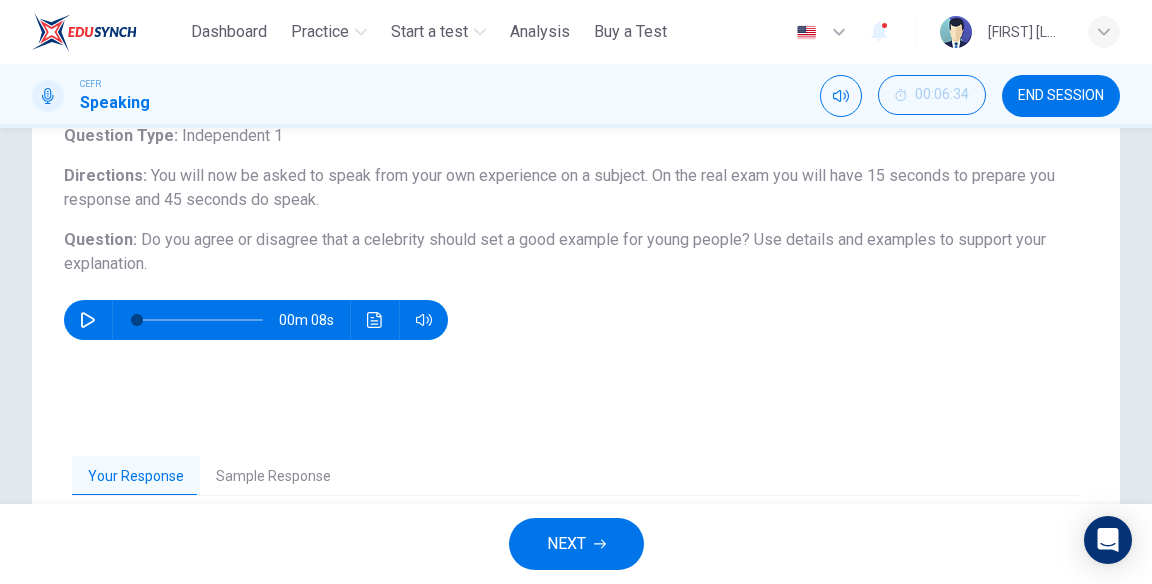 scroll, scrollTop: 399, scrollLeft: 0, axis: vertical 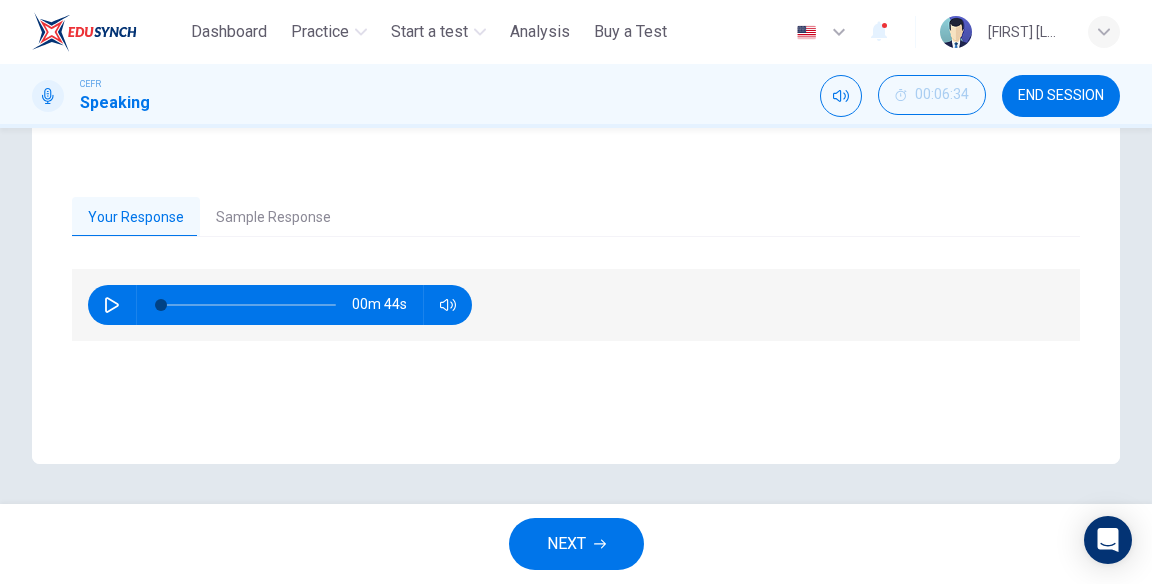 click 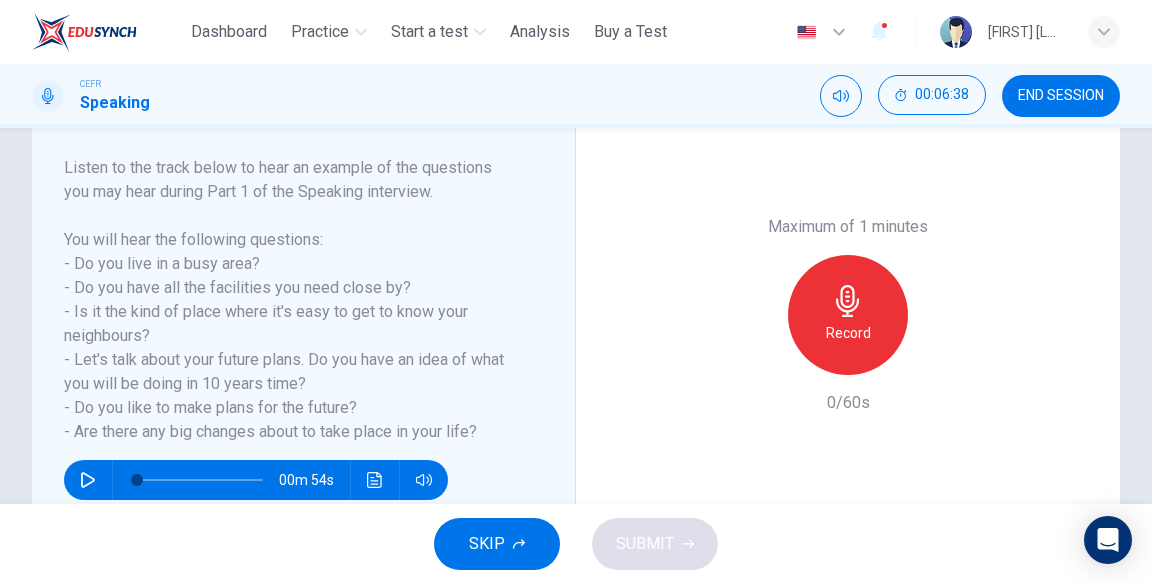 scroll, scrollTop: 311, scrollLeft: 0, axis: vertical 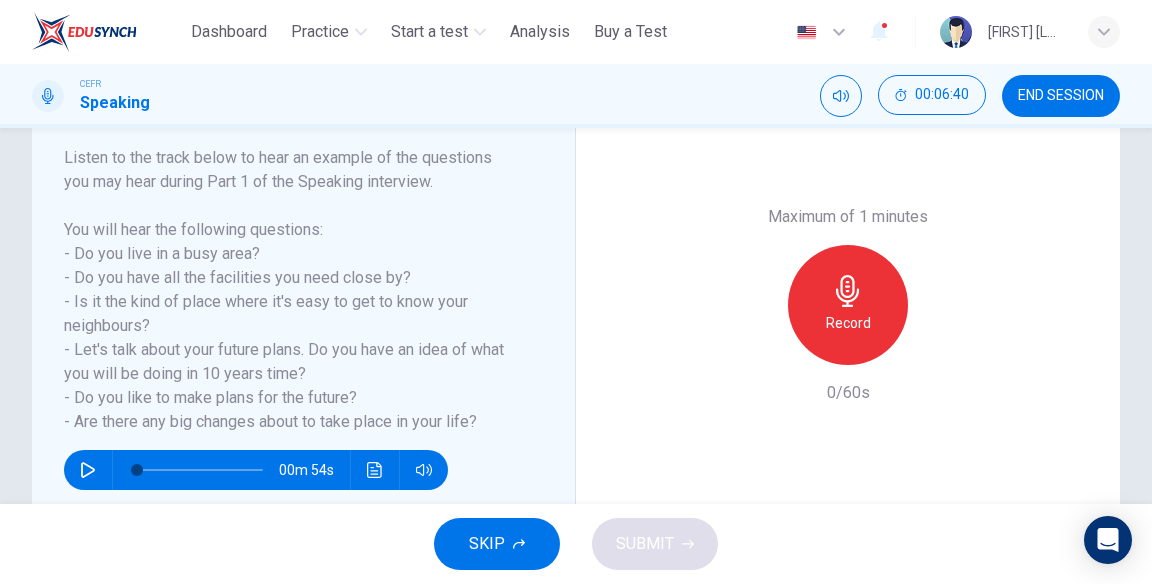 click on "Record" at bounding box center [848, 323] 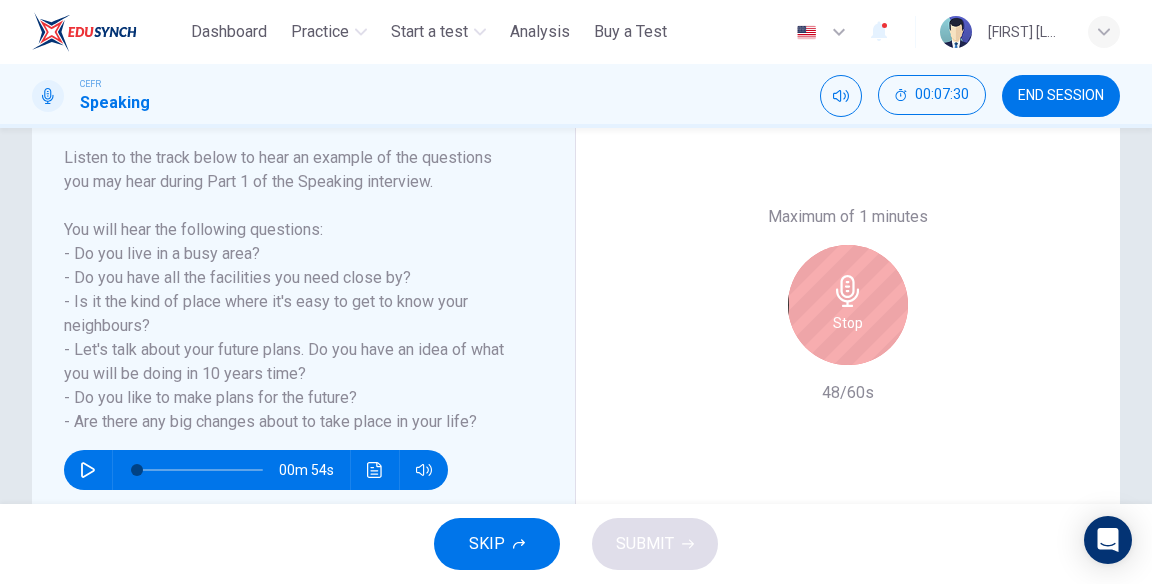 click on "Stop" at bounding box center [848, 323] 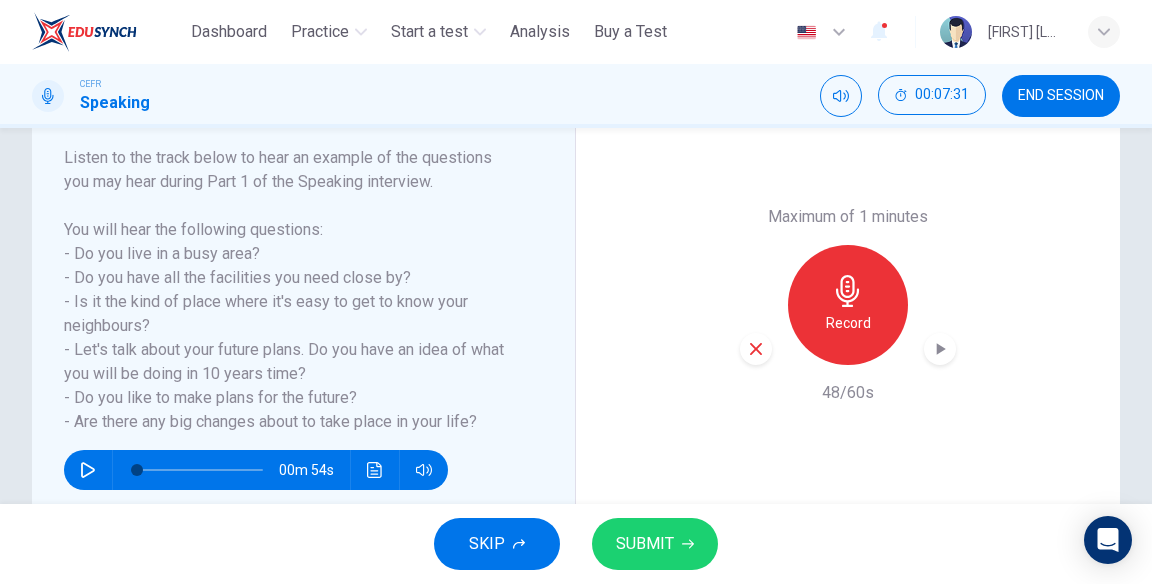 click on "SUBMIT" at bounding box center (645, 544) 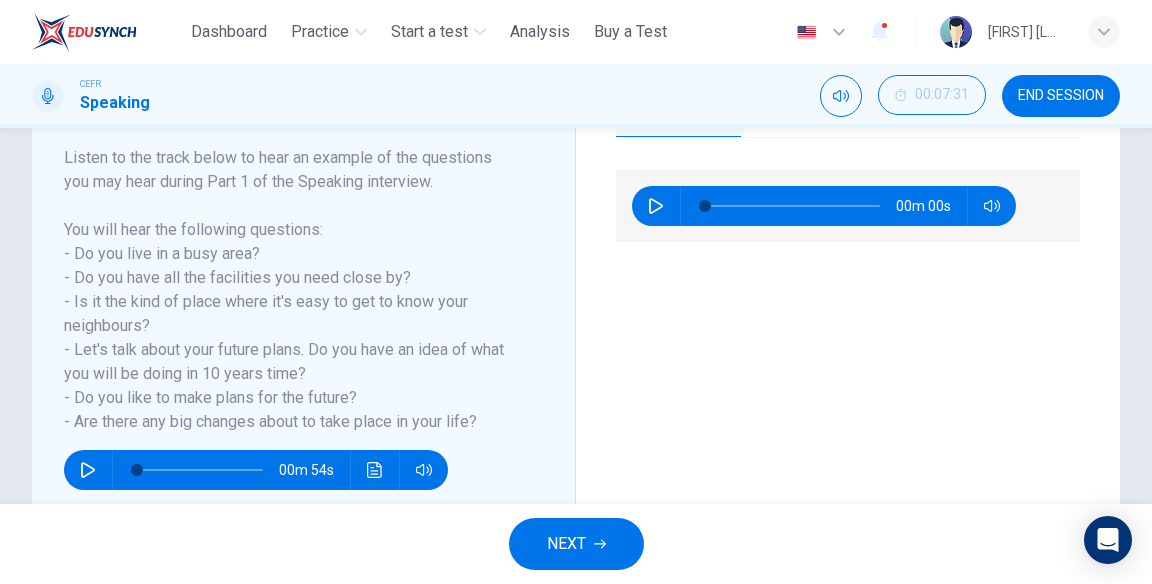 click 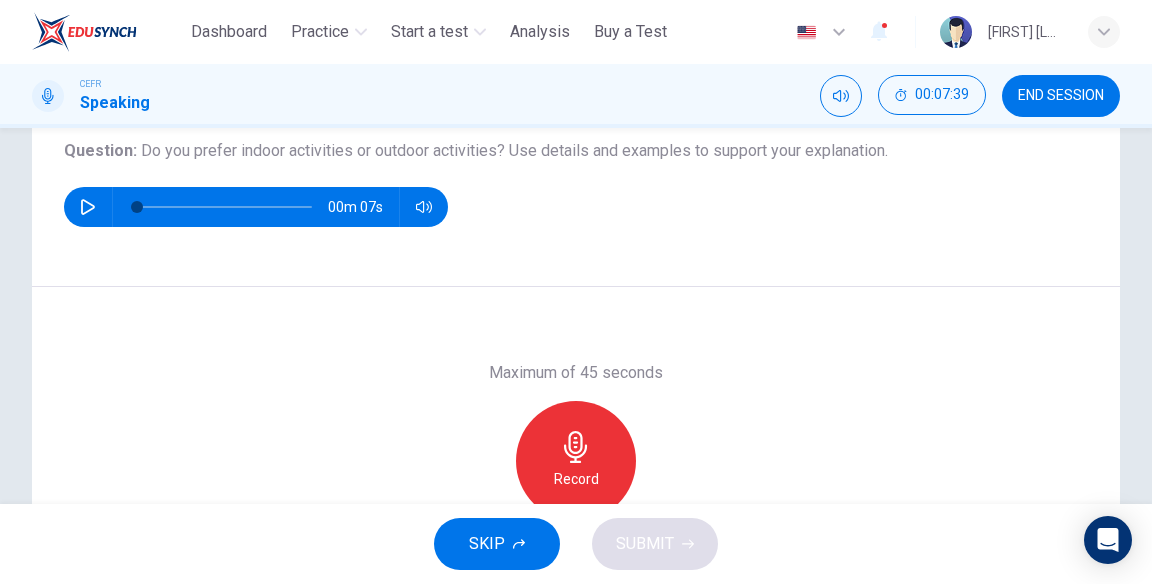 scroll, scrollTop: 230, scrollLeft: 0, axis: vertical 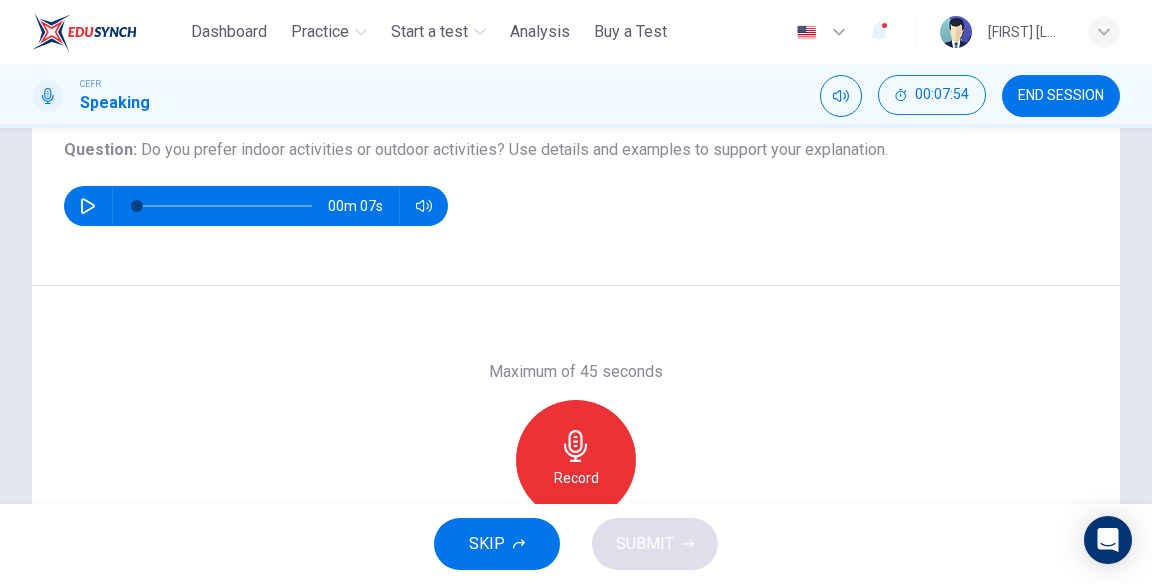 click 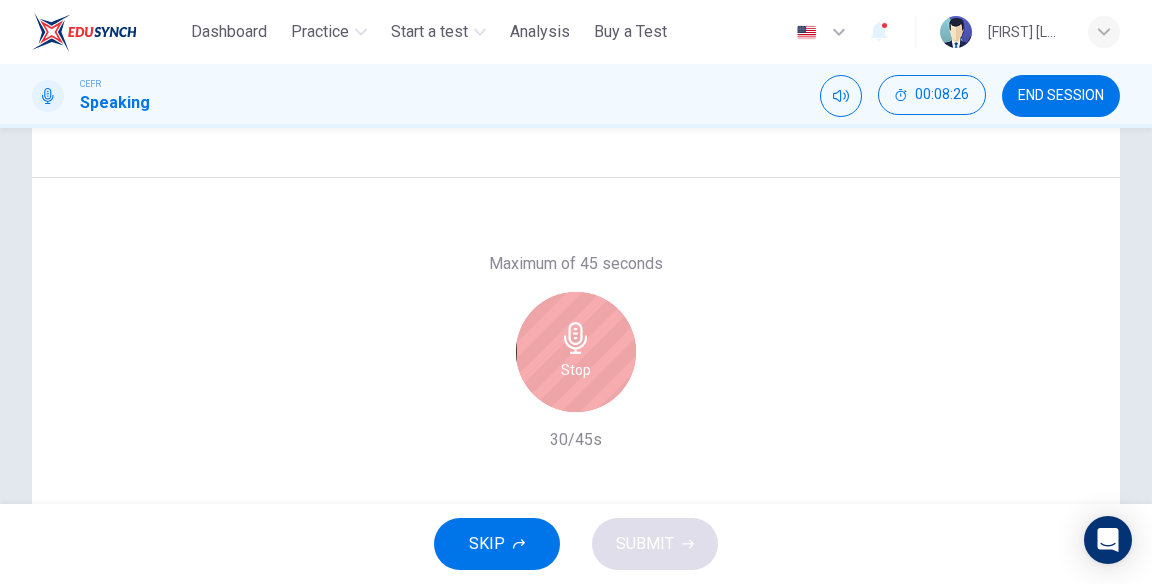 scroll, scrollTop: 342, scrollLeft: 0, axis: vertical 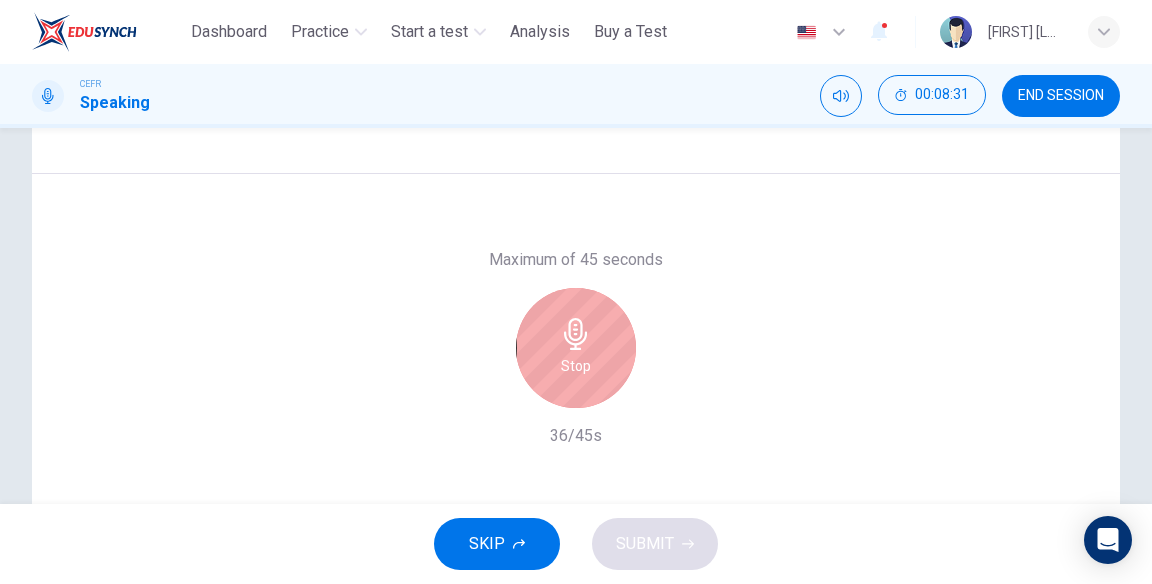 click on "Stop" at bounding box center [576, 366] 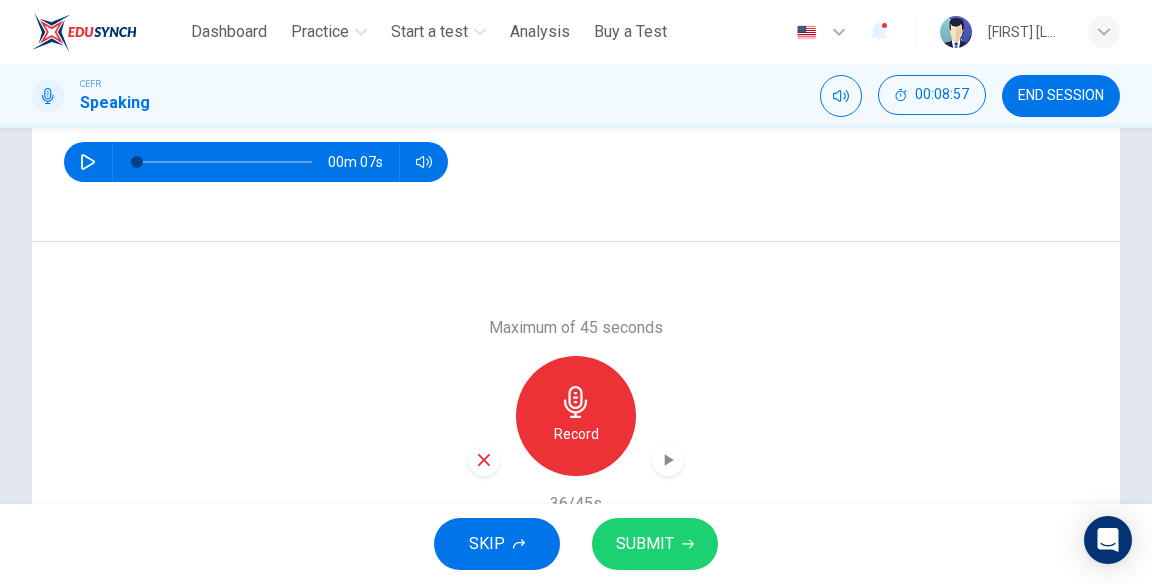 scroll, scrollTop: 264, scrollLeft: 0, axis: vertical 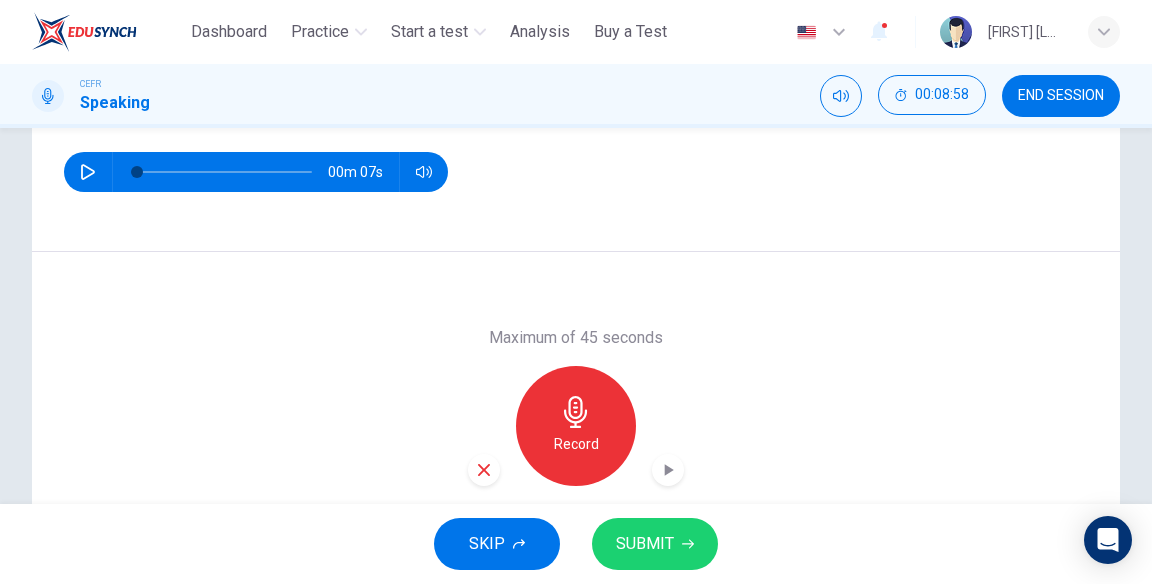 click 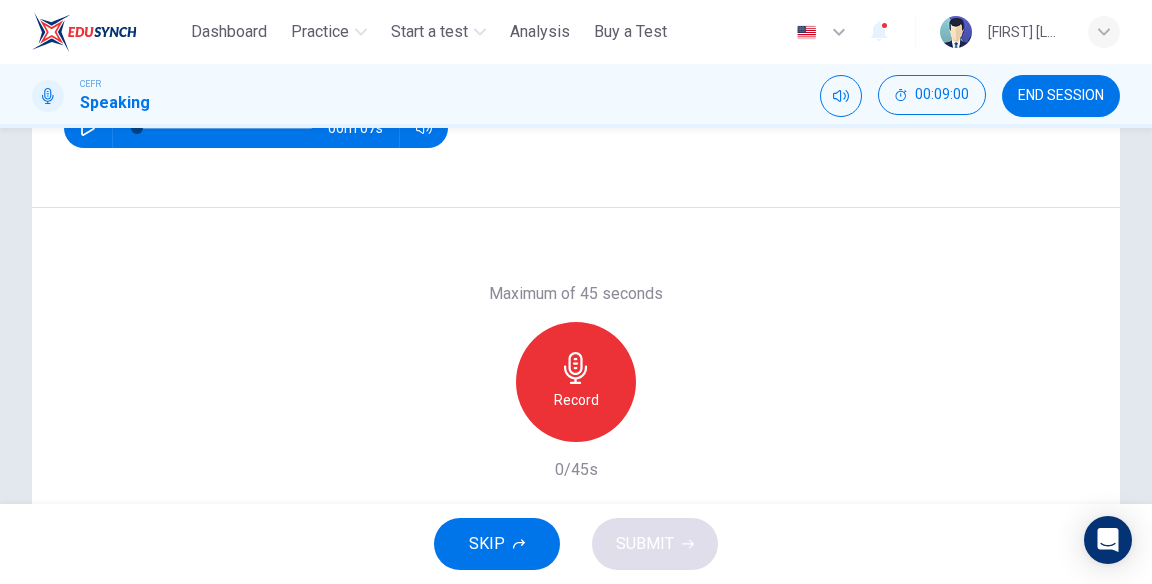 scroll, scrollTop: 308, scrollLeft: 0, axis: vertical 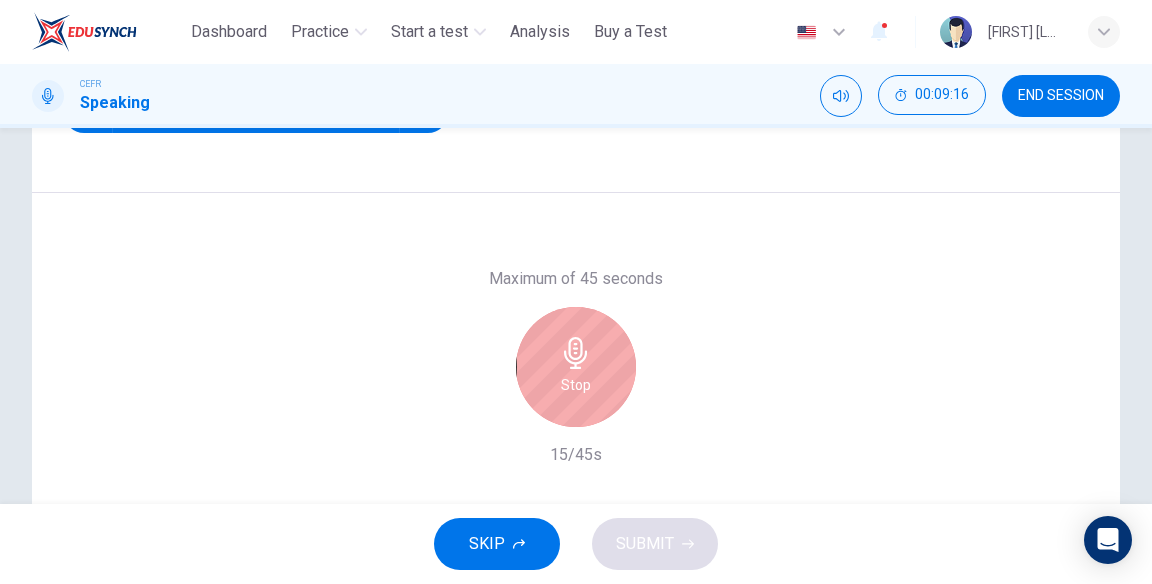 click 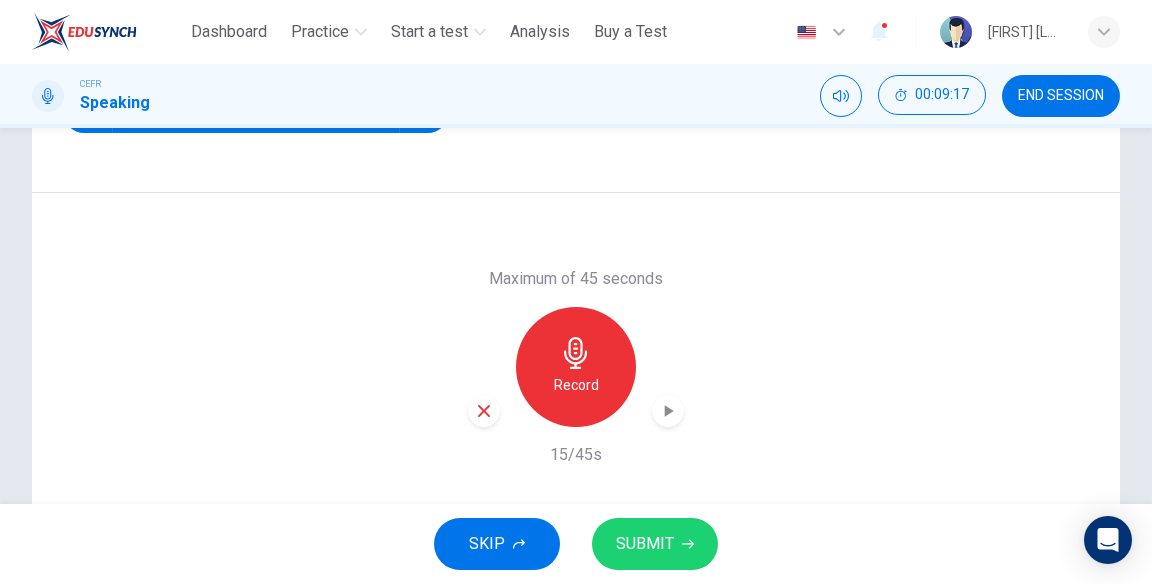 click at bounding box center [484, 411] 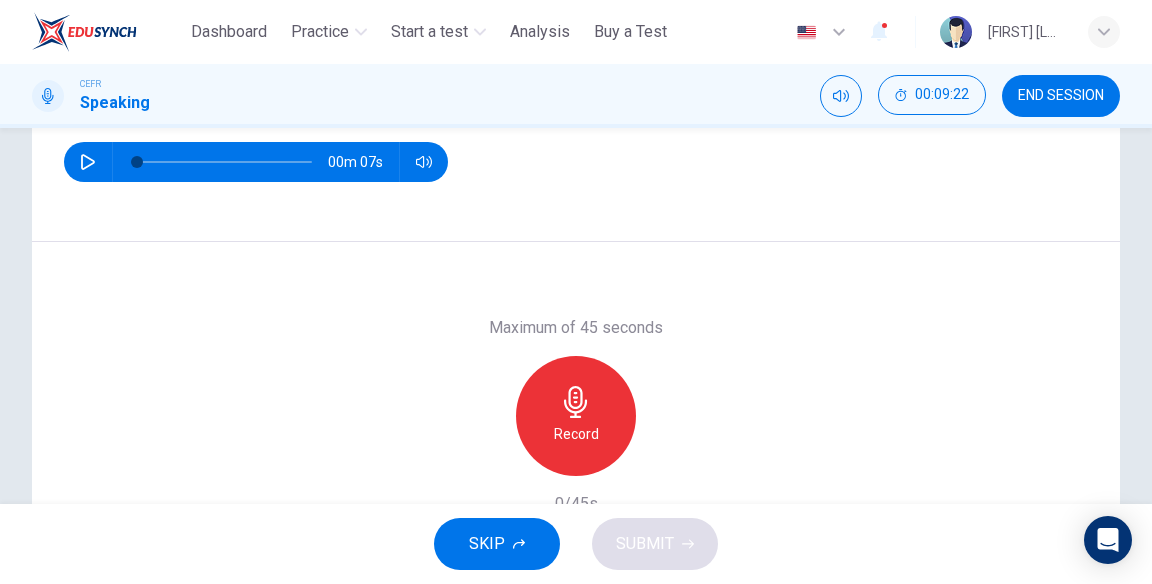 scroll, scrollTop: 301, scrollLeft: 0, axis: vertical 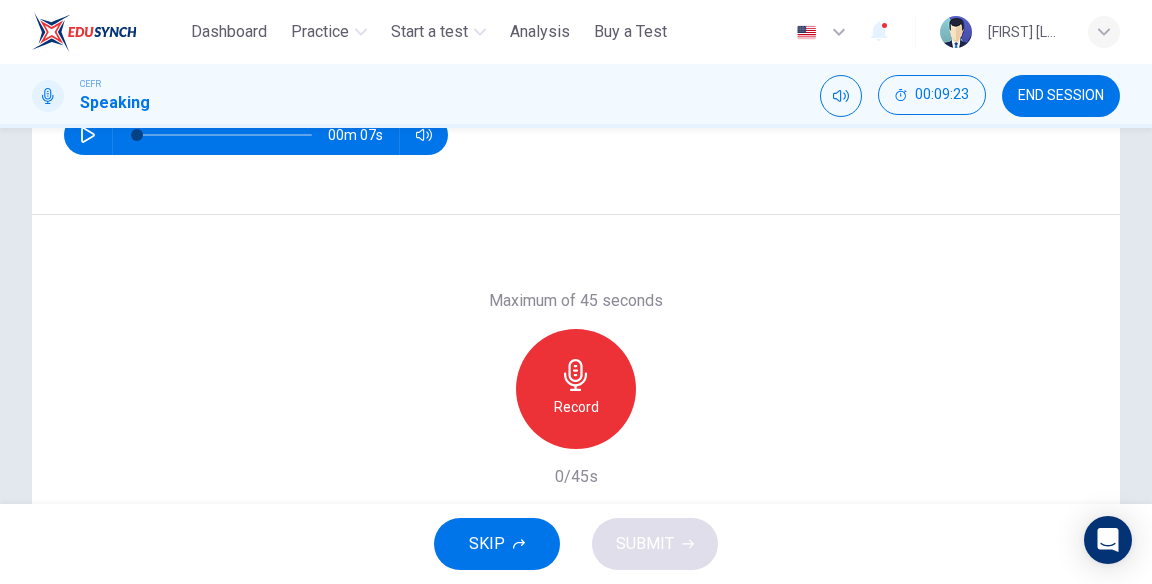 click on "Record" at bounding box center [576, 407] 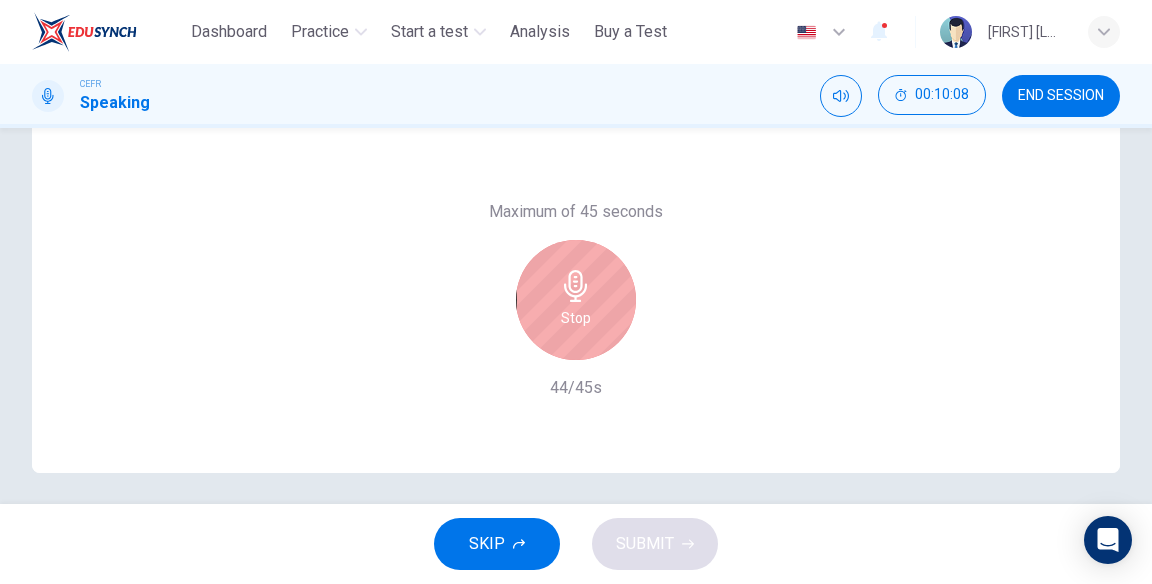 scroll, scrollTop: 395, scrollLeft: 0, axis: vertical 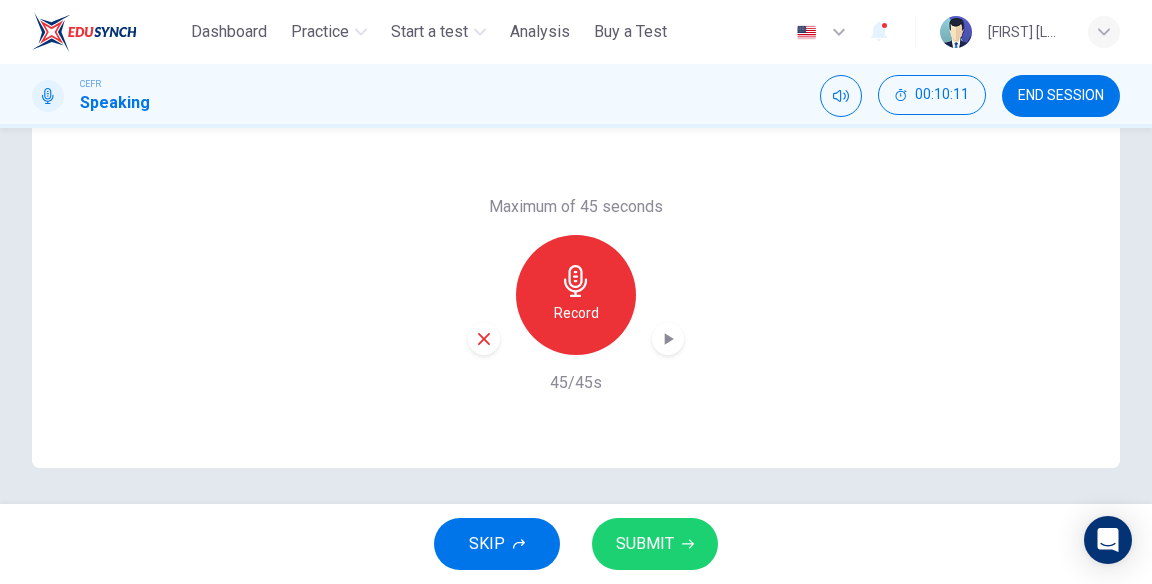 click 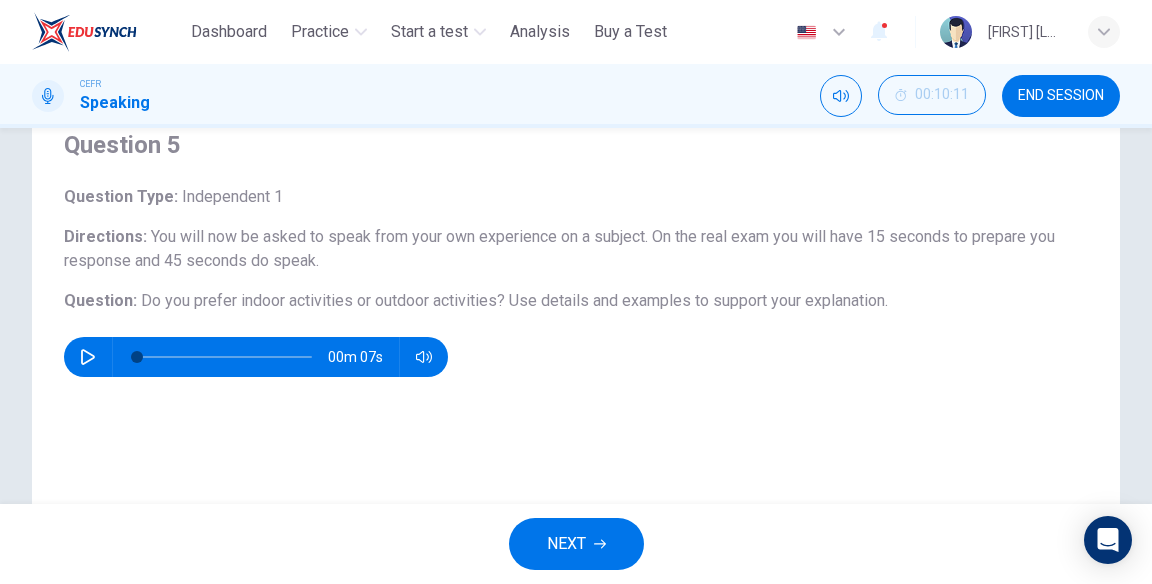 scroll, scrollTop: 78, scrollLeft: 0, axis: vertical 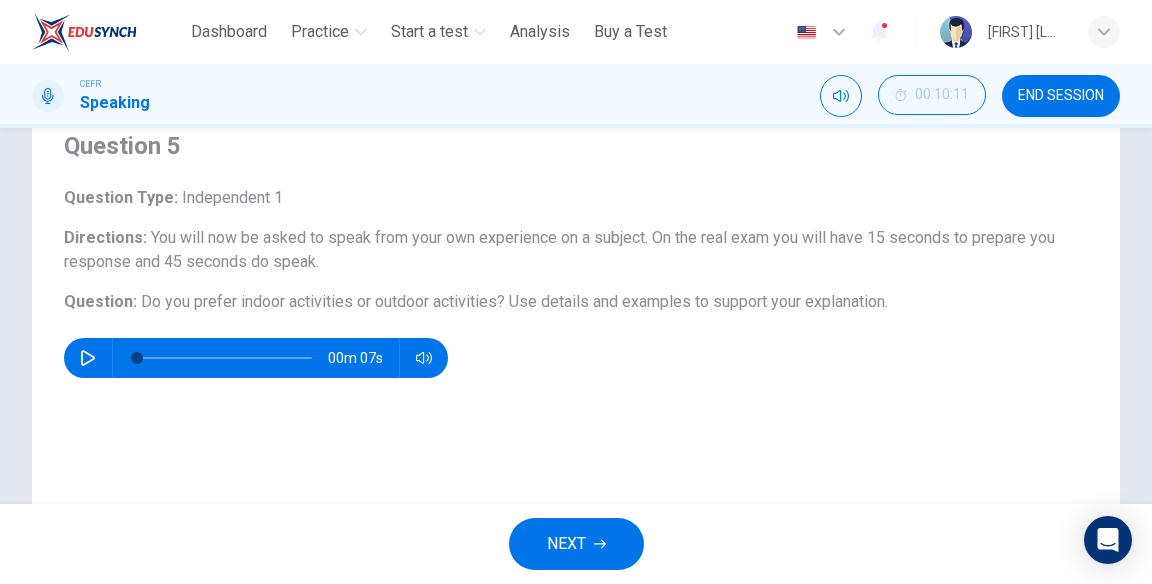 click 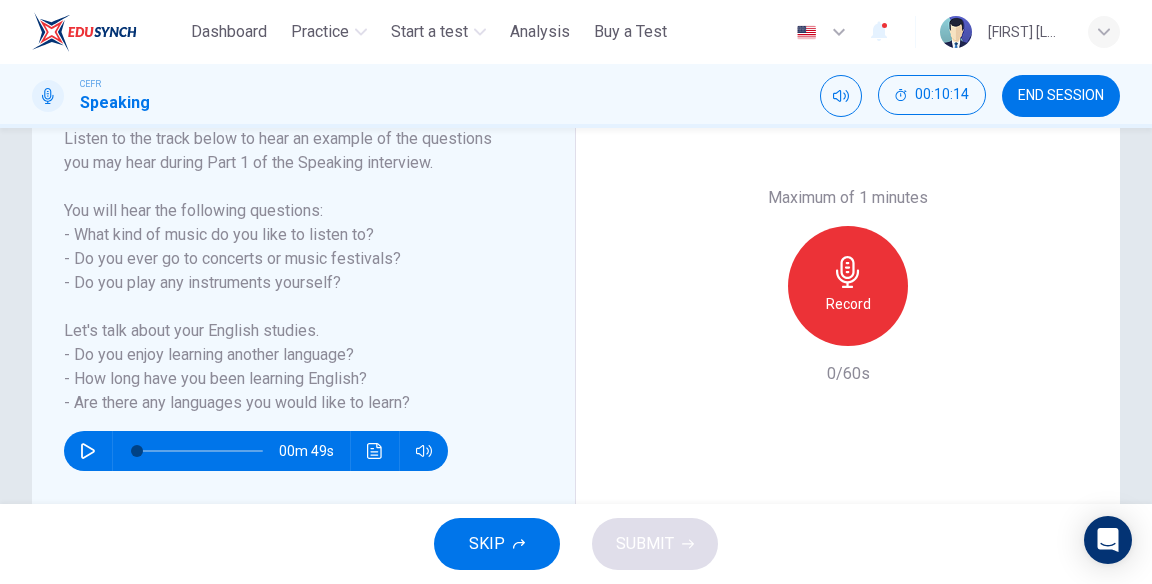 scroll, scrollTop: 334, scrollLeft: 0, axis: vertical 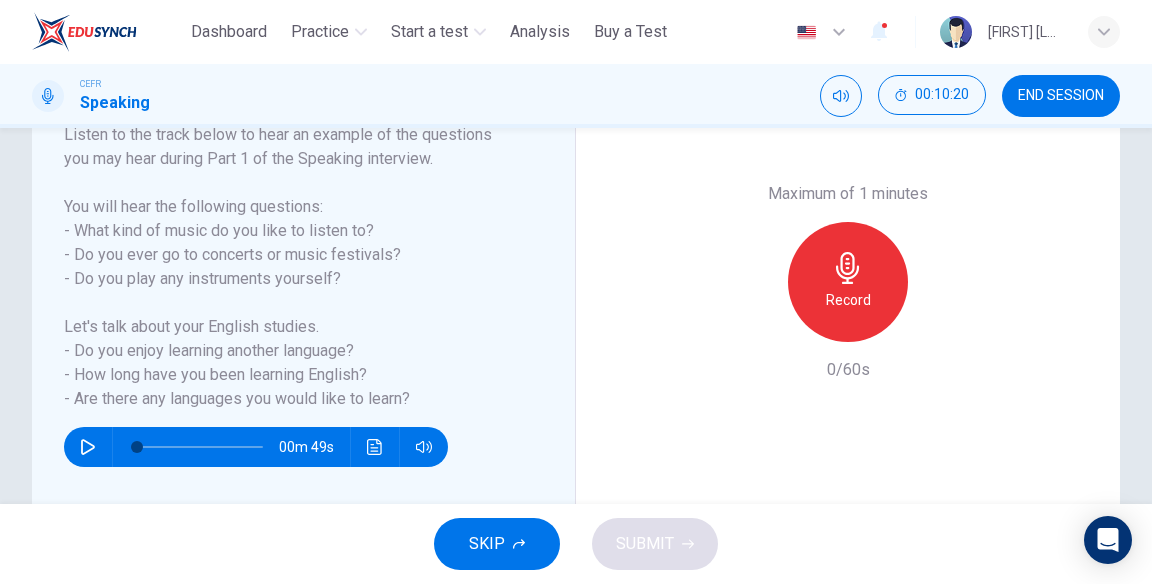 click on "Record" at bounding box center [848, 300] 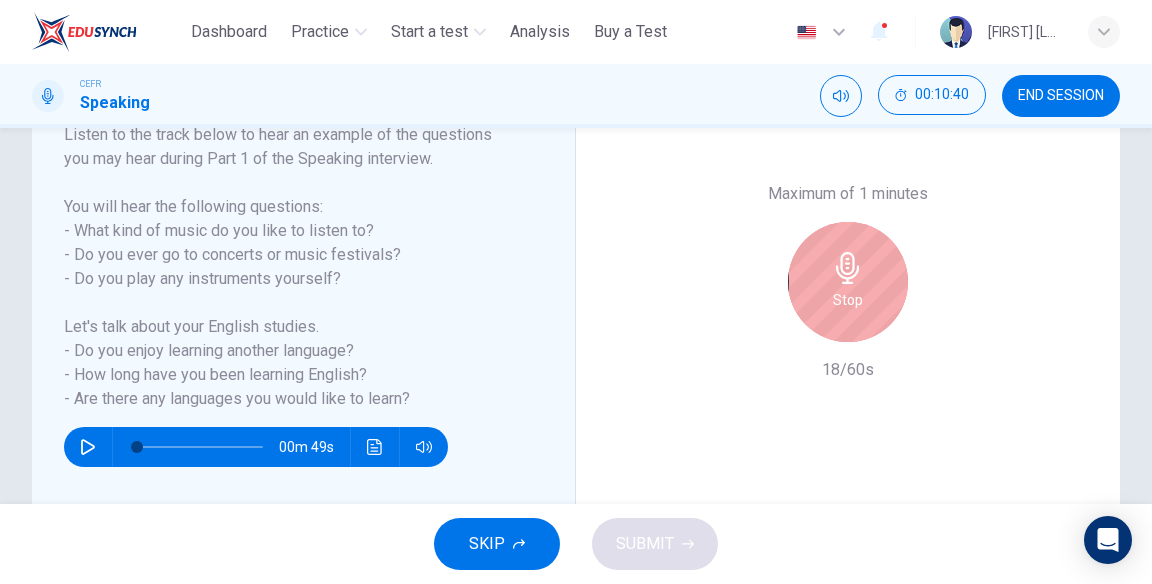 click on "Stop" at bounding box center [848, 282] 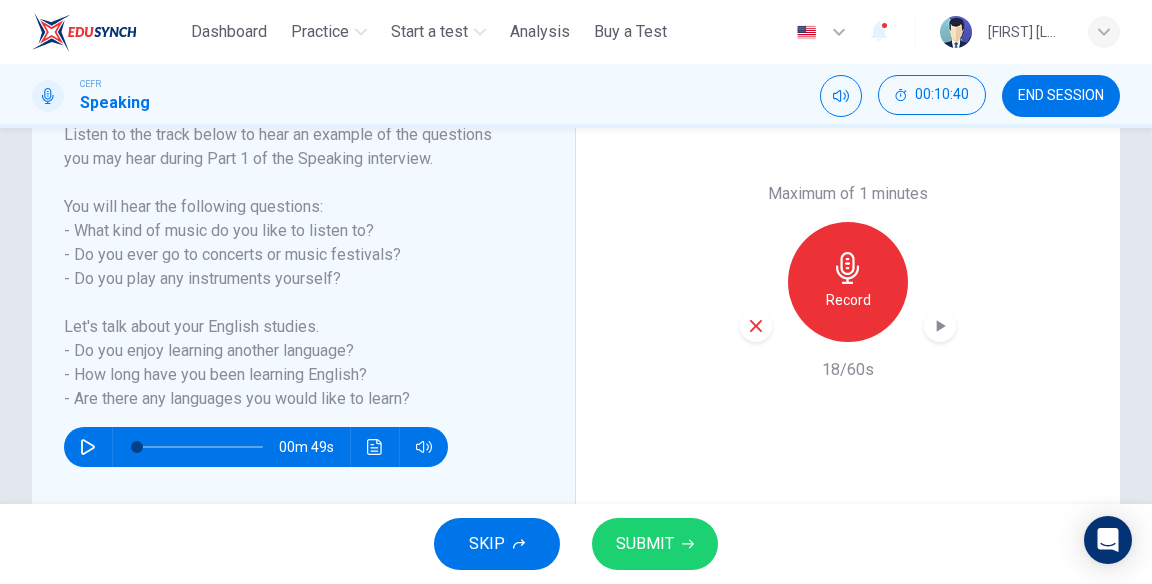 click on "SUBMIT" at bounding box center (645, 544) 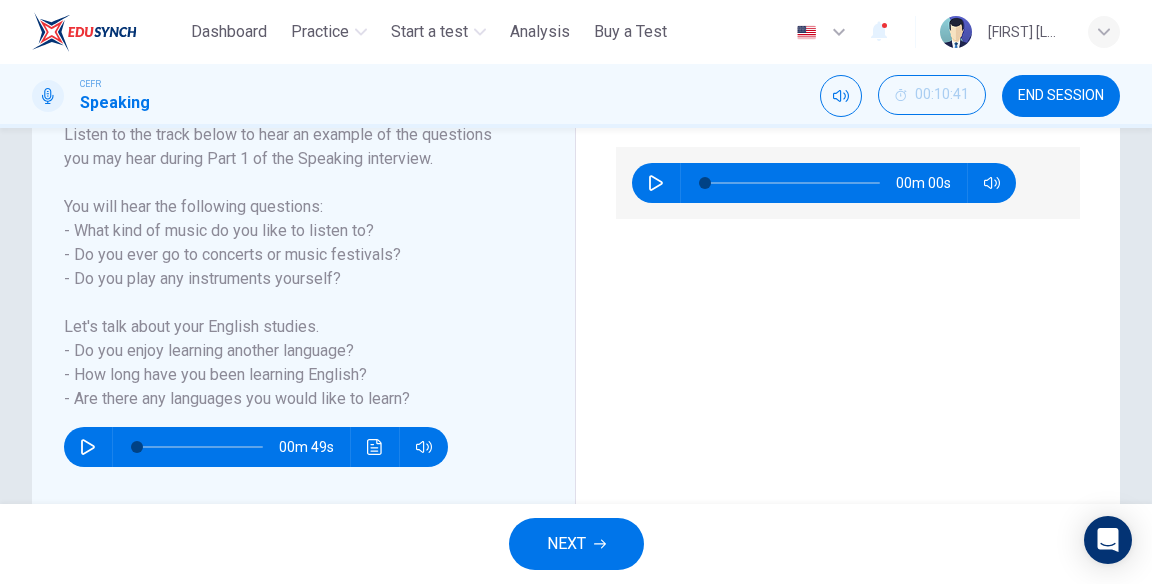 click 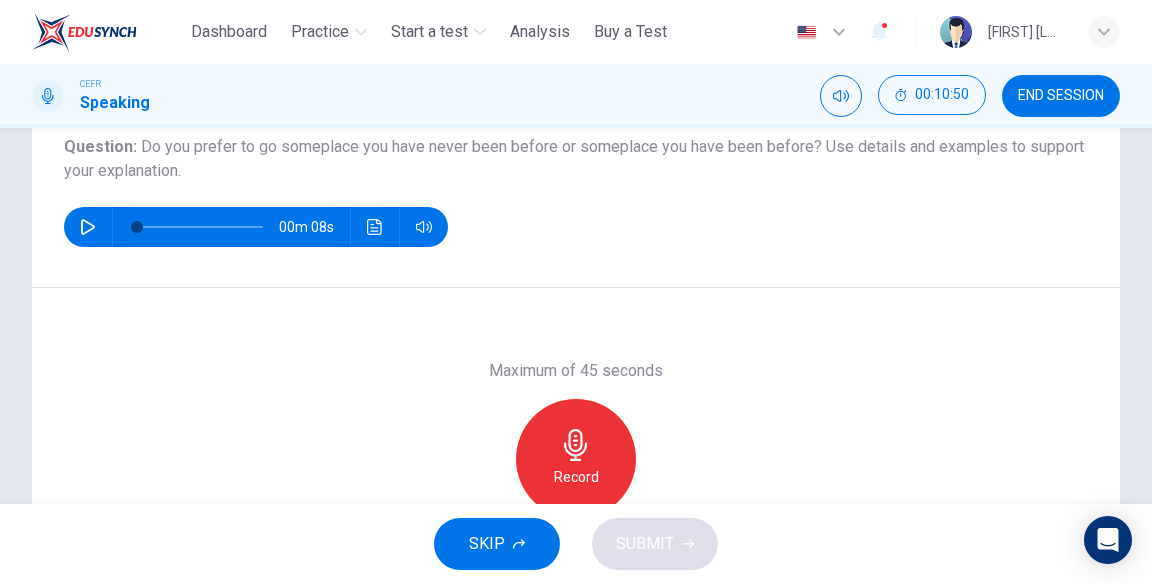 scroll, scrollTop: 233, scrollLeft: 0, axis: vertical 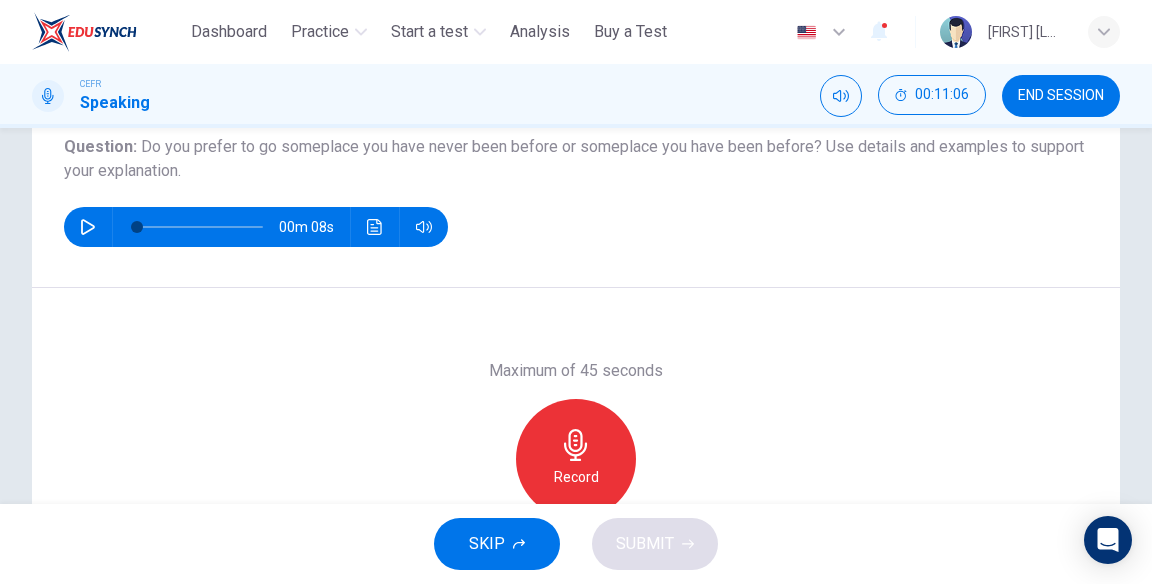 click 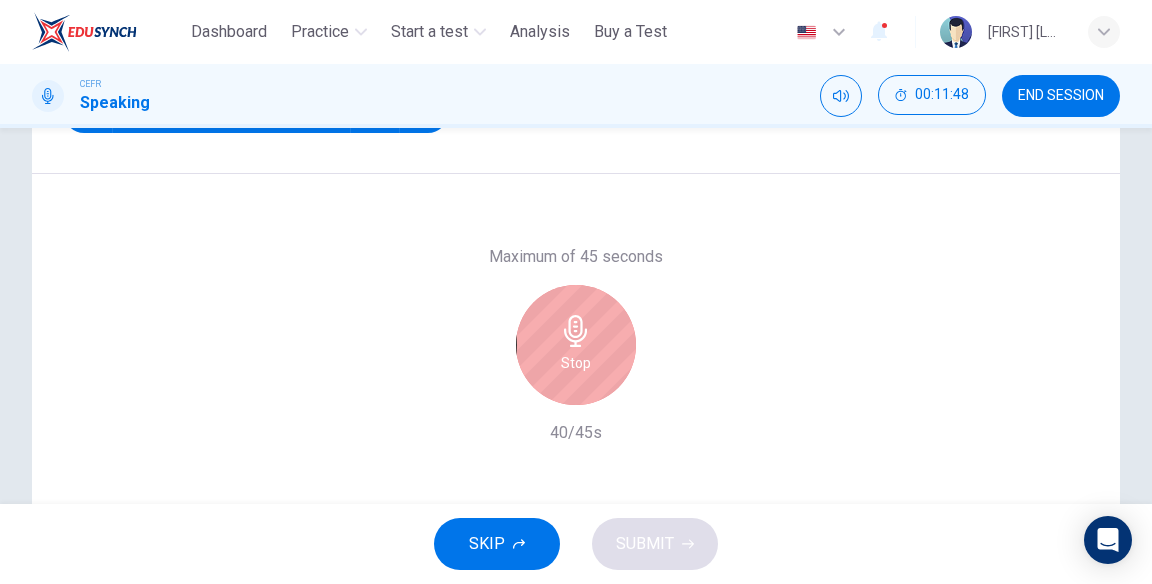 scroll, scrollTop: 351, scrollLeft: 0, axis: vertical 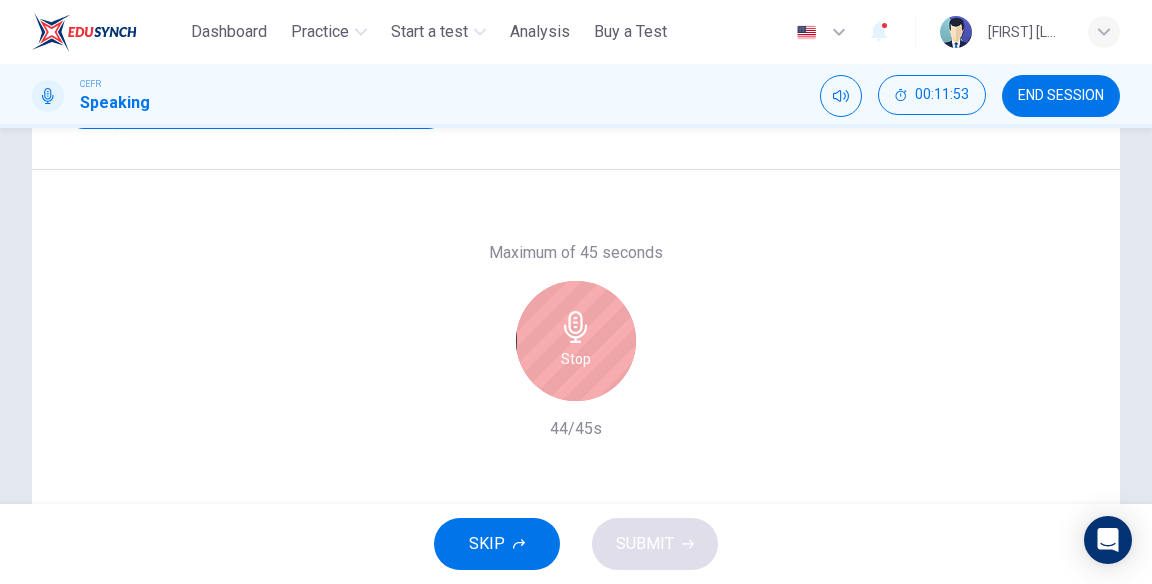 click on "Stop" at bounding box center [576, 359] 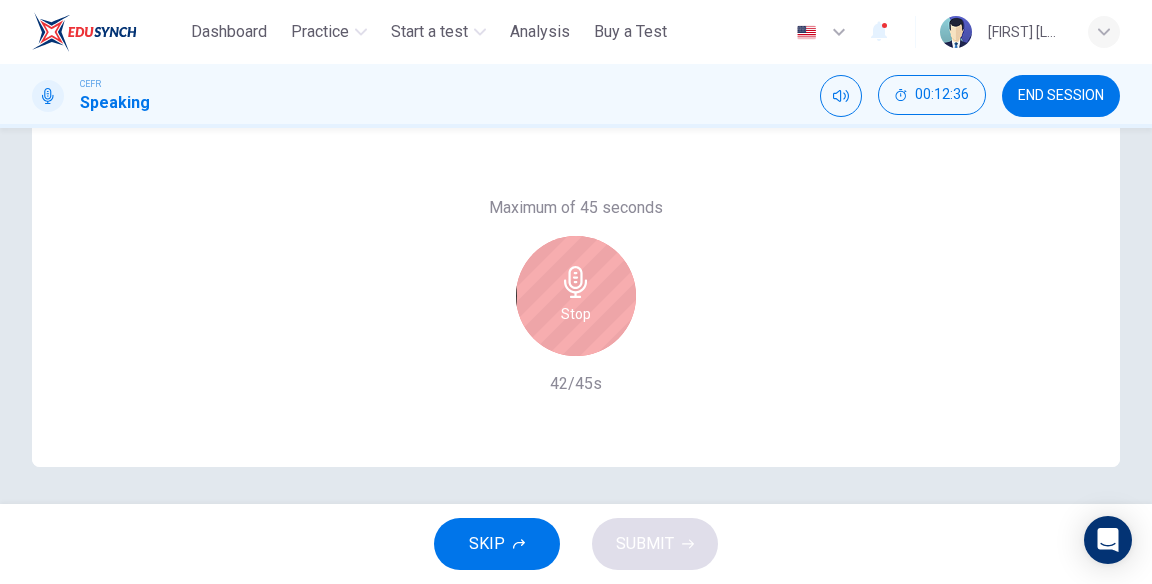 scroll, scrollTop: 396, scrollLeft: 0, axis: vertical 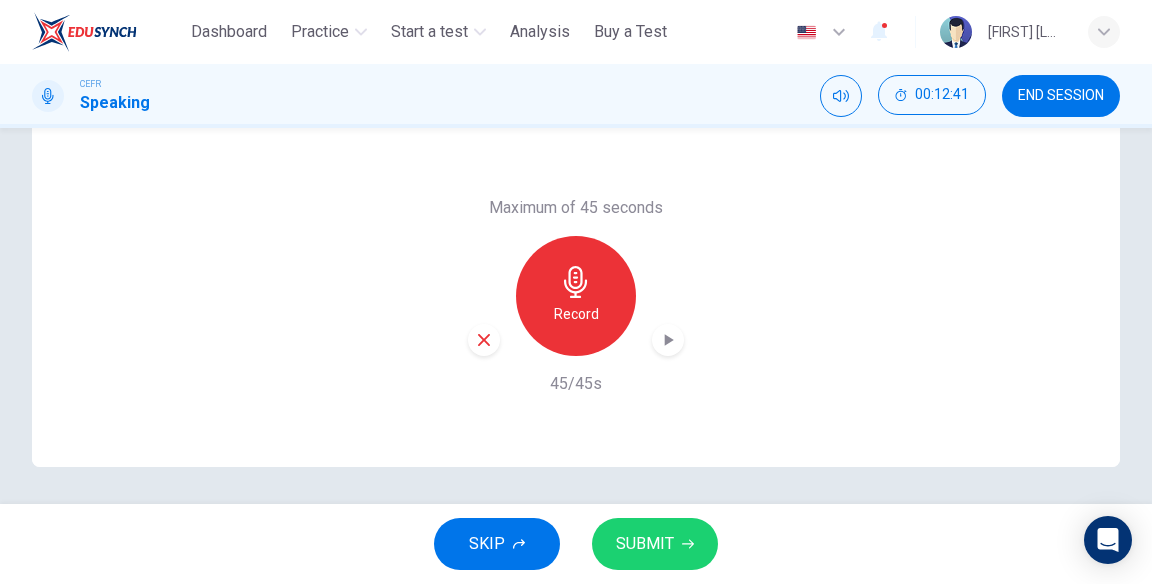 click 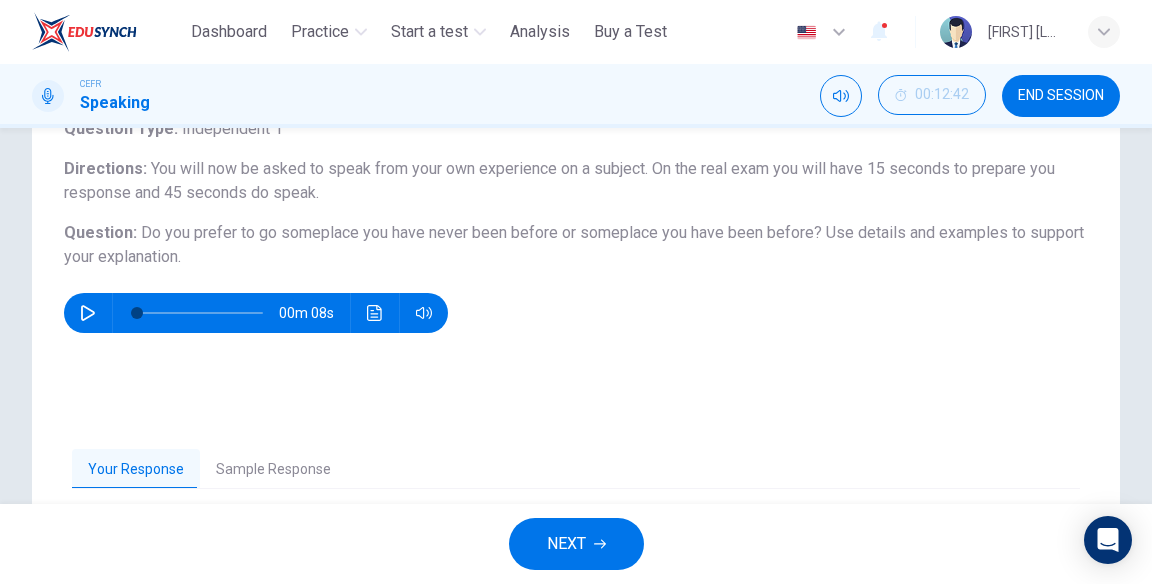 scroll, scrollTop: 0, scrollLeft: 0, axis: both 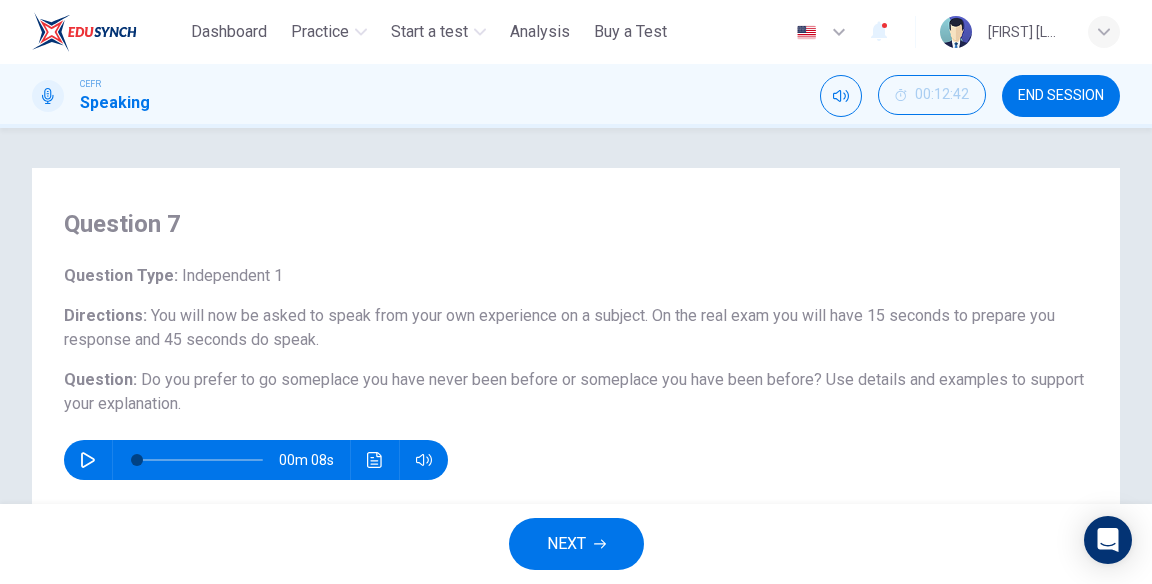 click 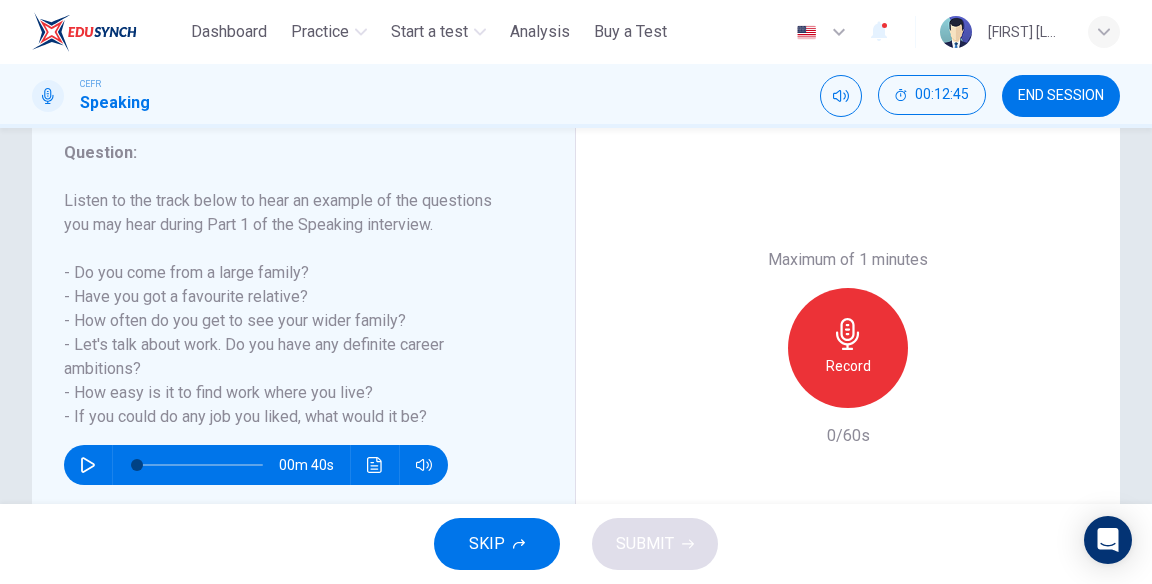 scroll, scrollTop: 274, scrollLeft: 0, axis: vertical 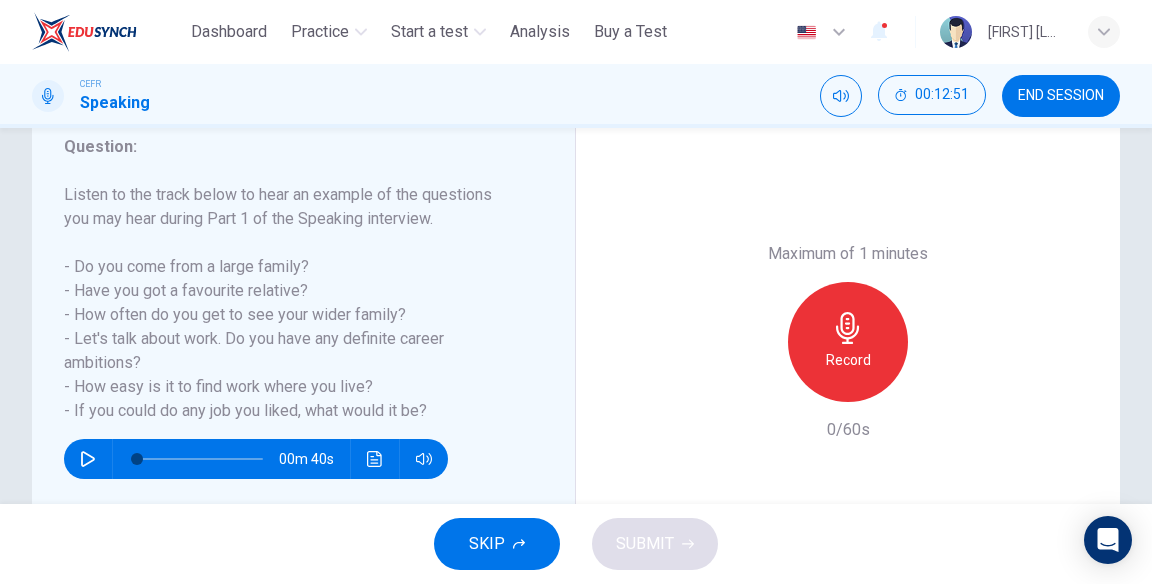 click on "Record" at bounding box center [848, 360] 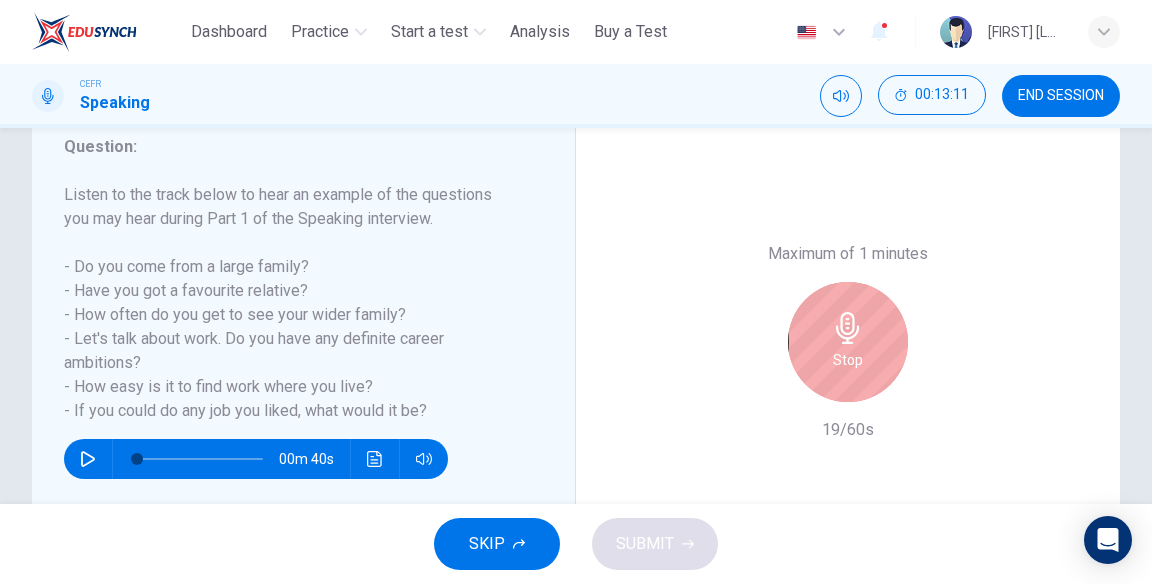click on "Stop" at bounding box center (848, 360) 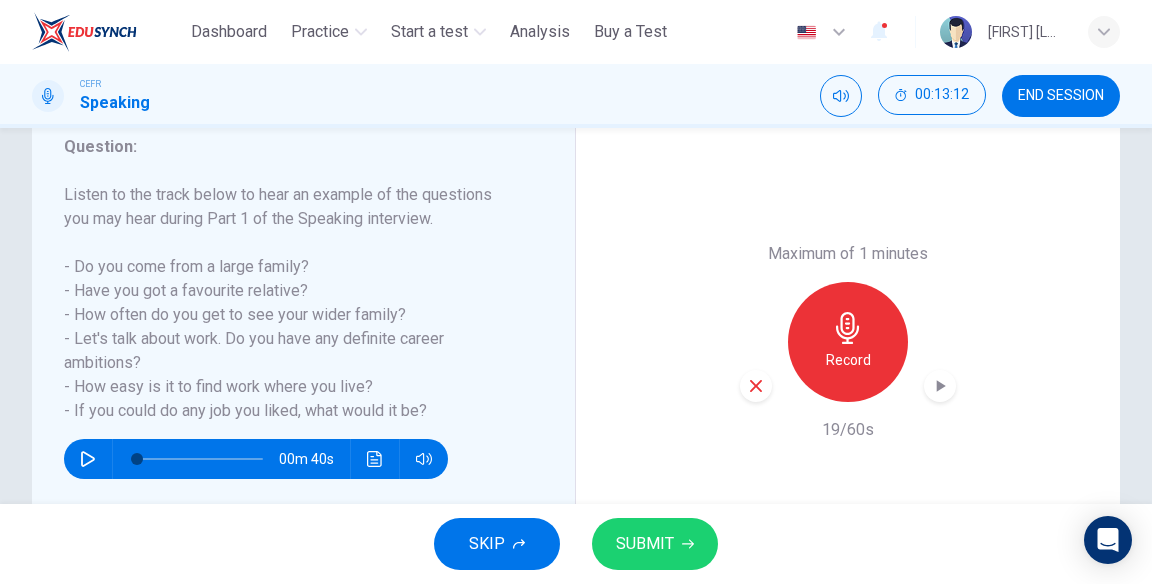 click on "SUBMIT" at bounding box center (645, 544) 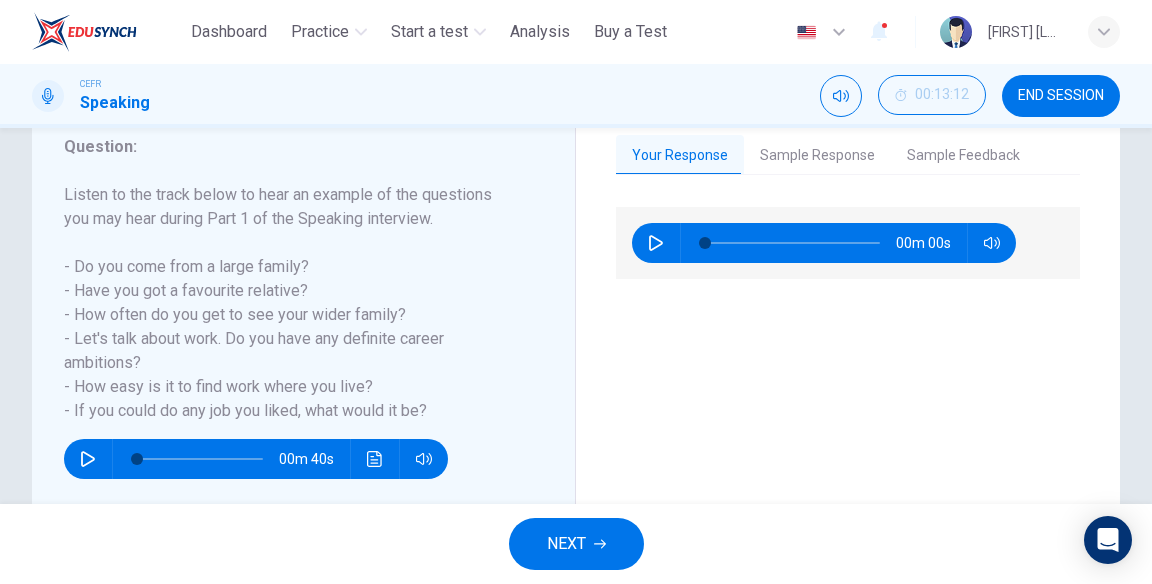 click on "NEXT" at bounding box center (566, 544) 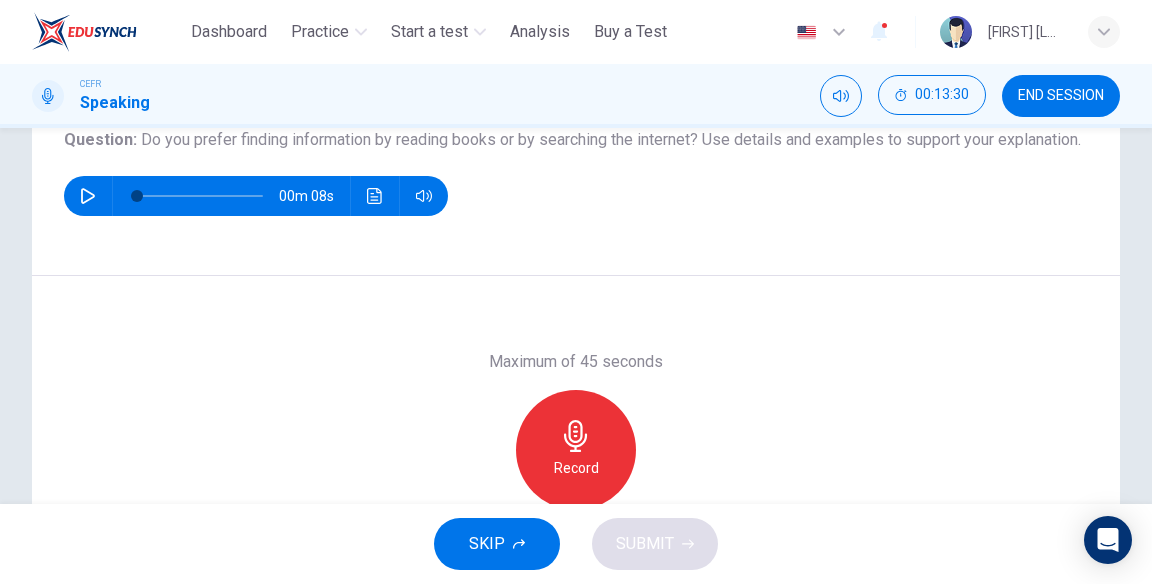 scroll, scrollTop: 240, scrollLeft: 0, axis: vertical 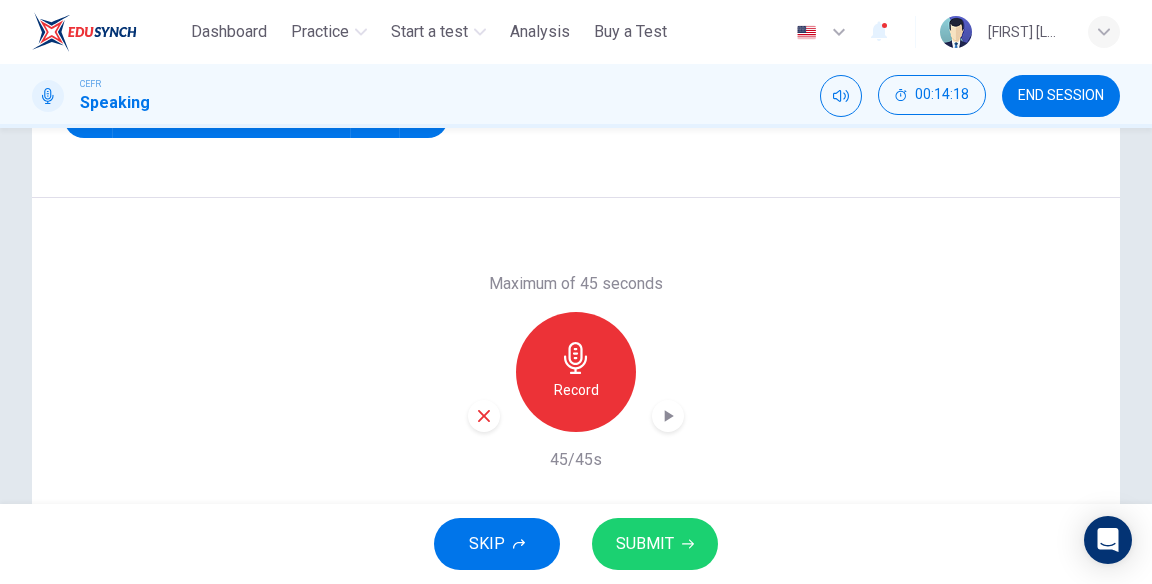 click 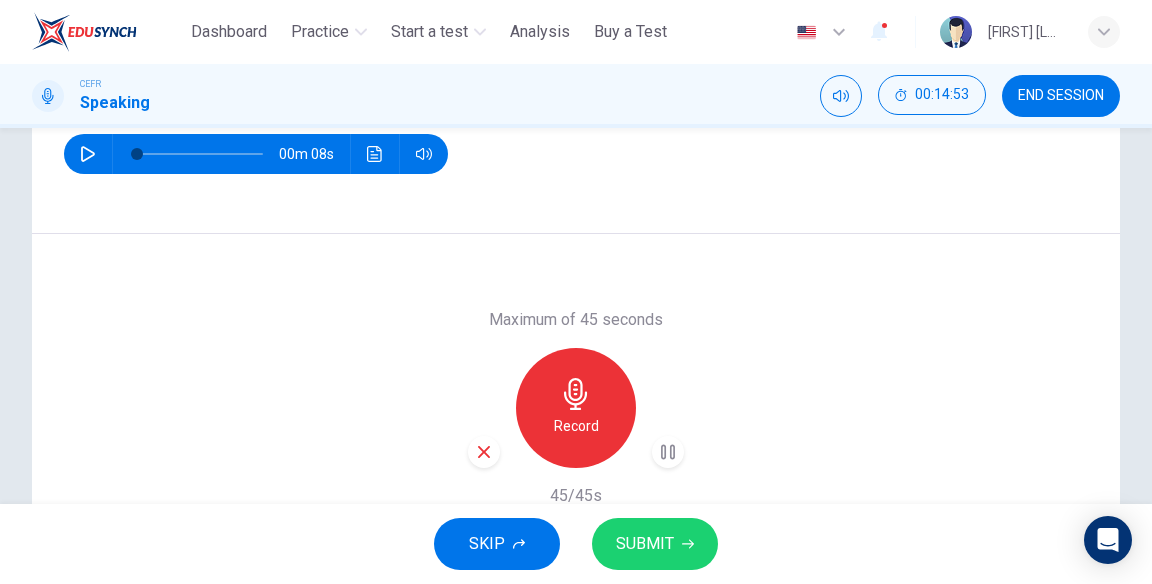 scroll, scrollTop: 399, scrollLeft: 0, axis: vertical 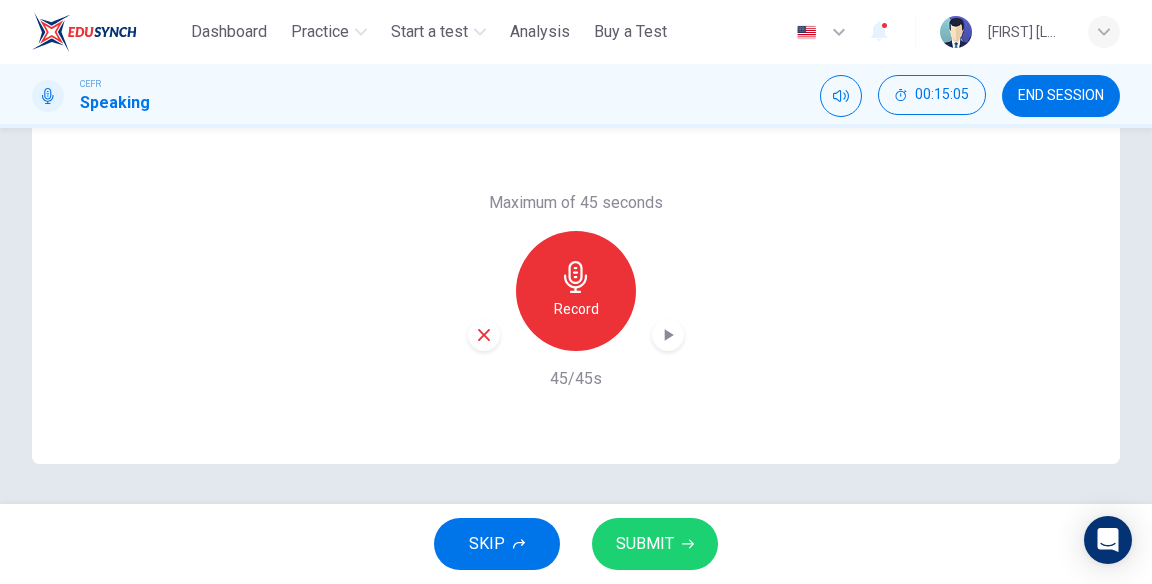 click on "SUBMIT" at bounding box center (645, 544) 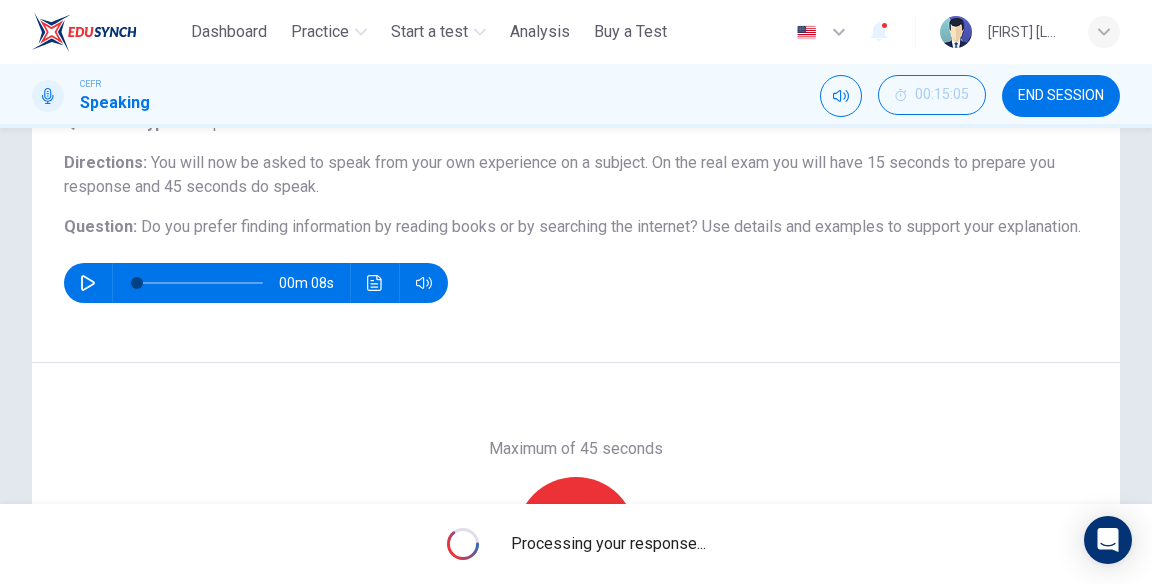 scroll, scrollTop: 150, scrollLeft: 0, axis: vertical 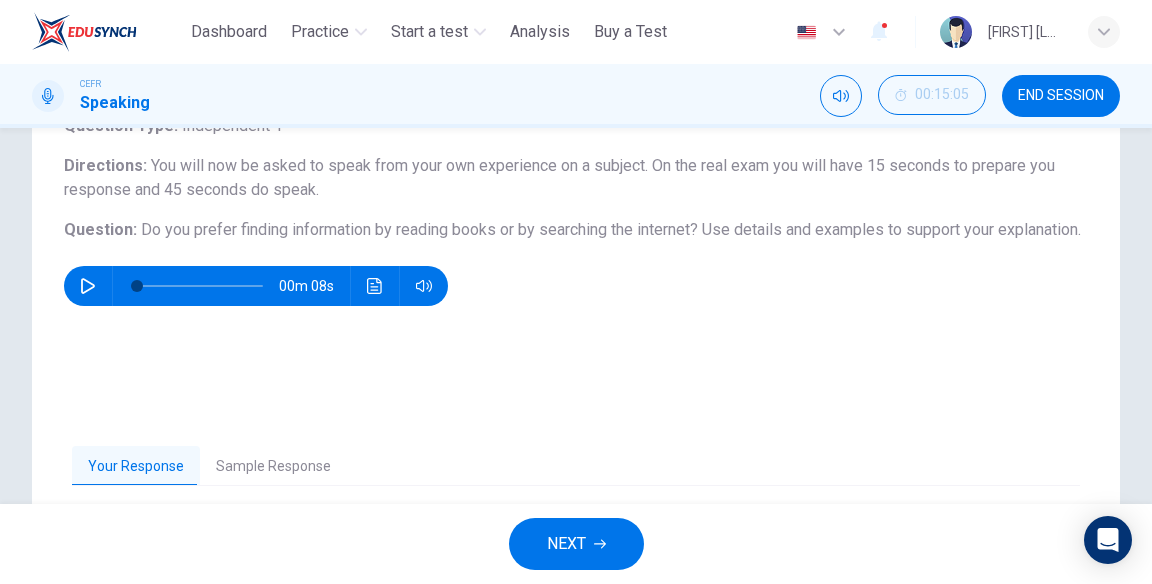 click 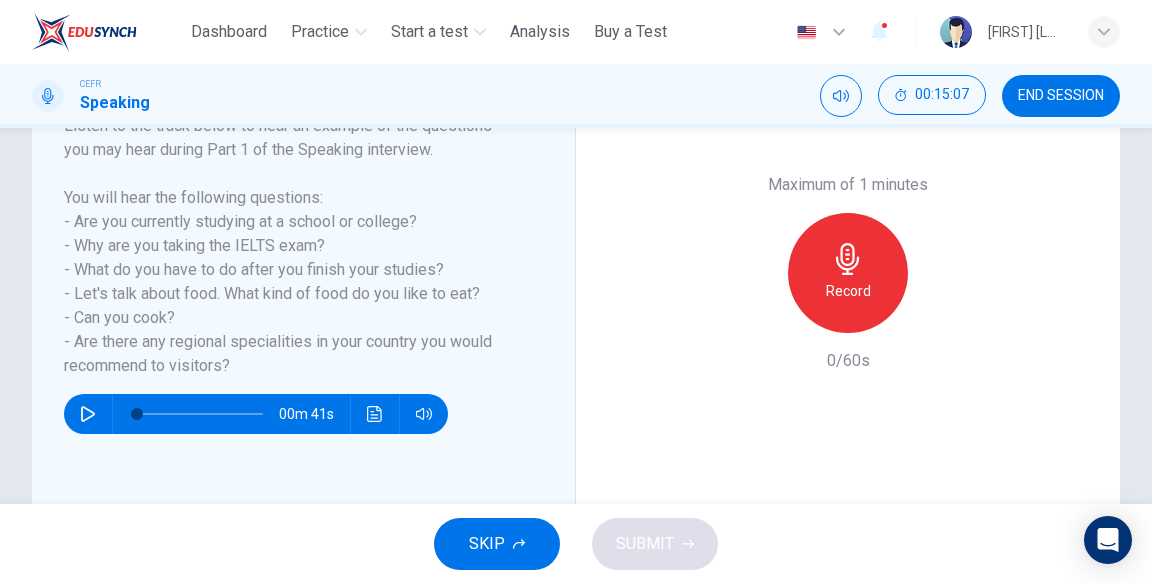 scroll, scrollTop: 353, scrollLeft: 0, axis: vertical 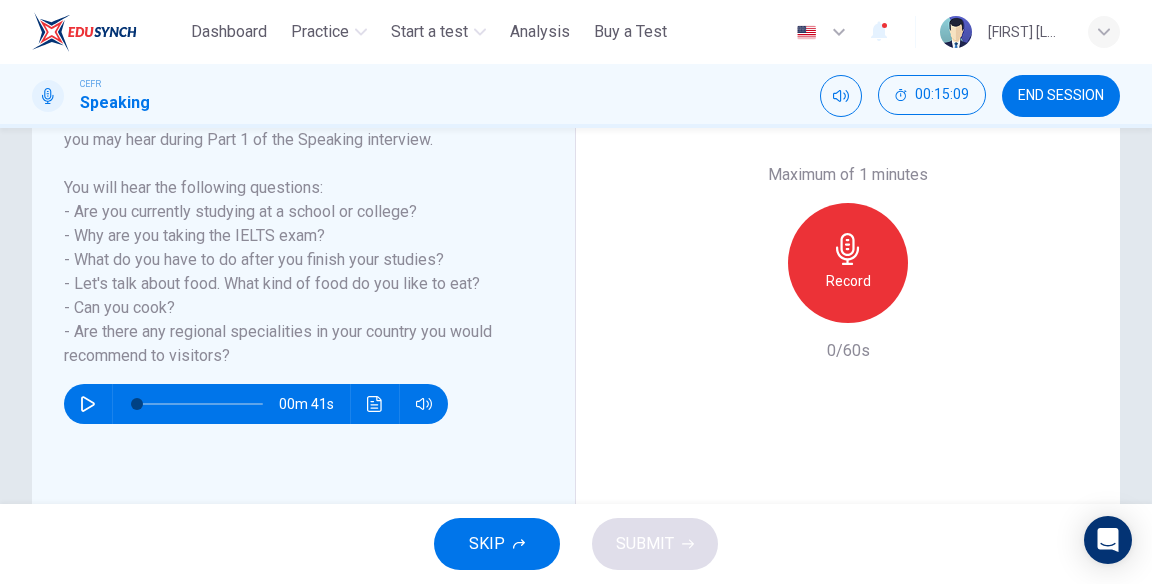 click on "Record" at bounding box center [848, 281] 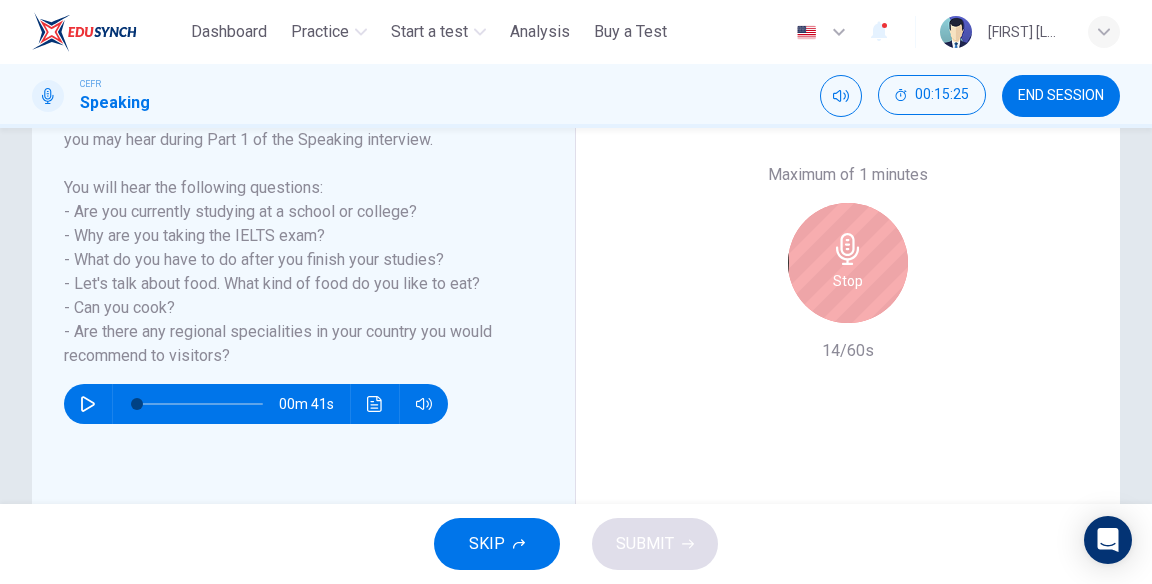 click on "Stop" at bounding box center (848, 263) 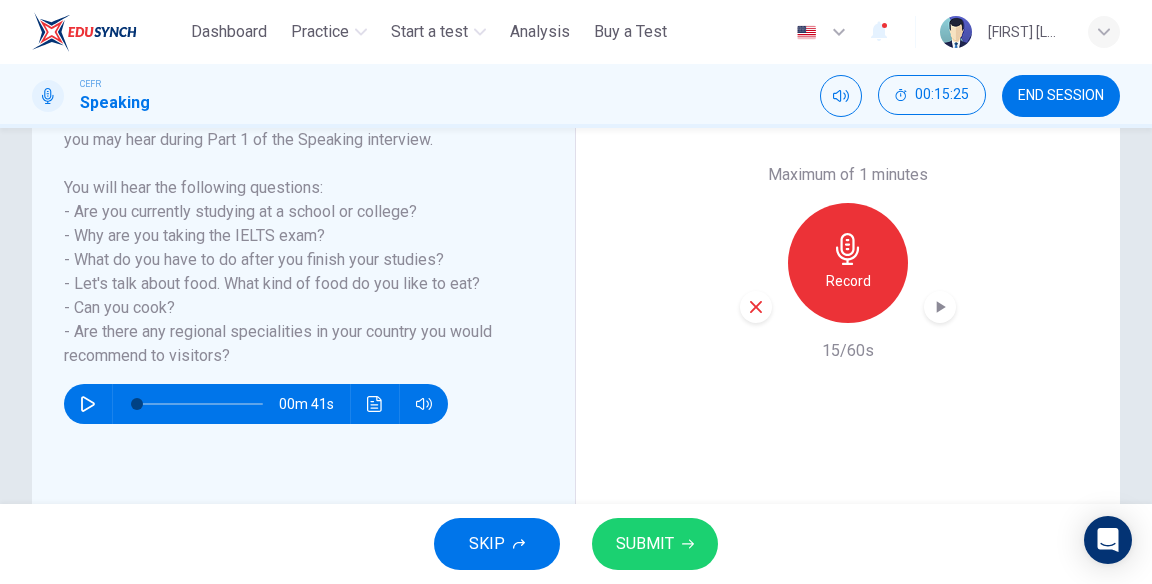 click on "SUBMIT" at bounding box center [645, 544] 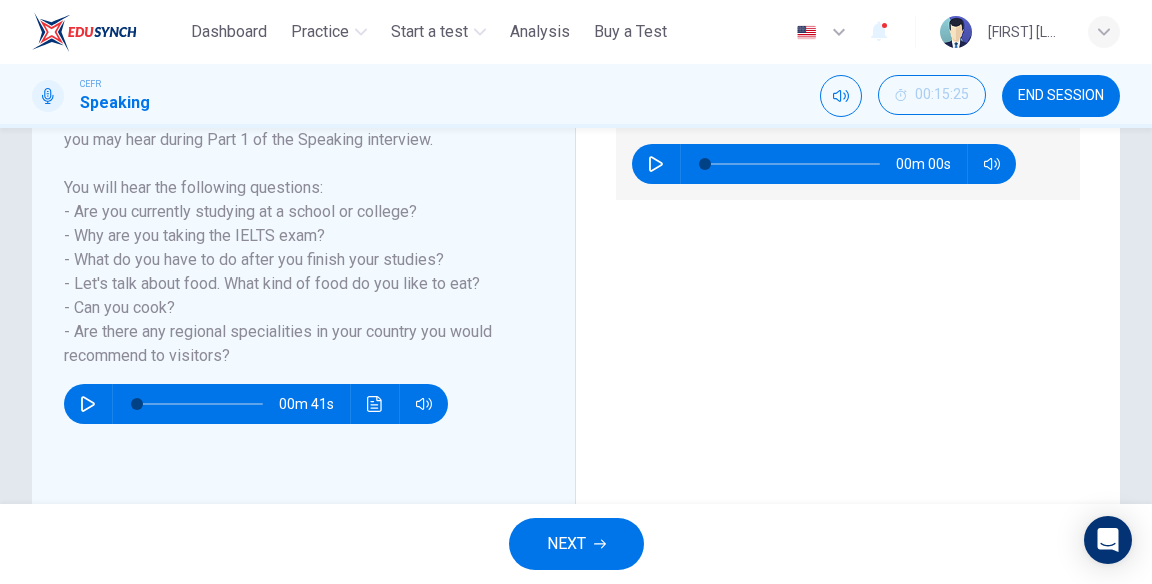 click on "NEXT" at bounding box center [566, 544] 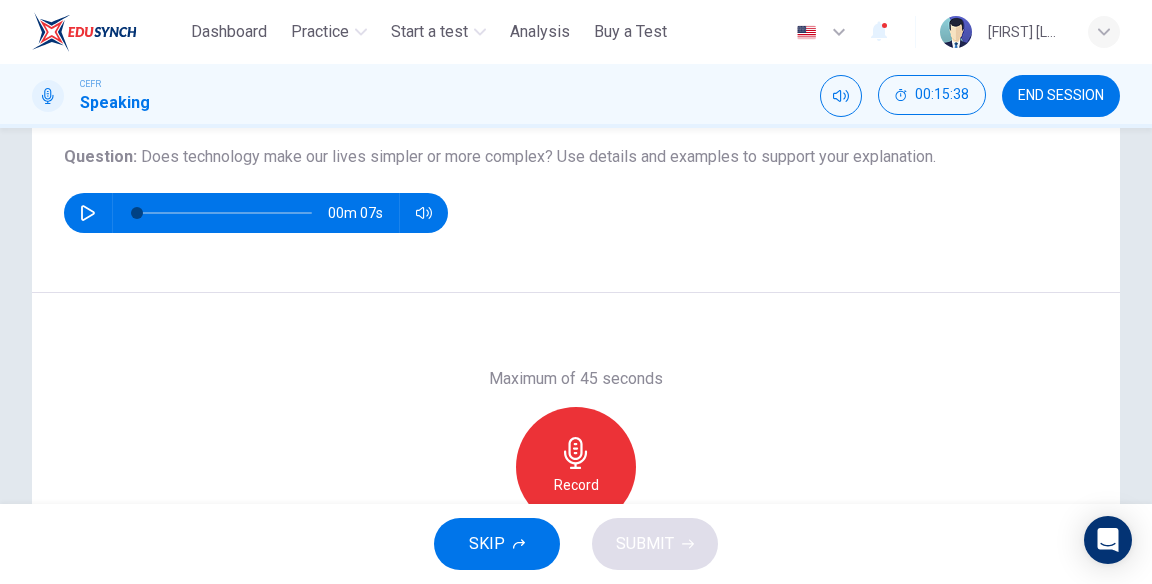 scroll, scrollTop: 224, scrollLeft: 0, axis: vertical 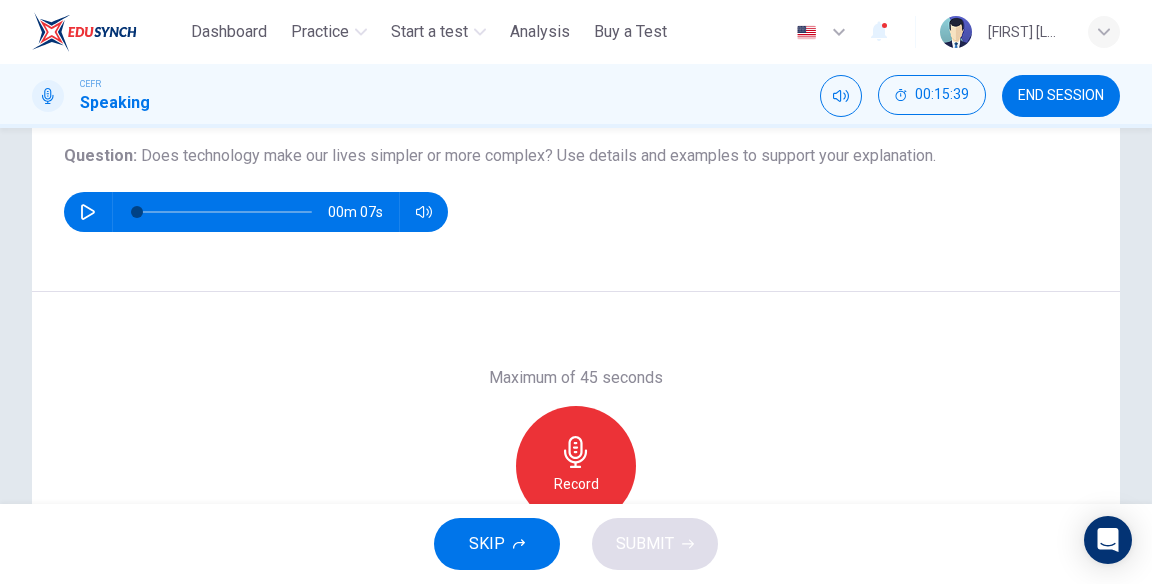 click 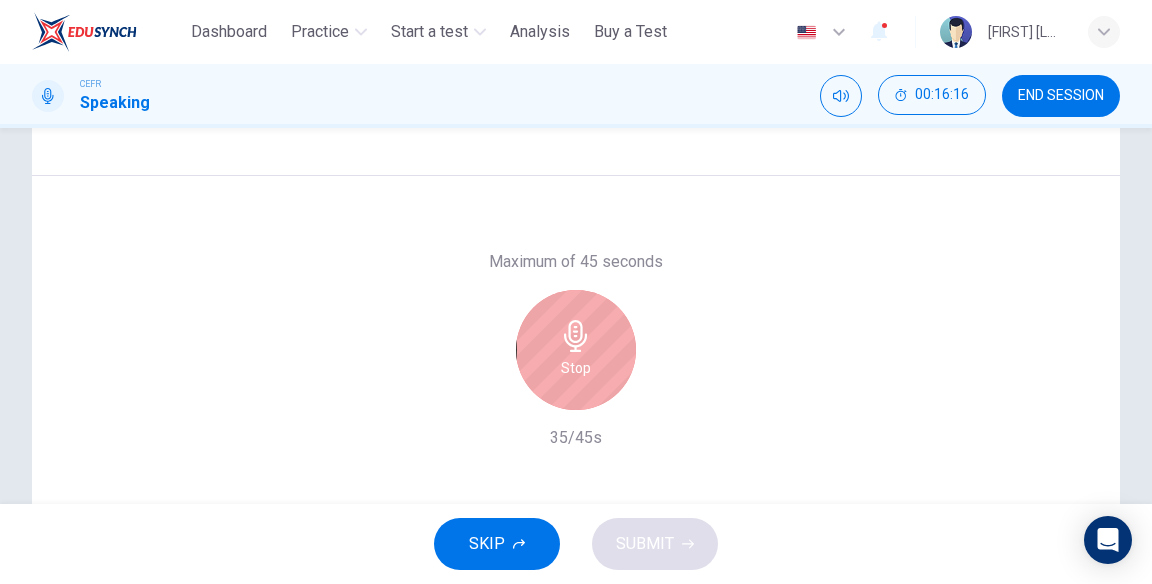 scroll, scrollTop: 343, scrollLeft: 0, axis: vertical 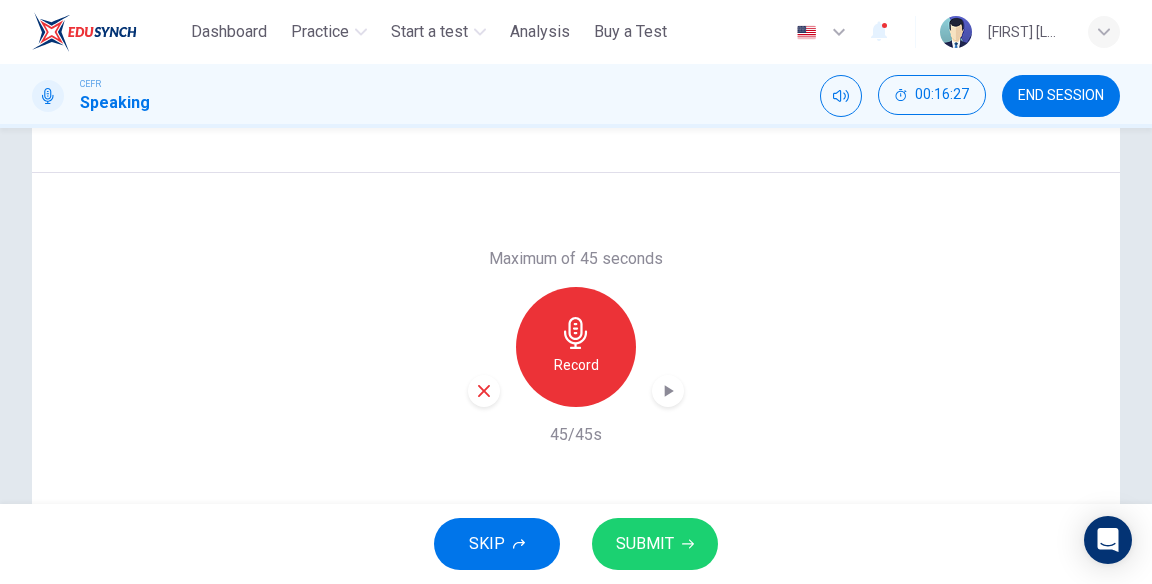 click 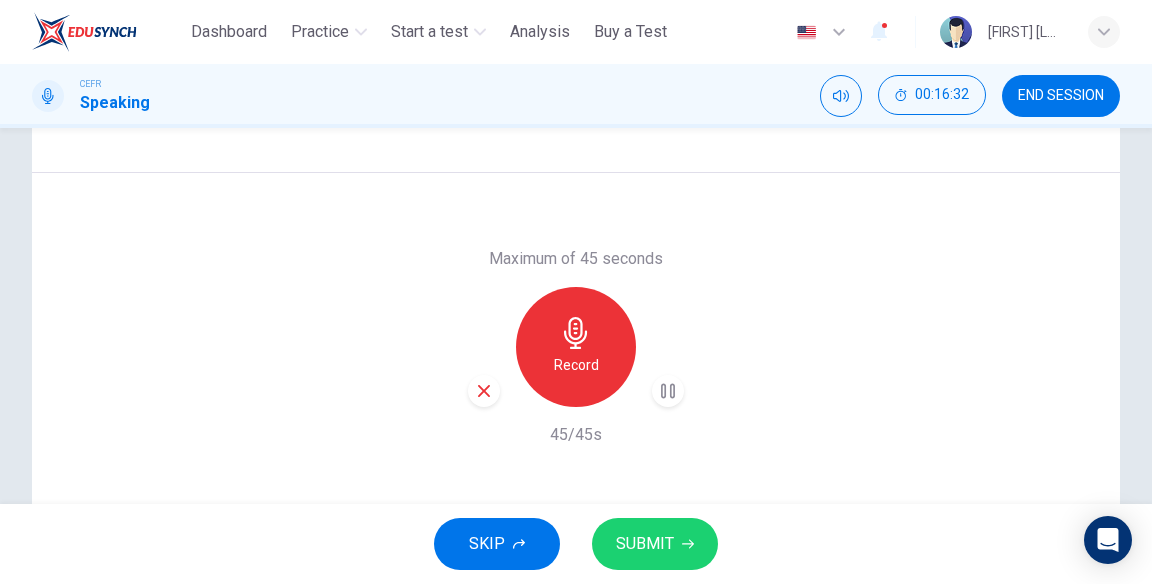 click 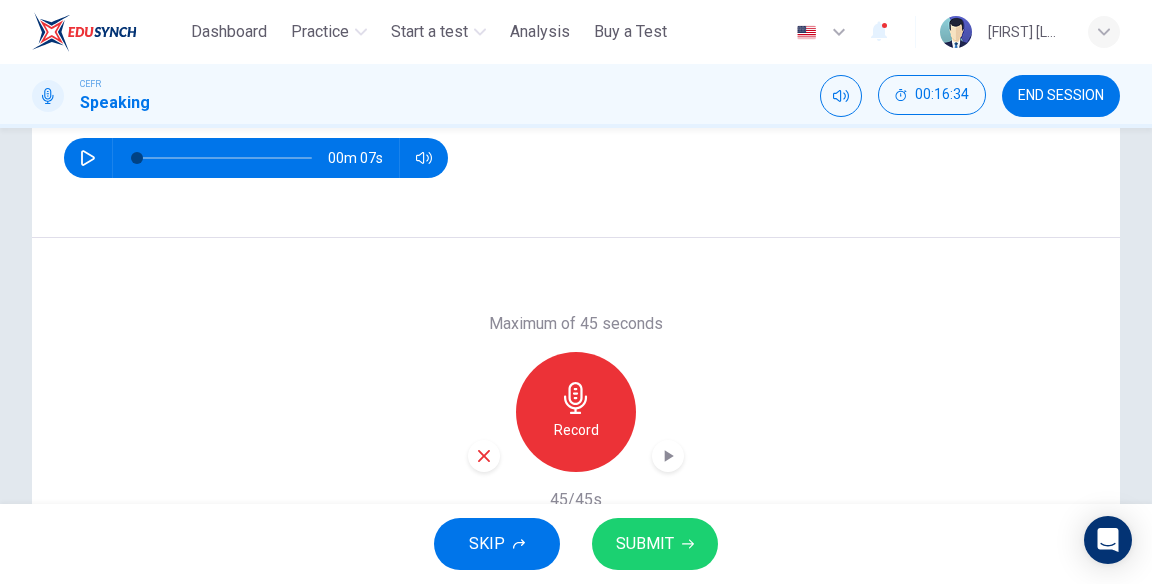 scroll, scrollTop: 292, scrollLeft: 0, axis: vertical 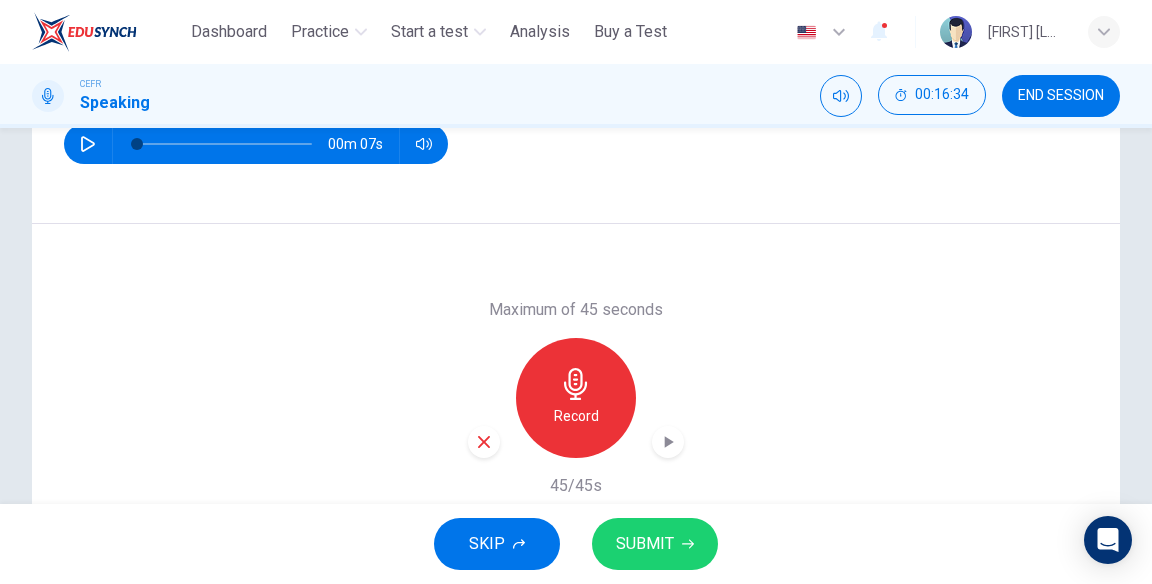 click on "SUBMIT" at bounding box center [645, 544] 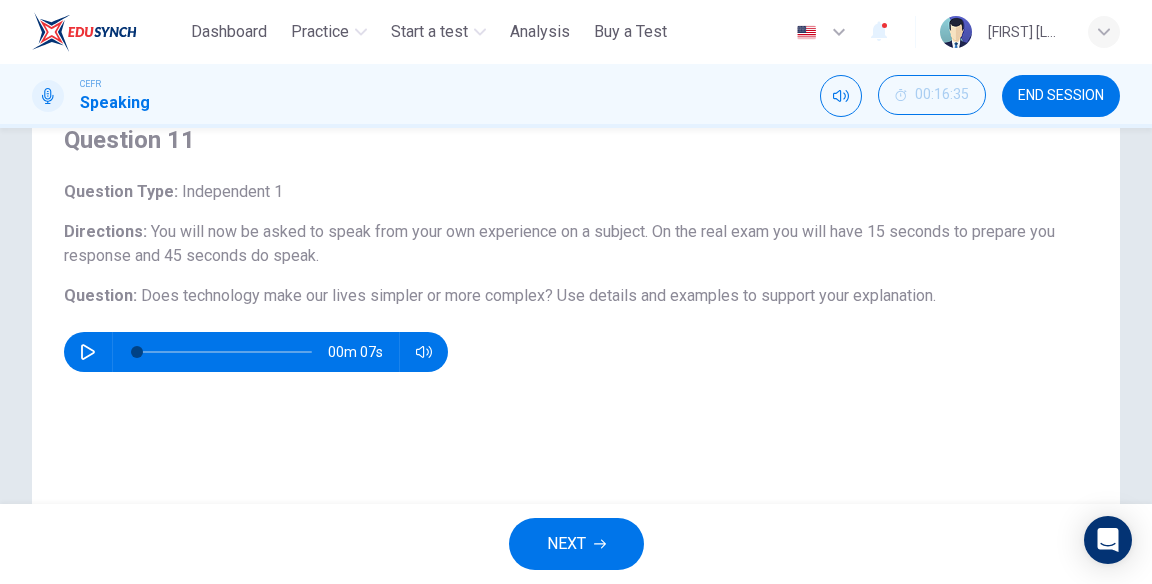 scroll, scrollTop: 399, scrollLeft: 0, axis: vertical 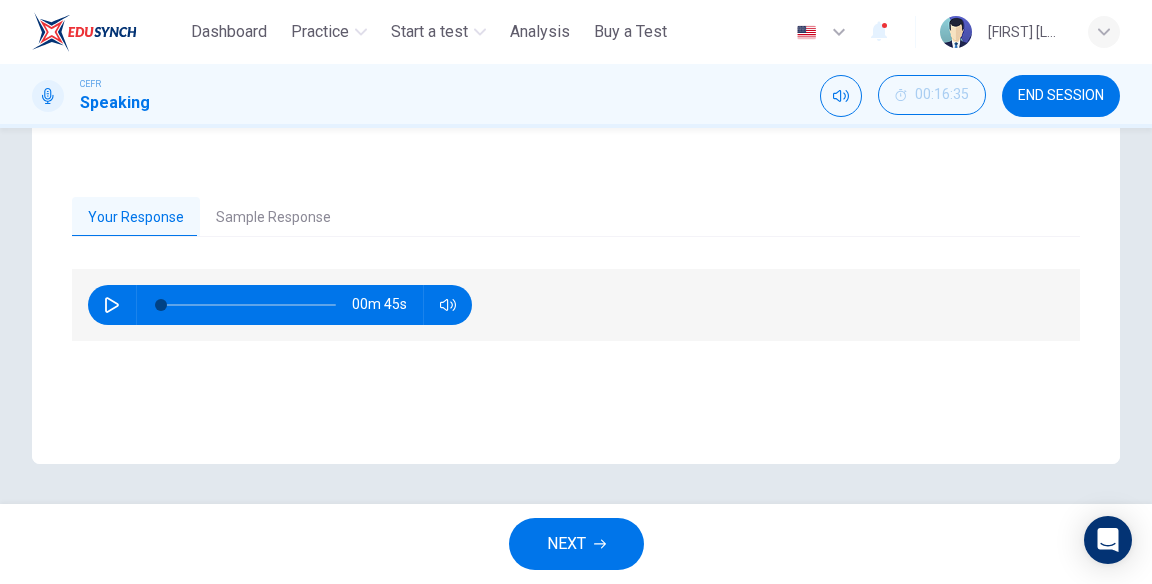 click on "NEXT" at bounding box center [576, 544] 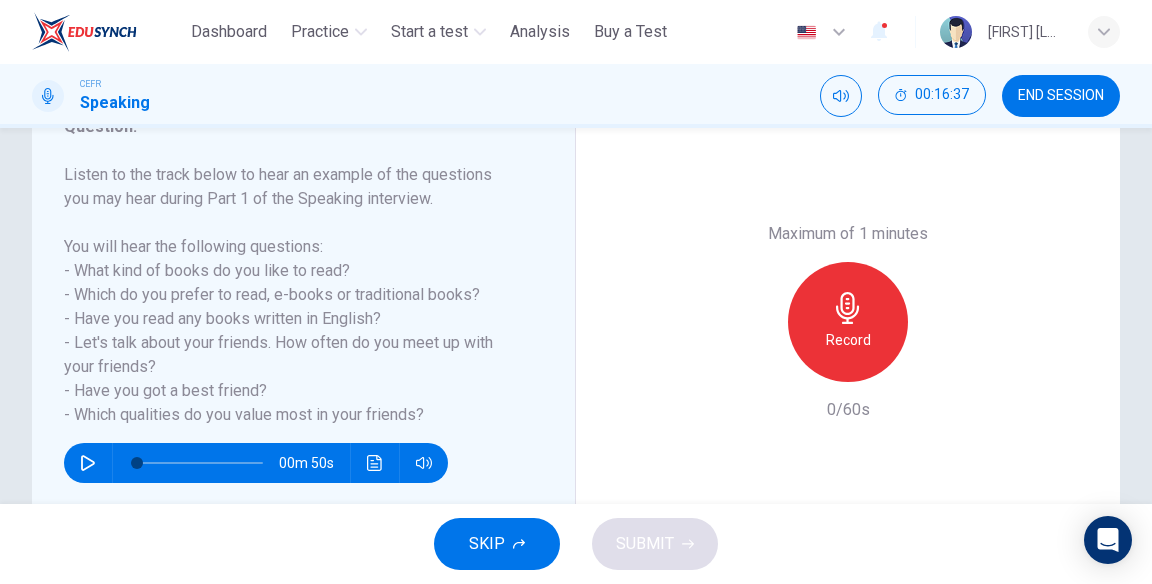 scroll, scrollTop: 292, scrollLeft: 0, axis: vertical 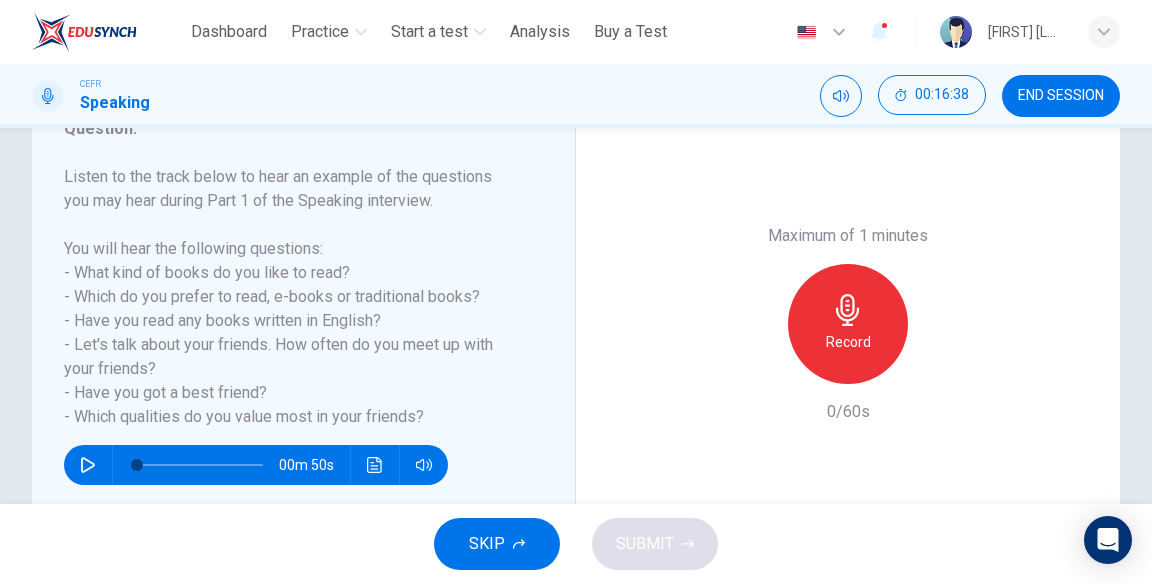click on "Record" at bounding box center [848, 324] 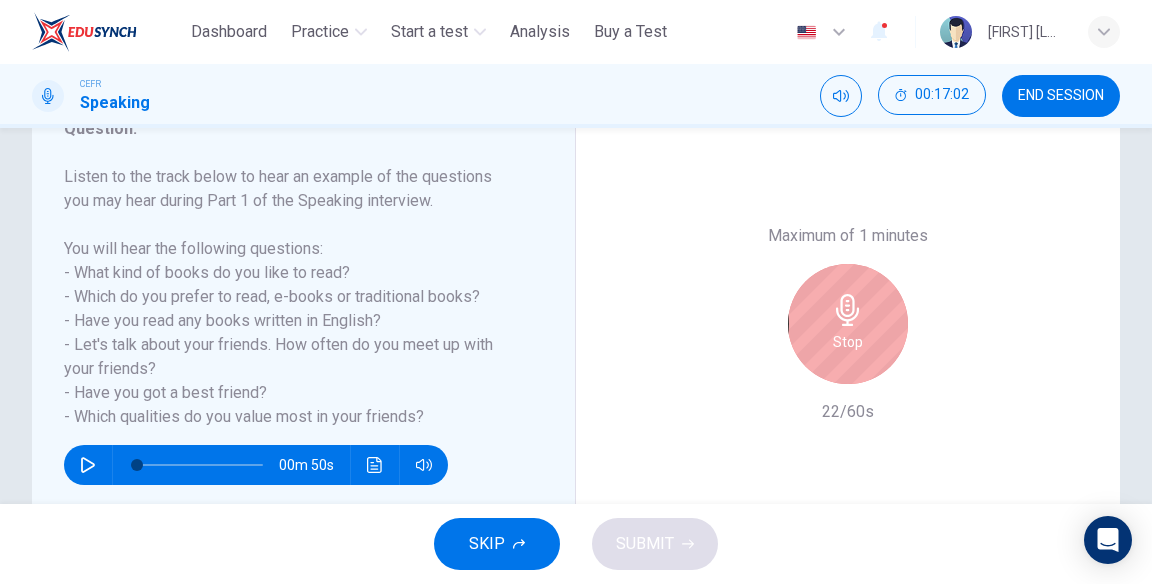 click on "Stop" at bounding box center (848, 342) 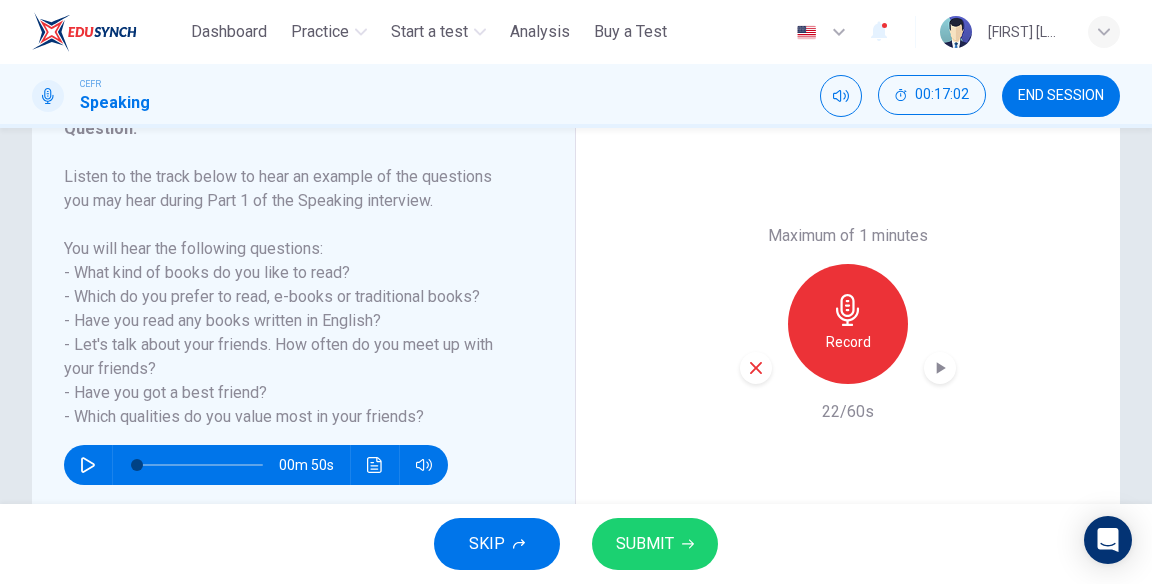 click on "SUBMIT" at bounding box center (645, 544) 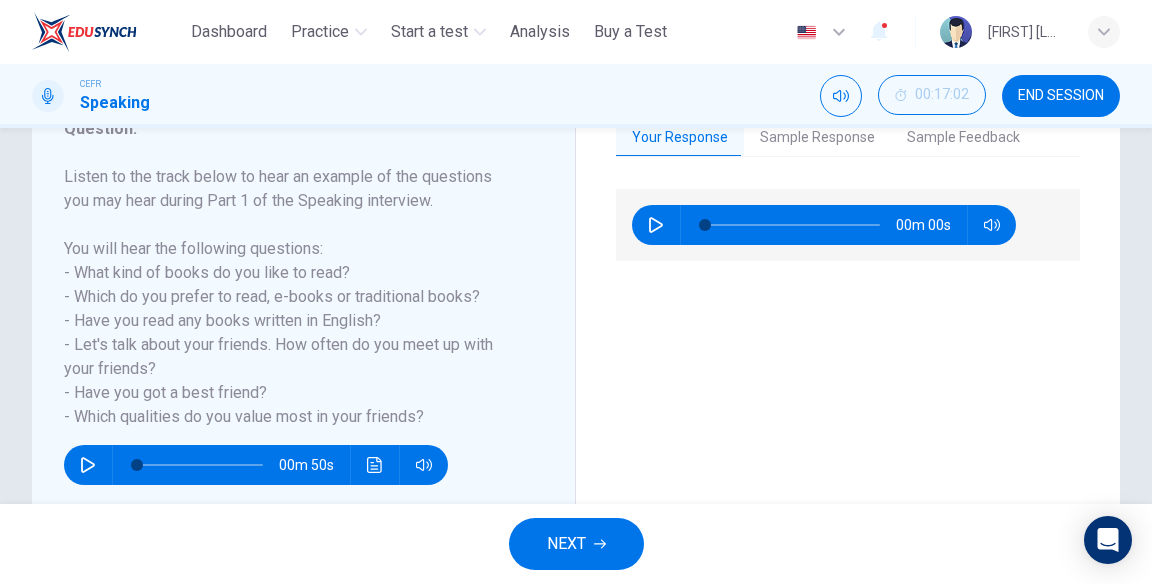 click 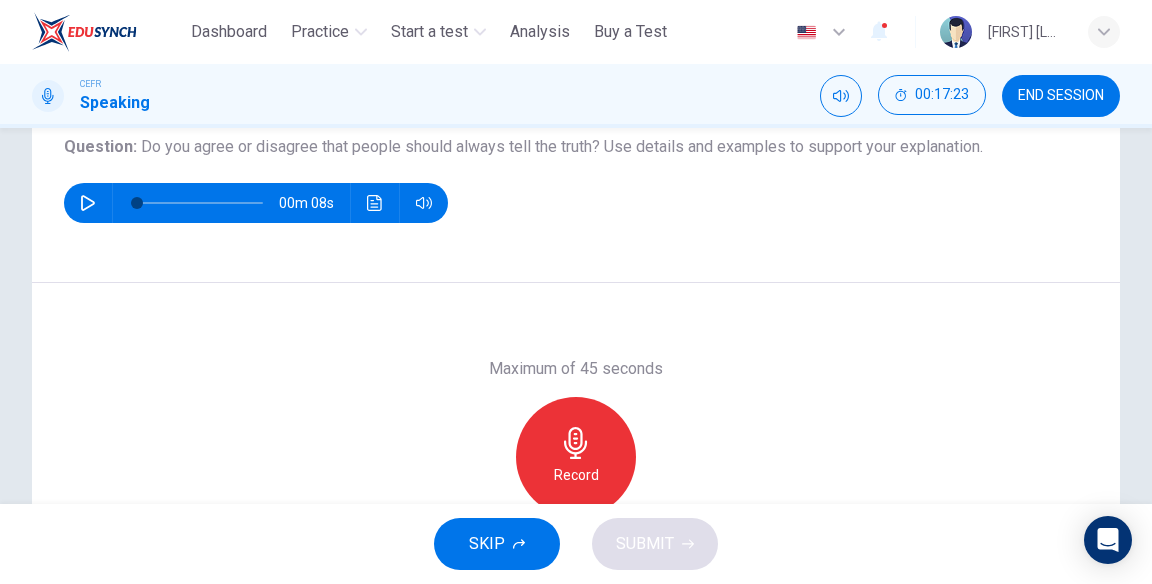 scroll, scrollTop: 233, scrollLeft: 0, axis: vertical 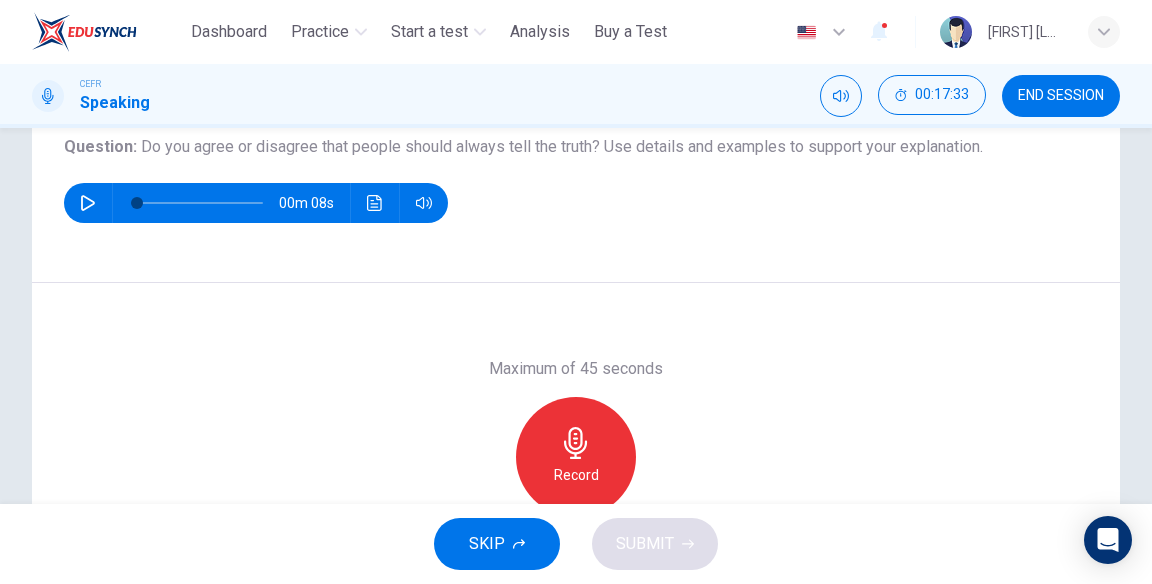 click on "Record" at bounding box center (576, 475) 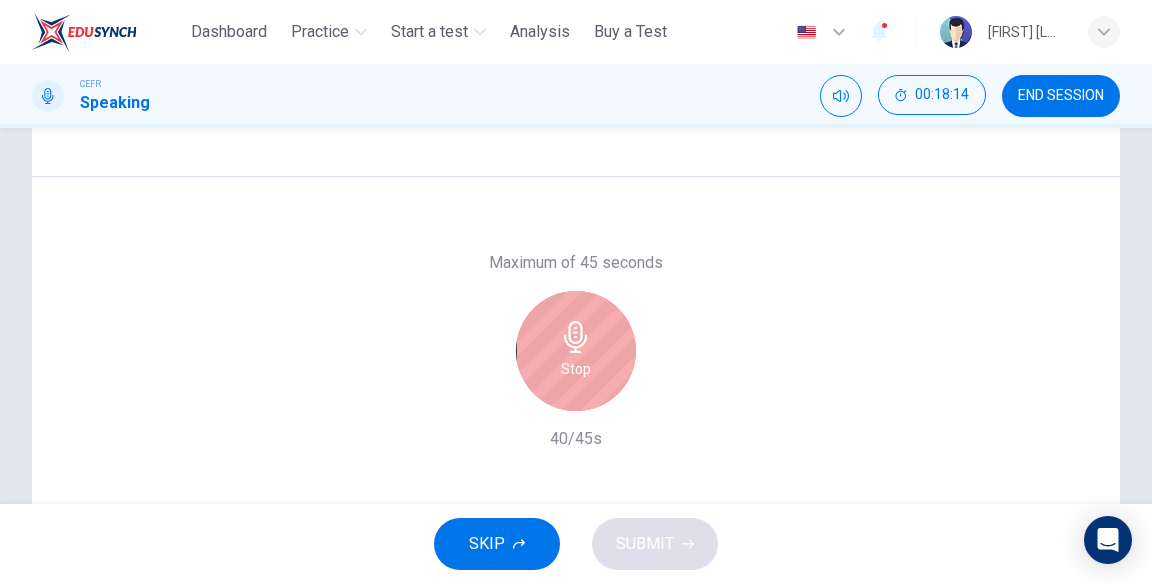 scroll, scrollTop: 340, scrollLeft: 0, axis: vertical 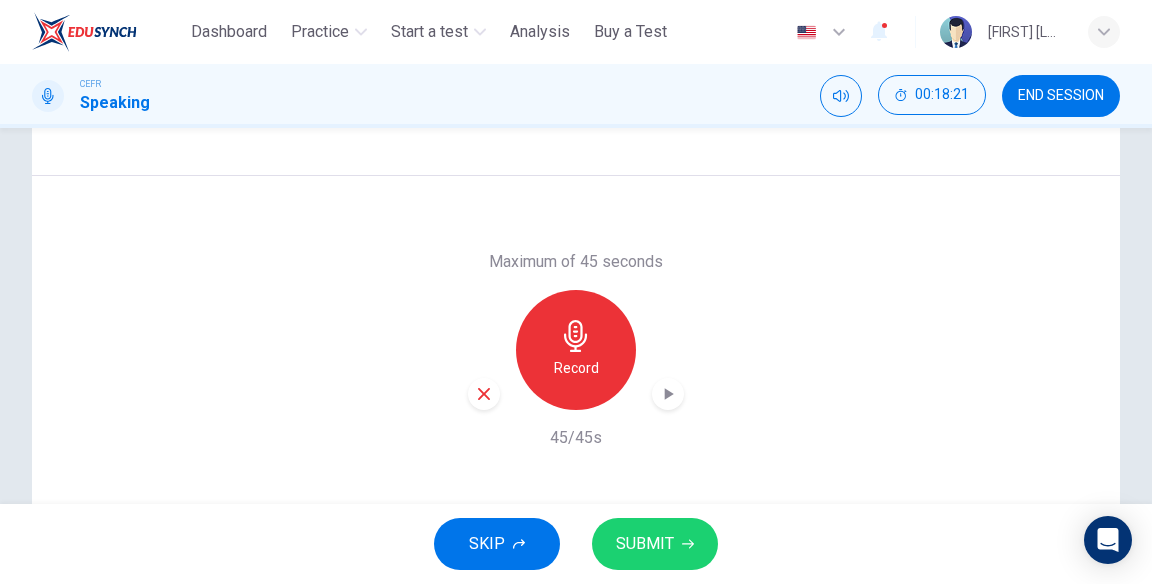 click 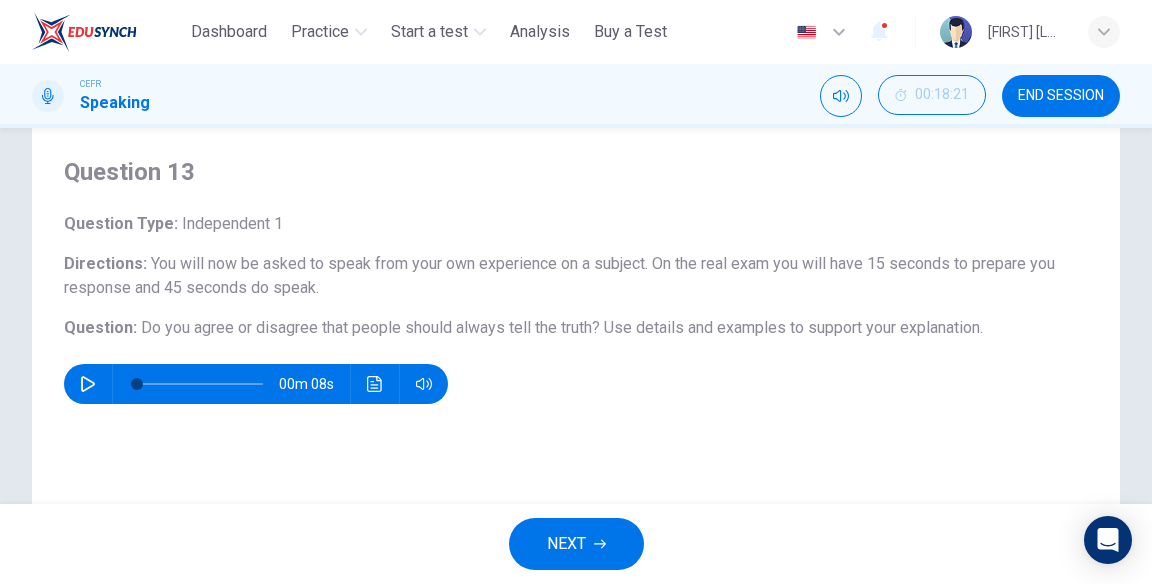 scroll, scrollTop: 53, scrollLeft: 0, axis: vertical 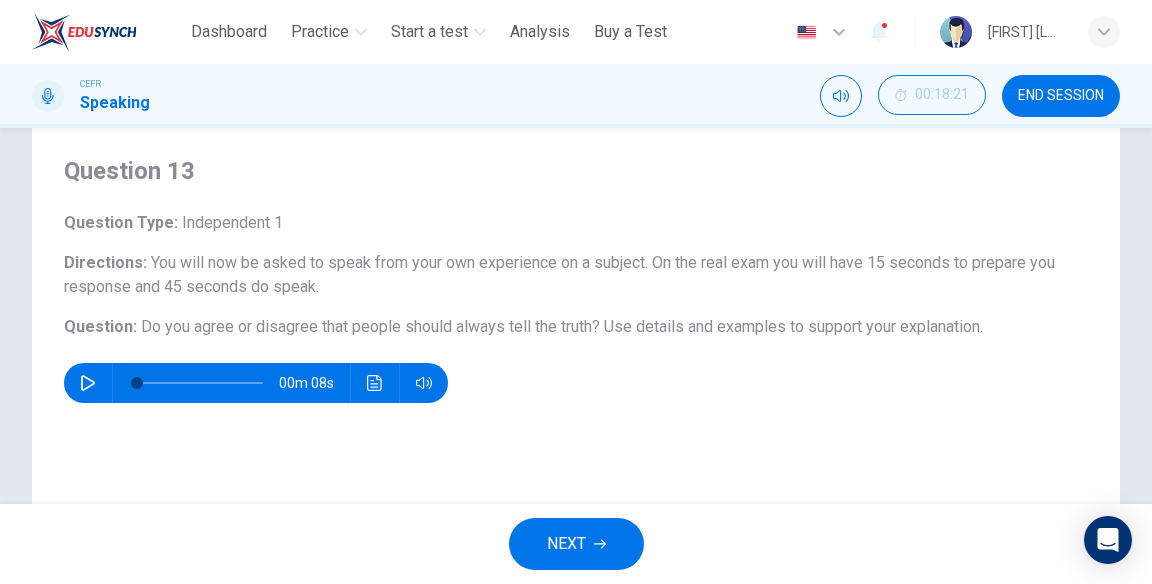 click 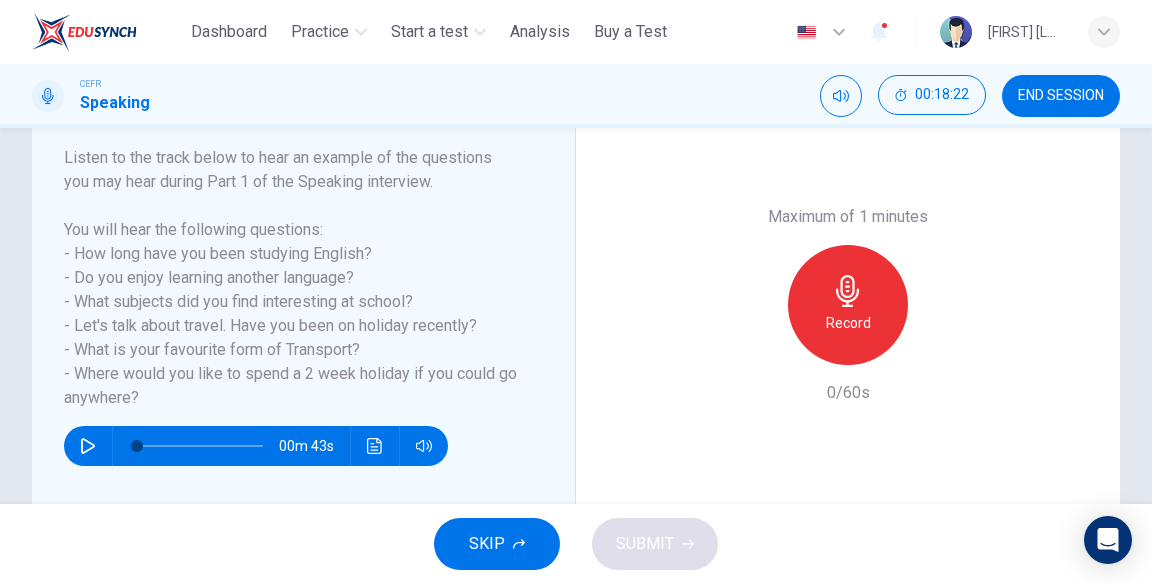 scroll, scrollTop: 303, scrollLeft: 0, axis: vertical 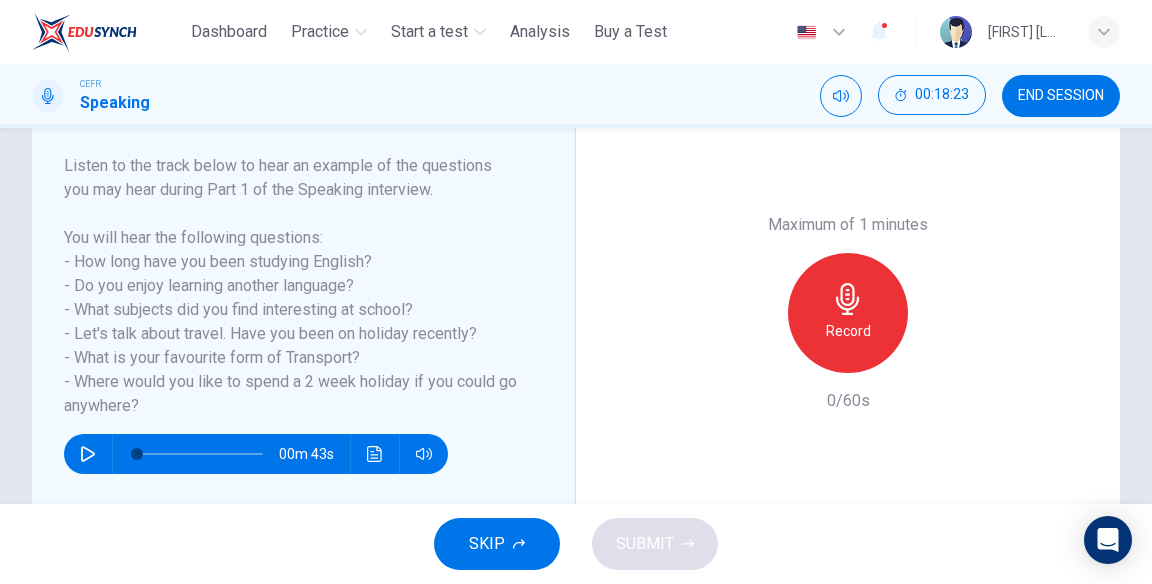 click on "Record" at bounding box center [848, 331] 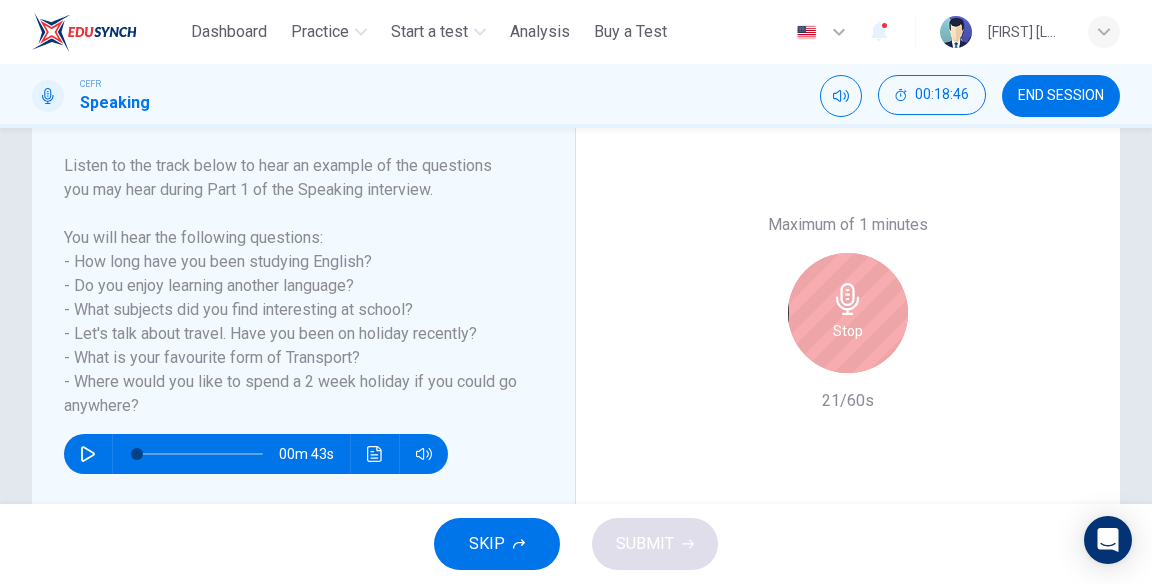 click on "Stop" at bounding box center (848, 313) 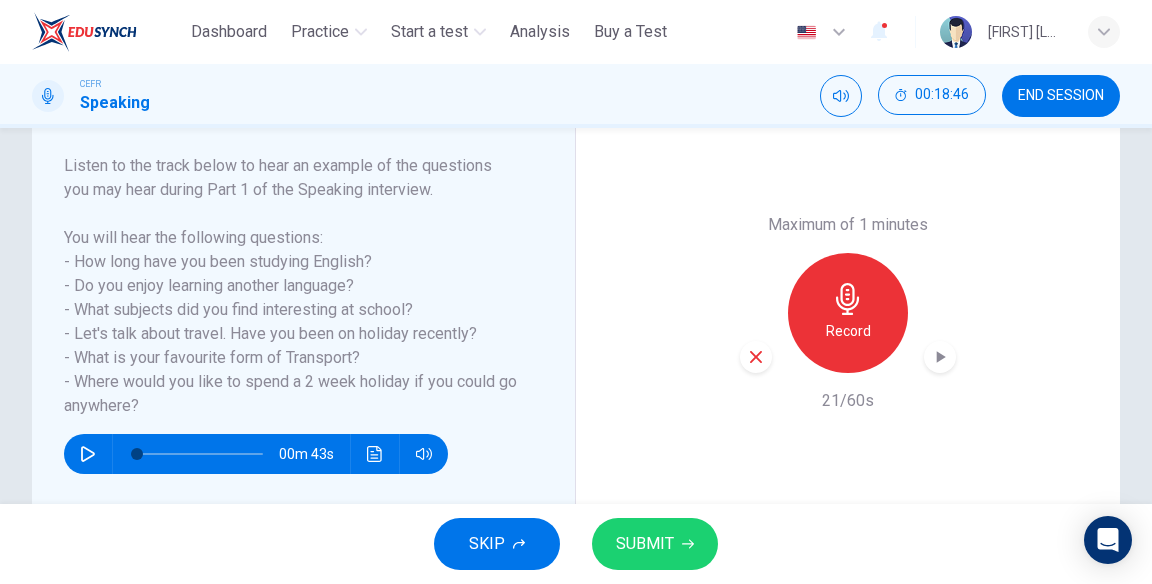 click 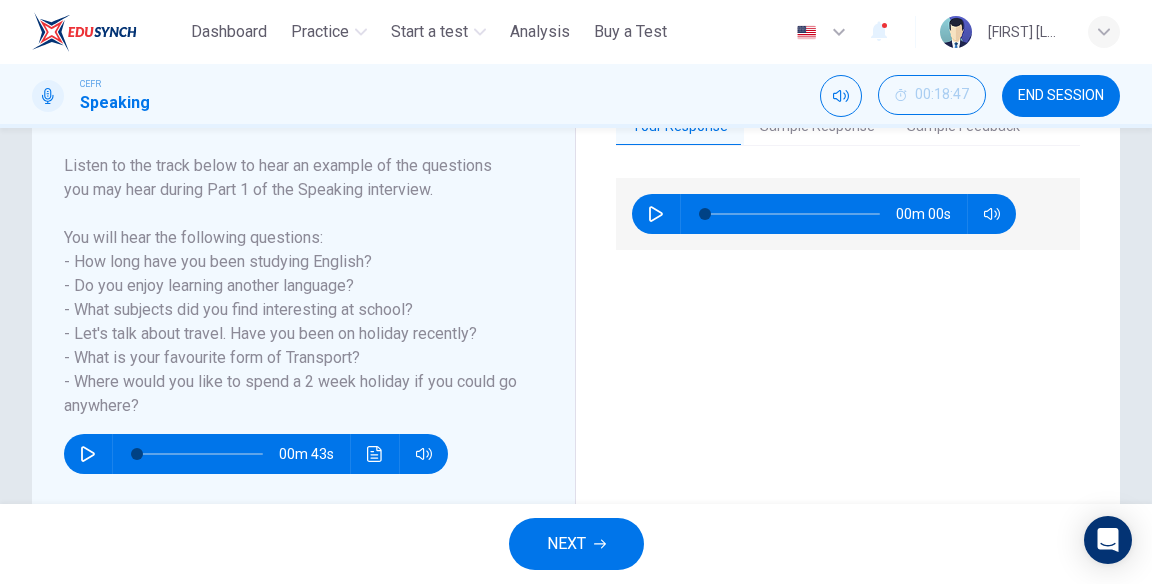 click on "NEXT" at bounding box center (566, 544) 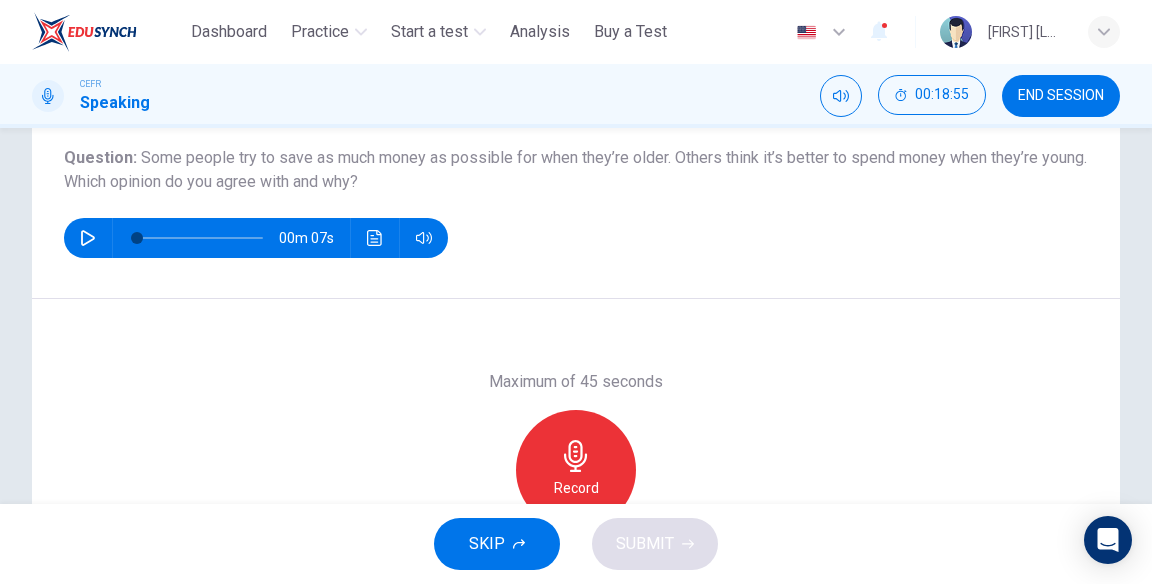scroll, scrollTop: 223, scrollLeft: 0, axis: vertical 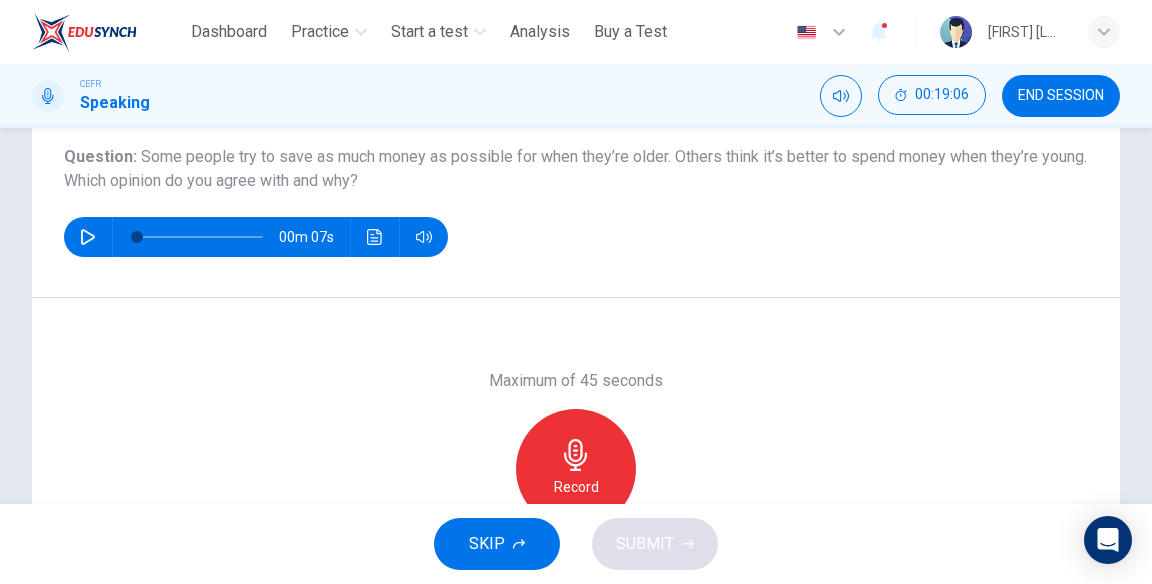 click 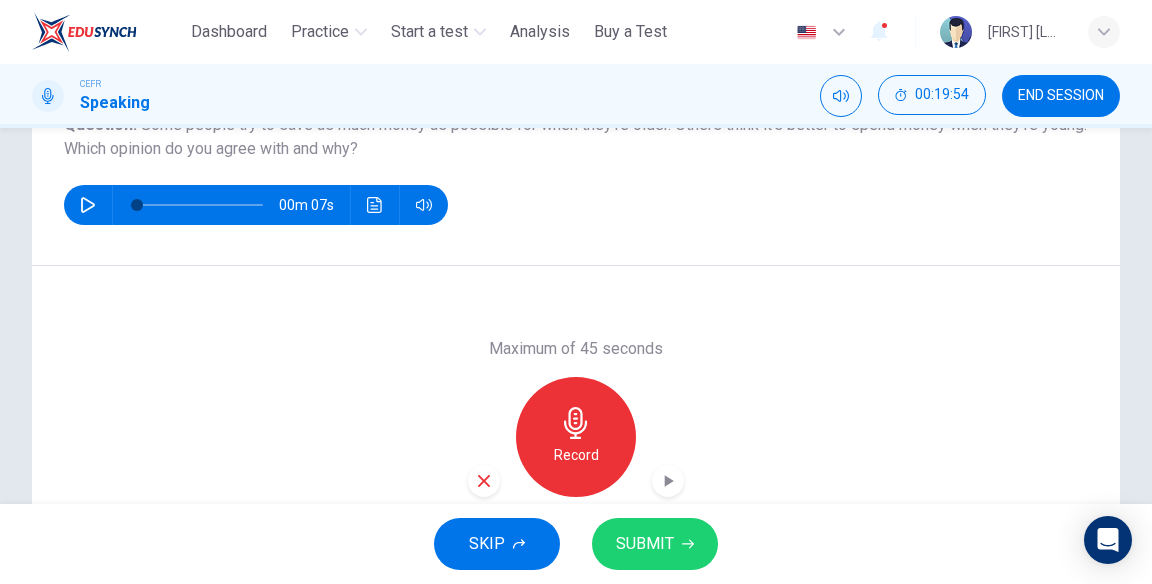 scroll, scrollTop: 260, scrollLeft: 0, axis: vertical 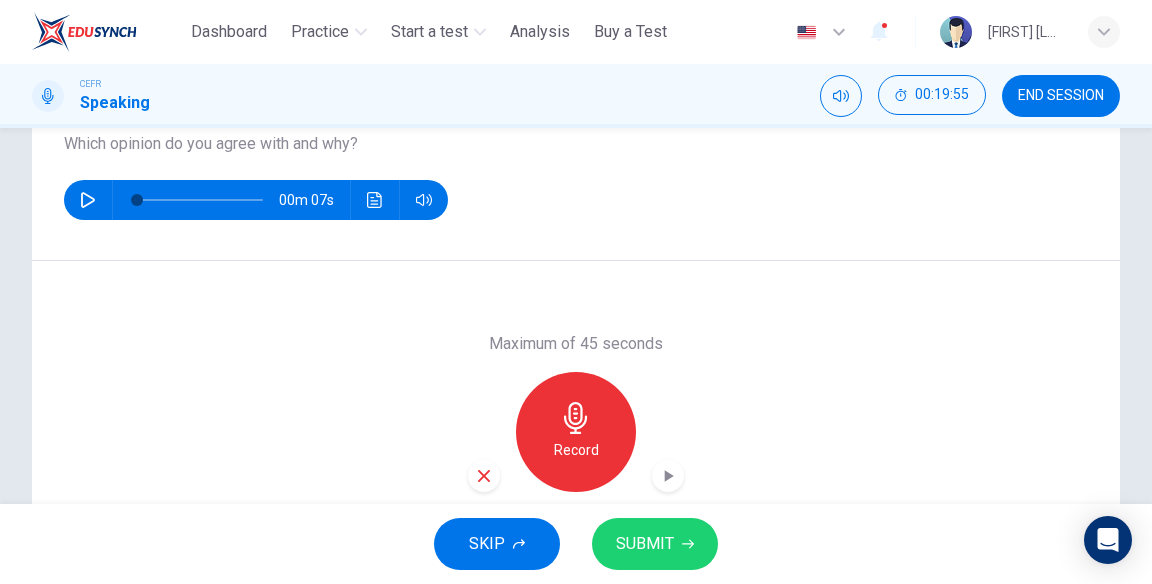 click 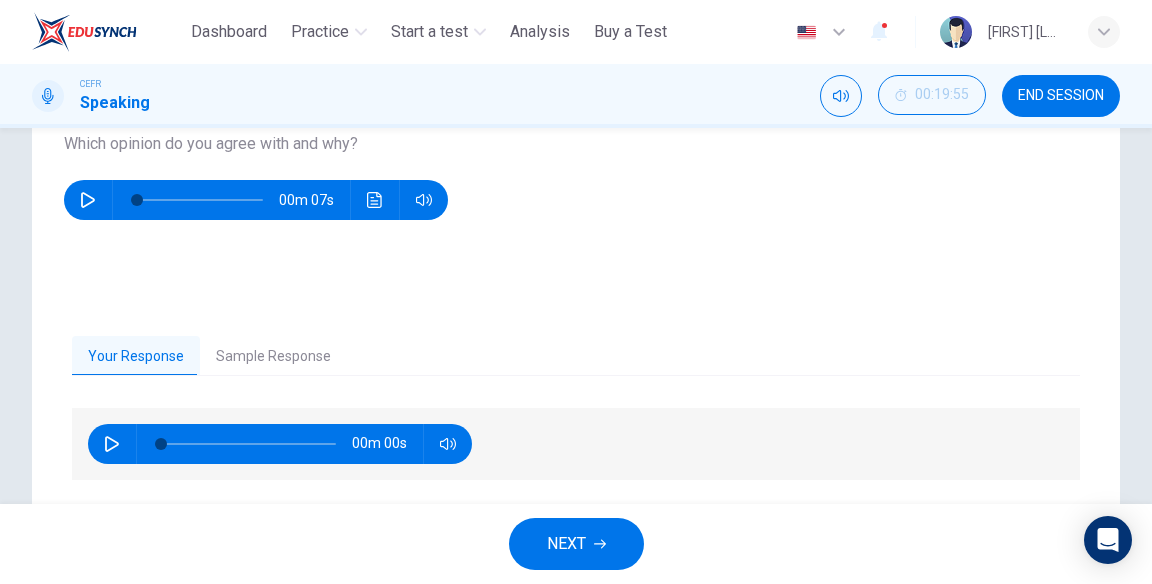 click on "NEXT" at bounding box center (566, 544) 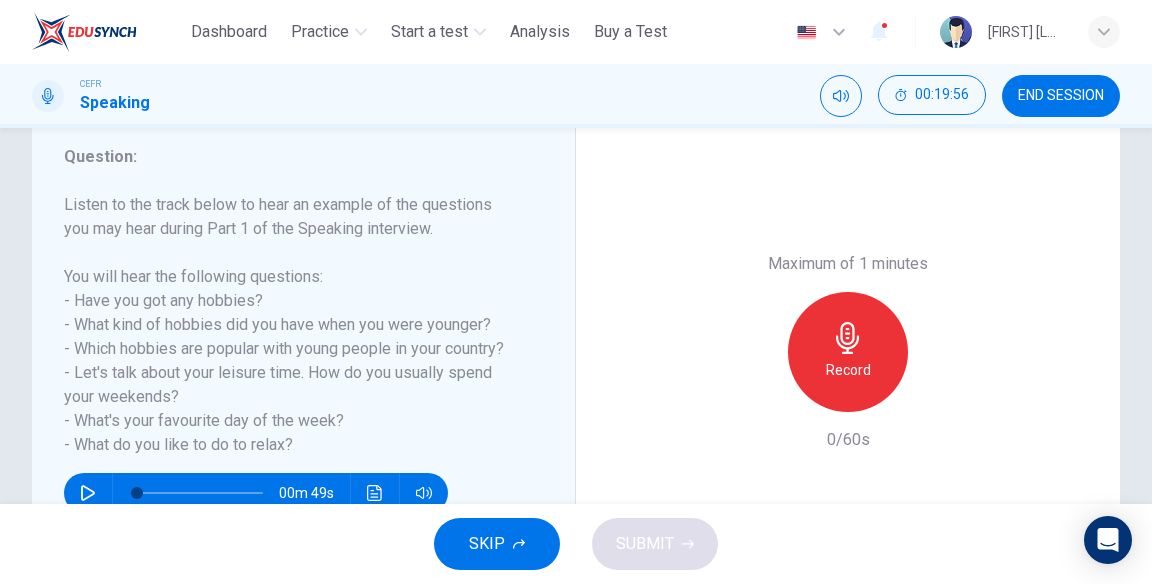 scroll, scrollTop: 265, scrollLeft: 0, axis: vertical 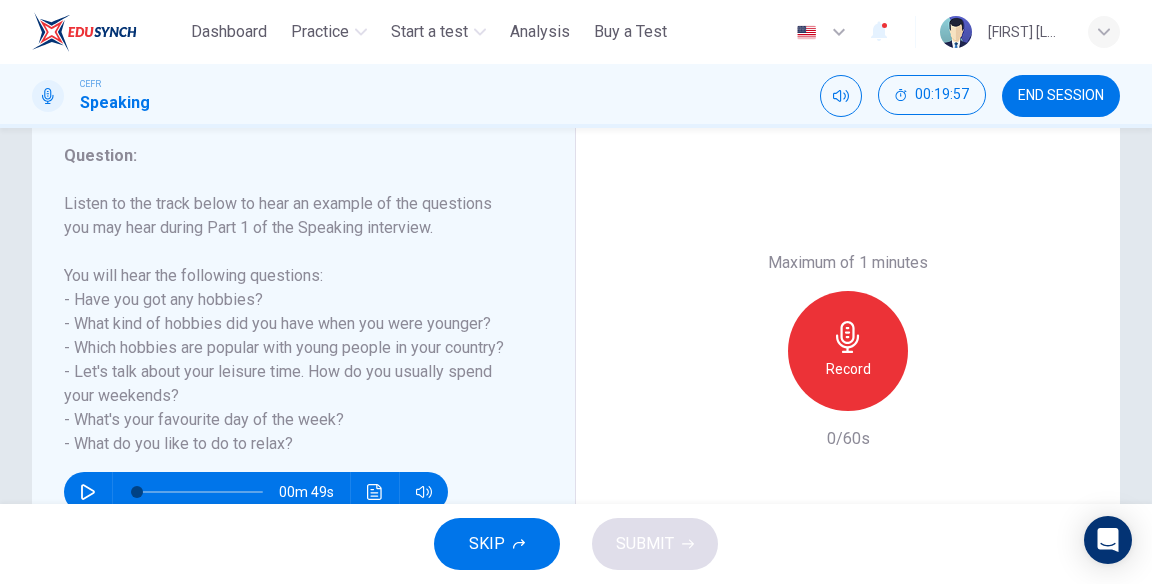 click 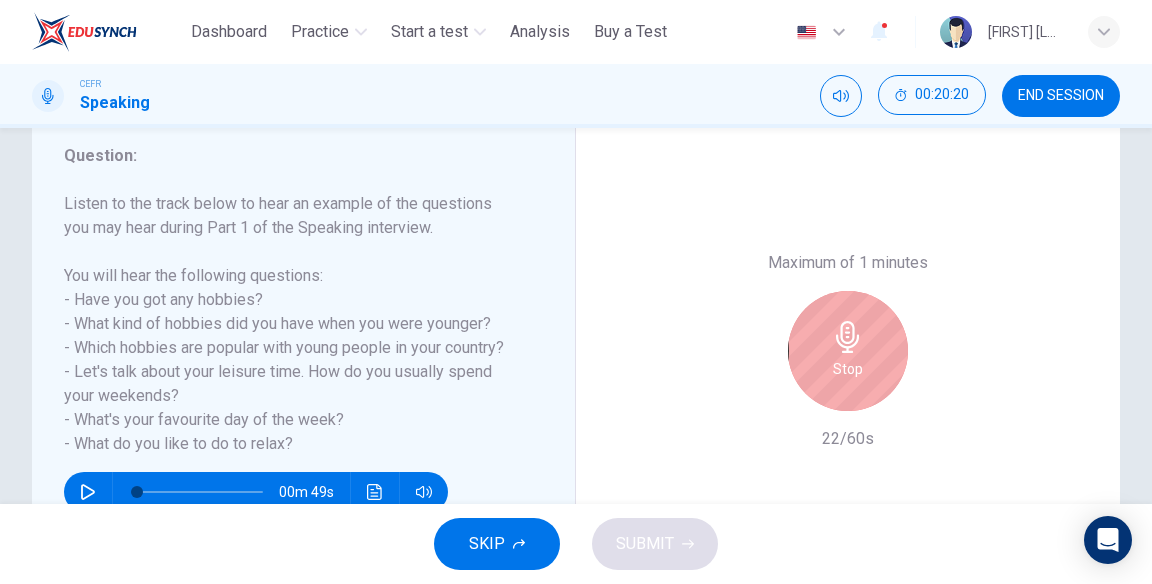 click on "Stop" at bounding box center [848, 351] 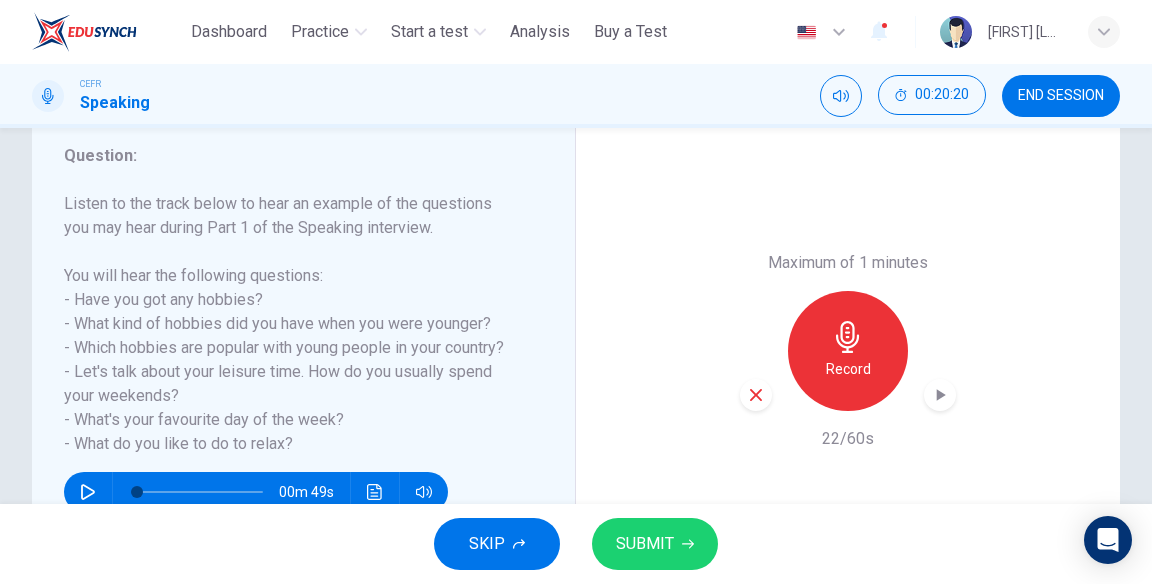 click on "SUBMIT" at bounding box center (645, 544) 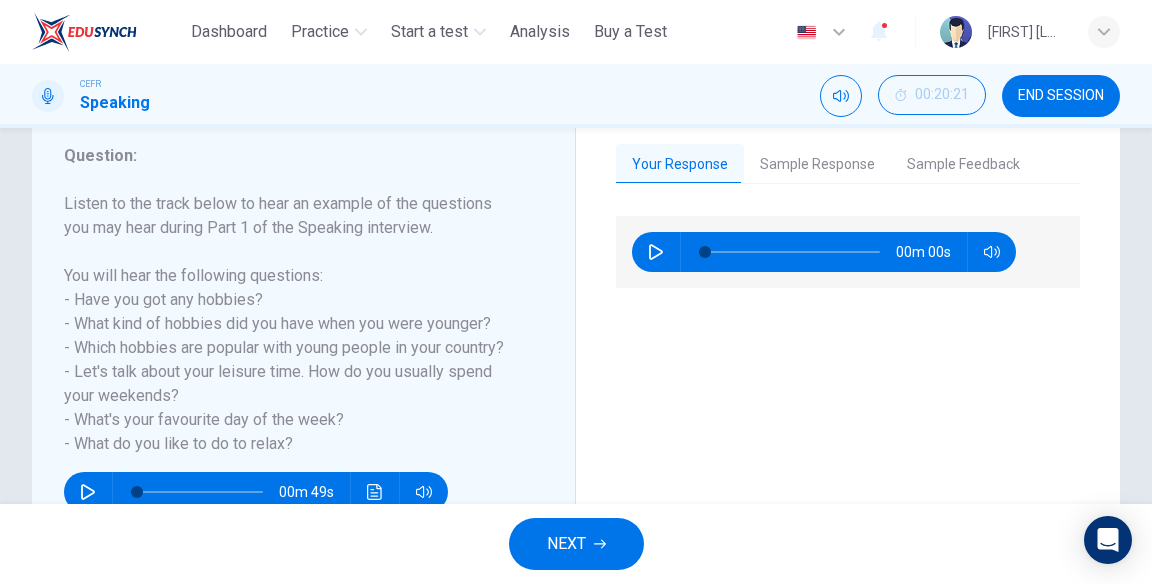 click on "NEXT" at bounding box center [566, 544] 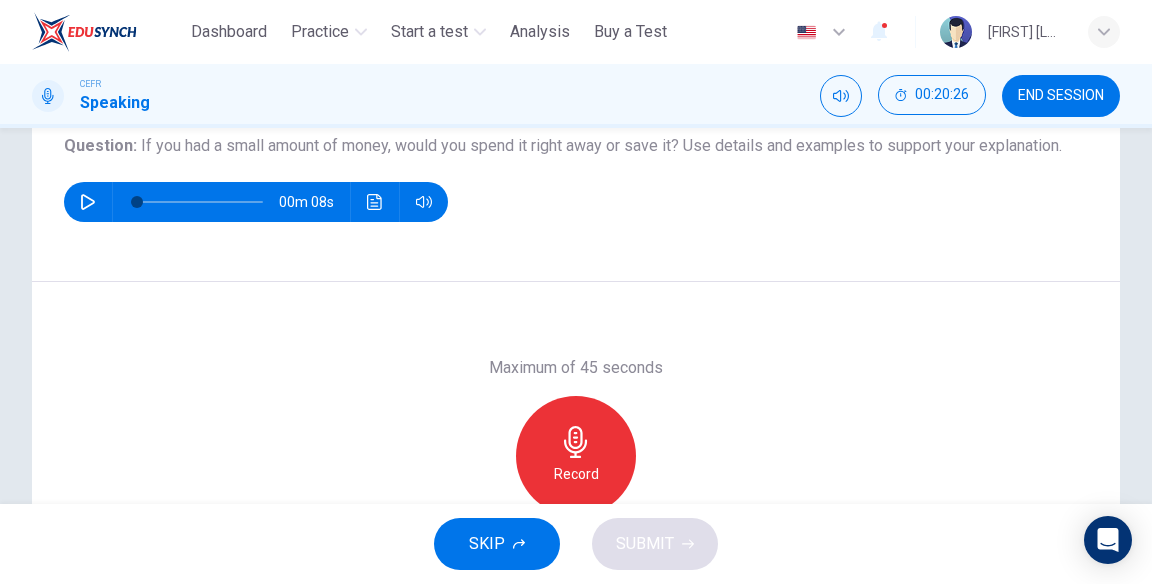 scroll, scrollTop: 234, scrollLeft: 0, axis: vertical 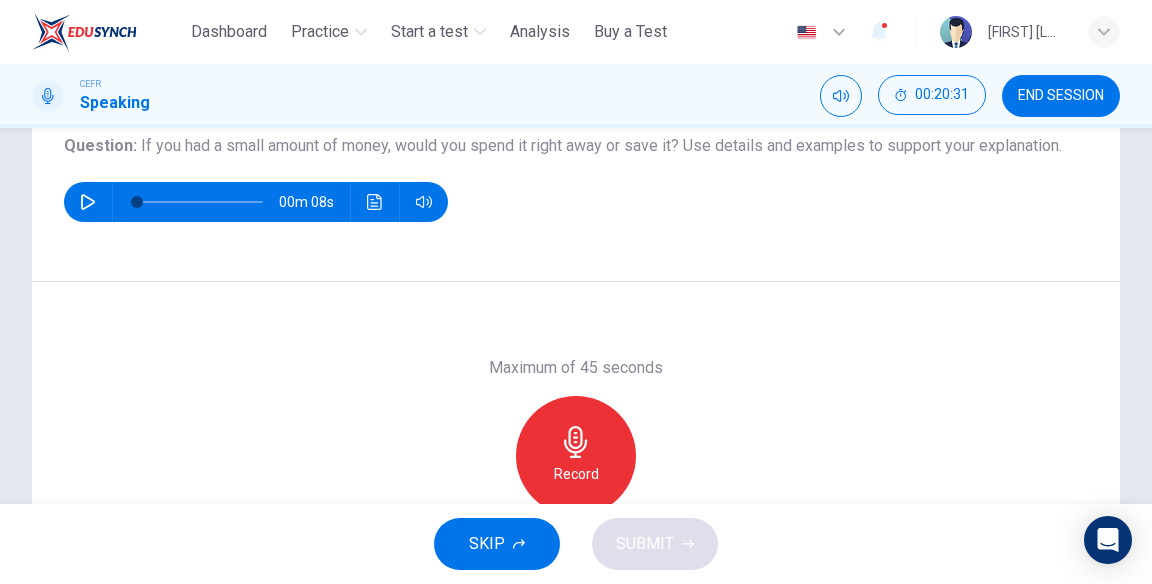 click 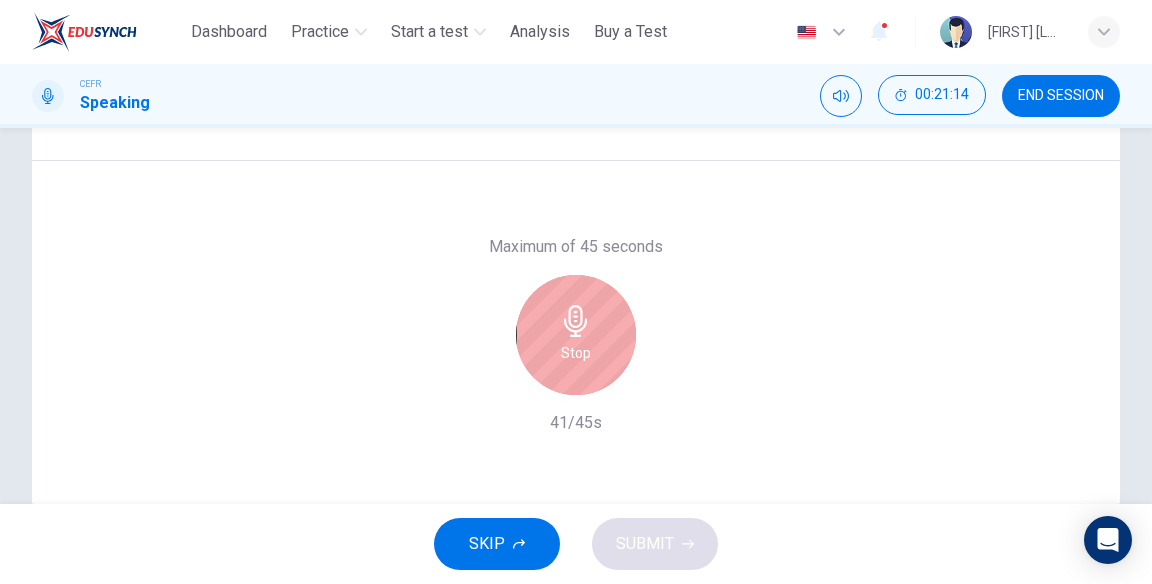 scroll, scrollTop: 399, scrollLeft: 0, axis: vertical 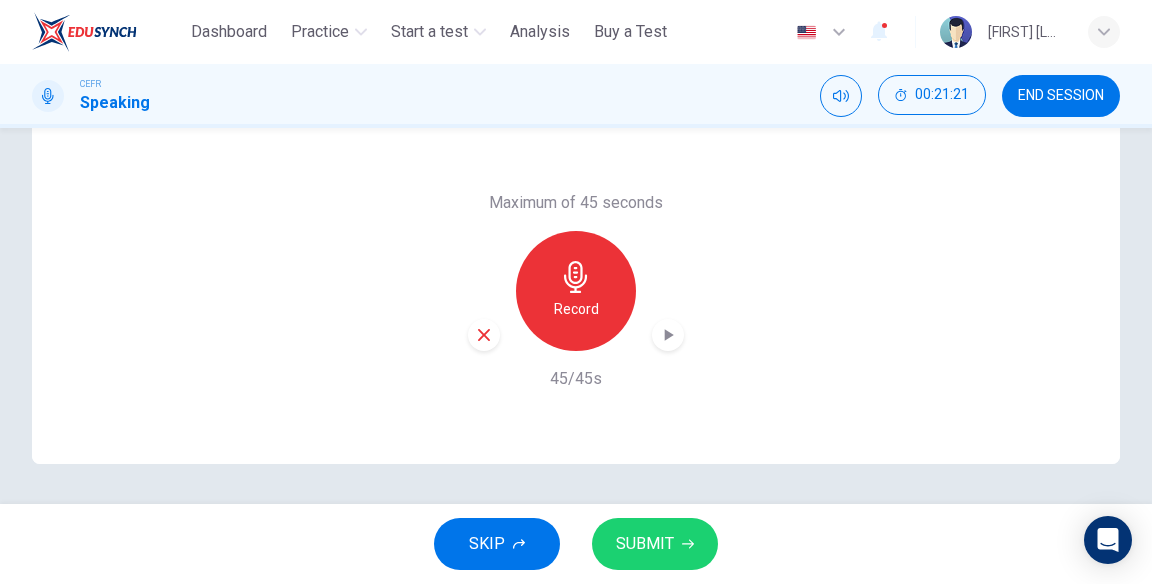 click 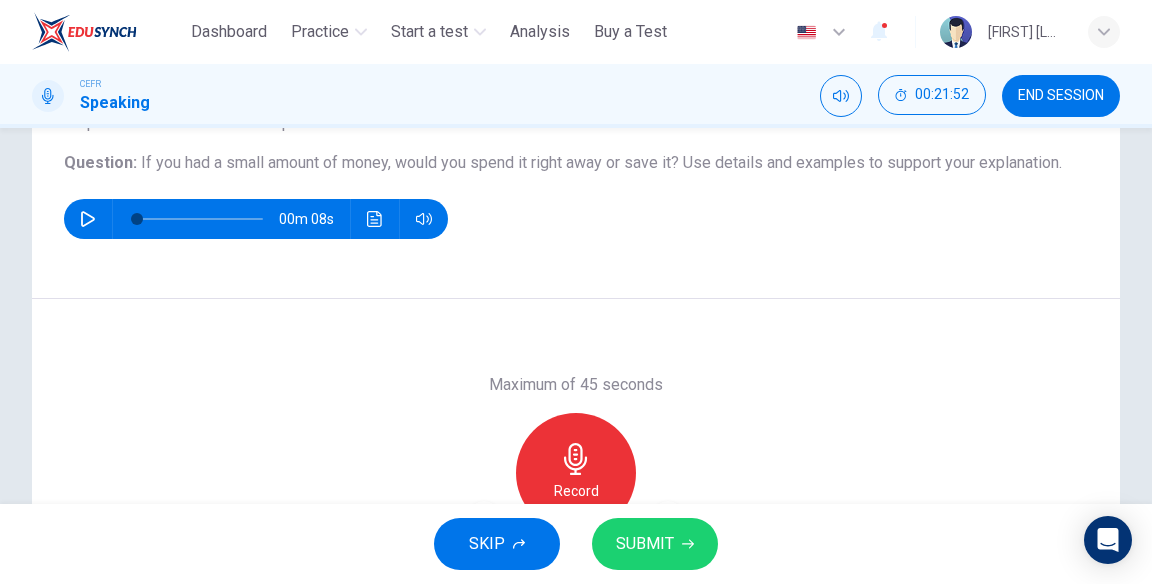 scroll, scrollTop: 399, scrollLeft: 0, axis: vertical 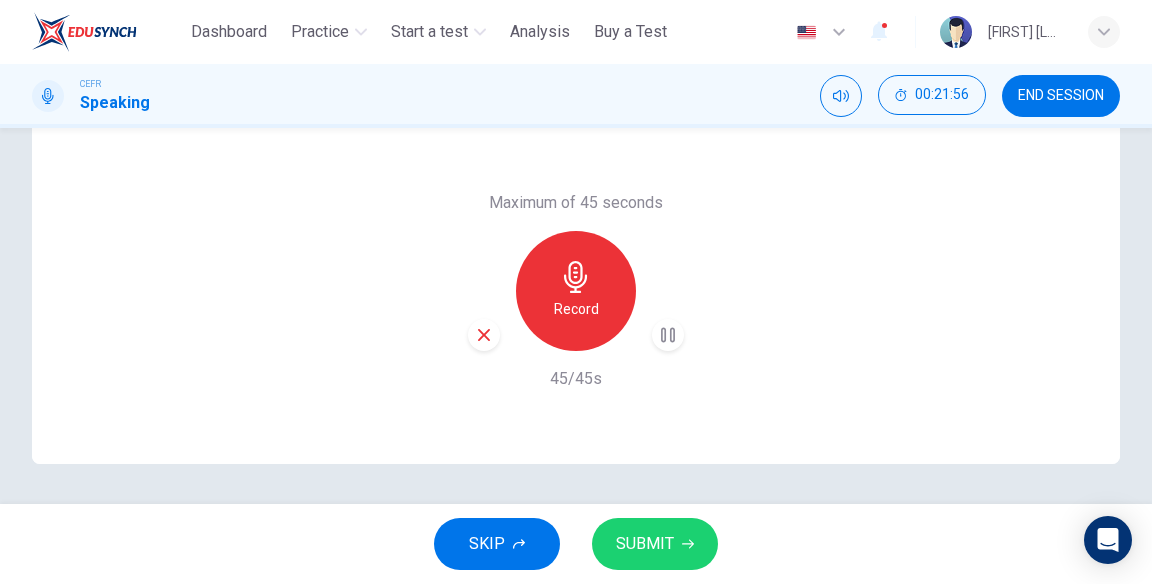 click 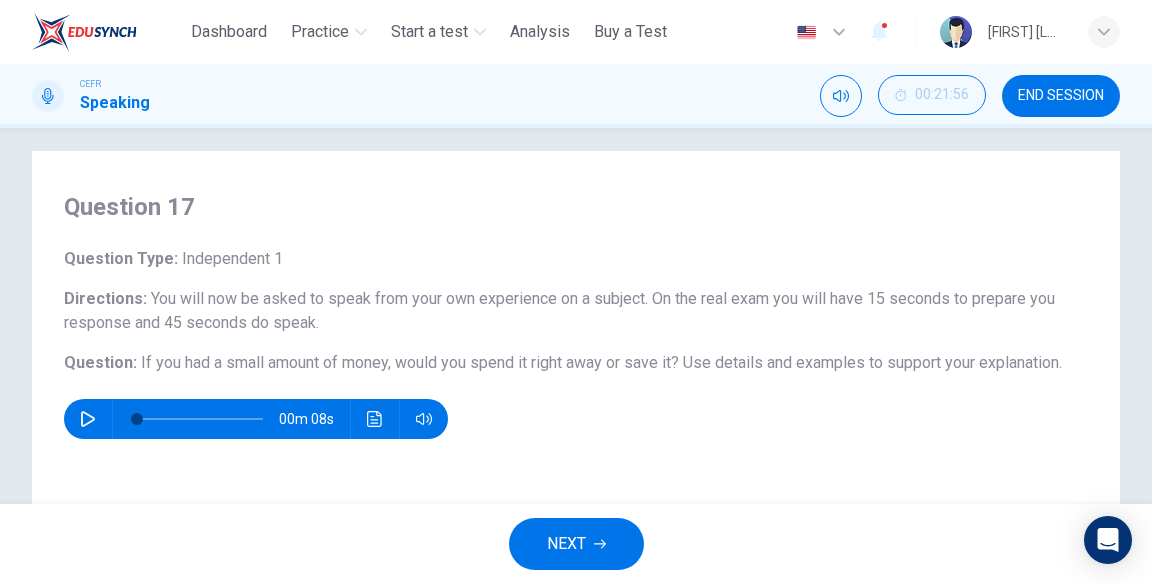 scroll, scrollTop: 0, scrollLeft: 0, axis: both 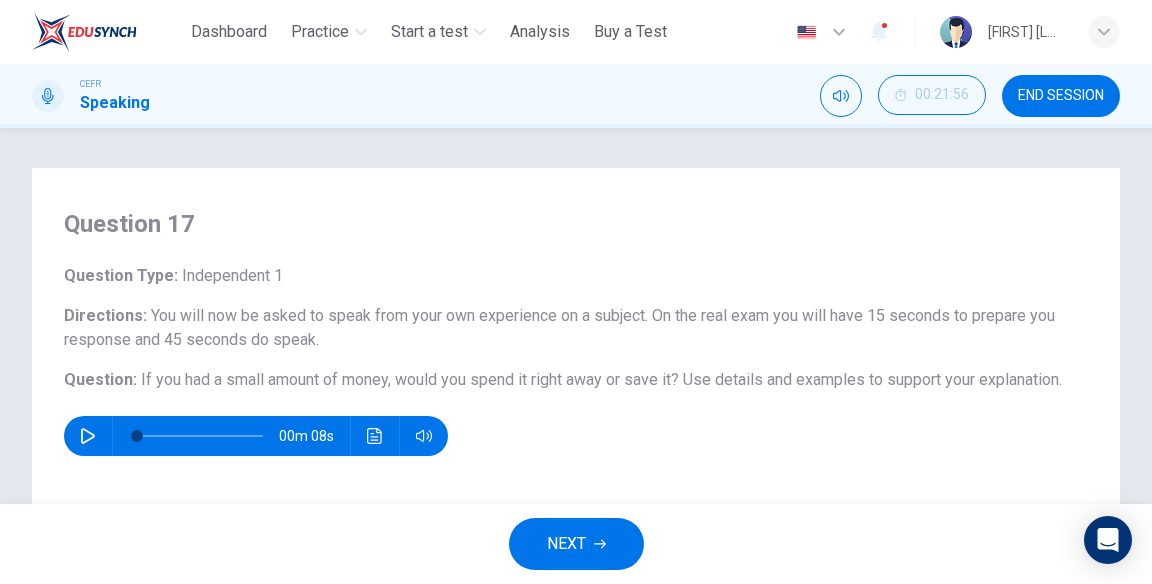 click on "NEXT" at bounding box center [566, 544] 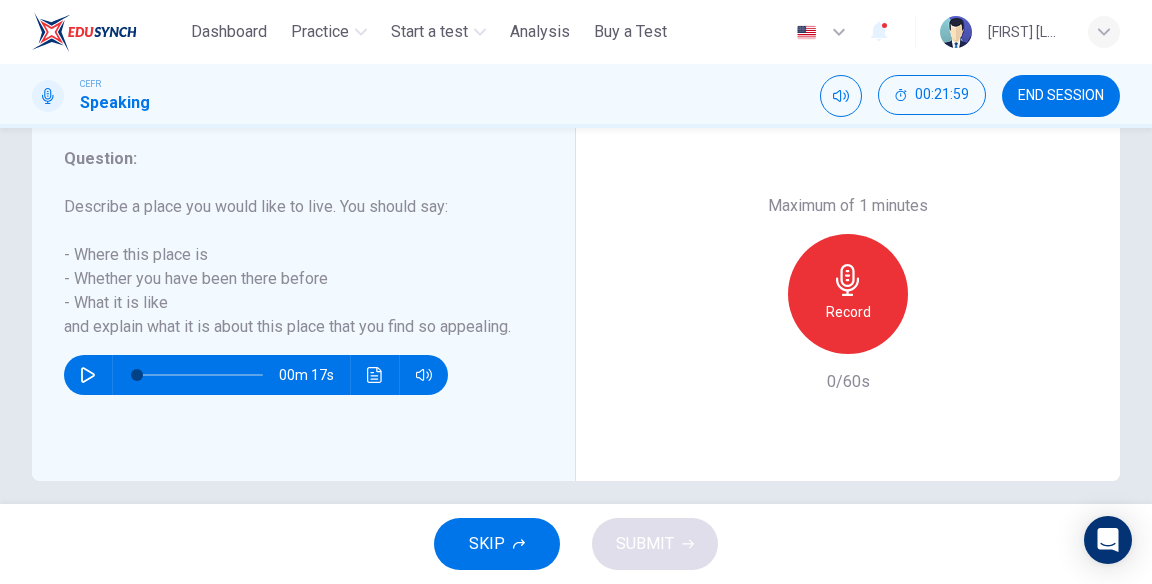 scroll, scrollTop: 383, scrollLeft: 0, axis: vertical 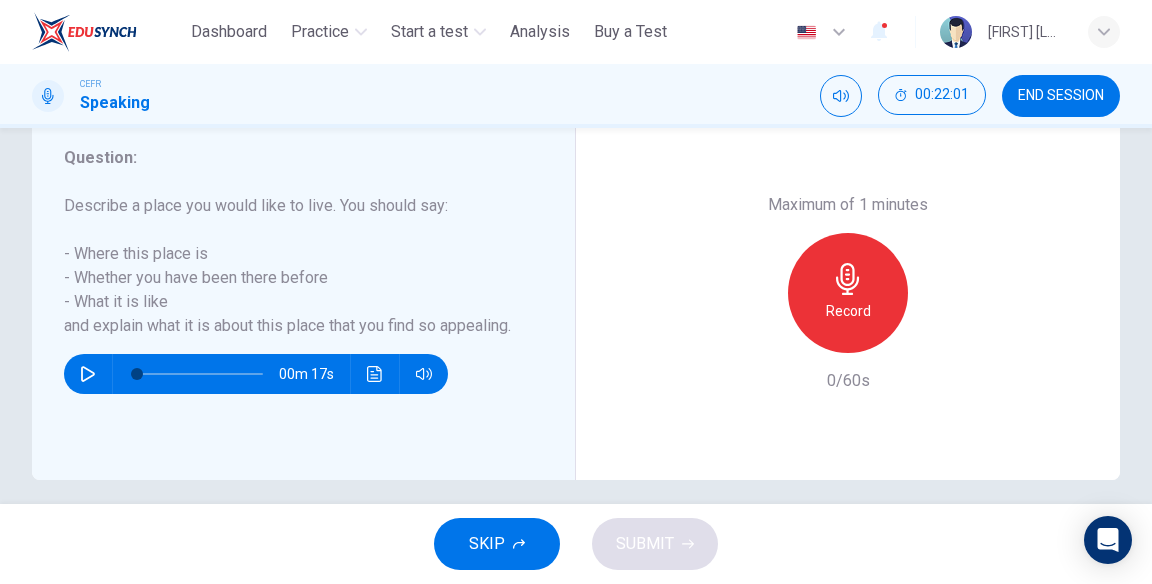 click on "Record" at bounding box center [848, 311] 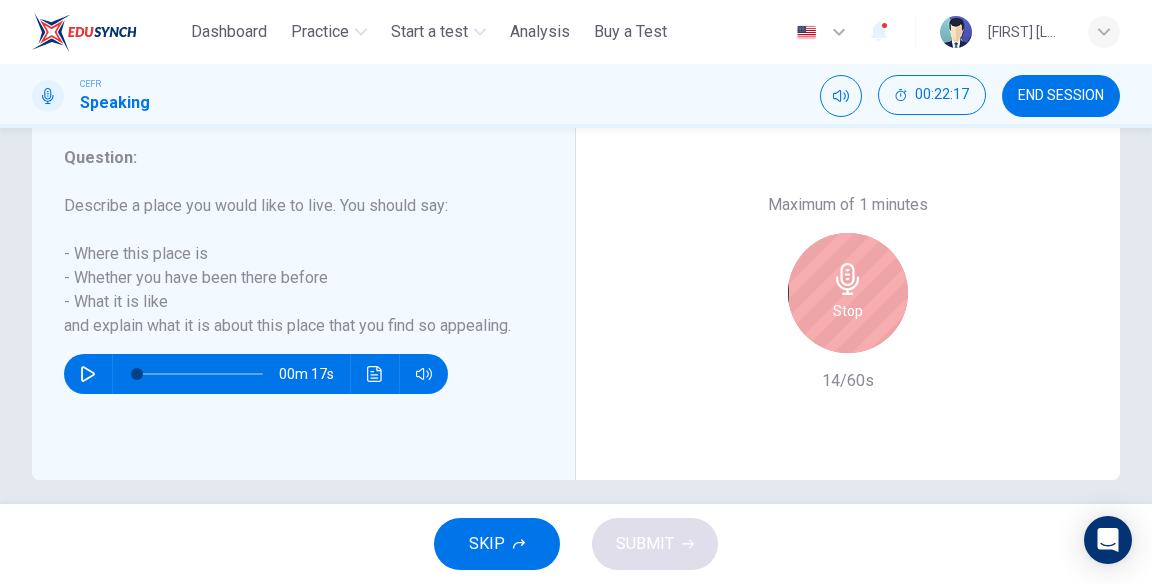 click on "Stop" at bounding box center (848, 311) 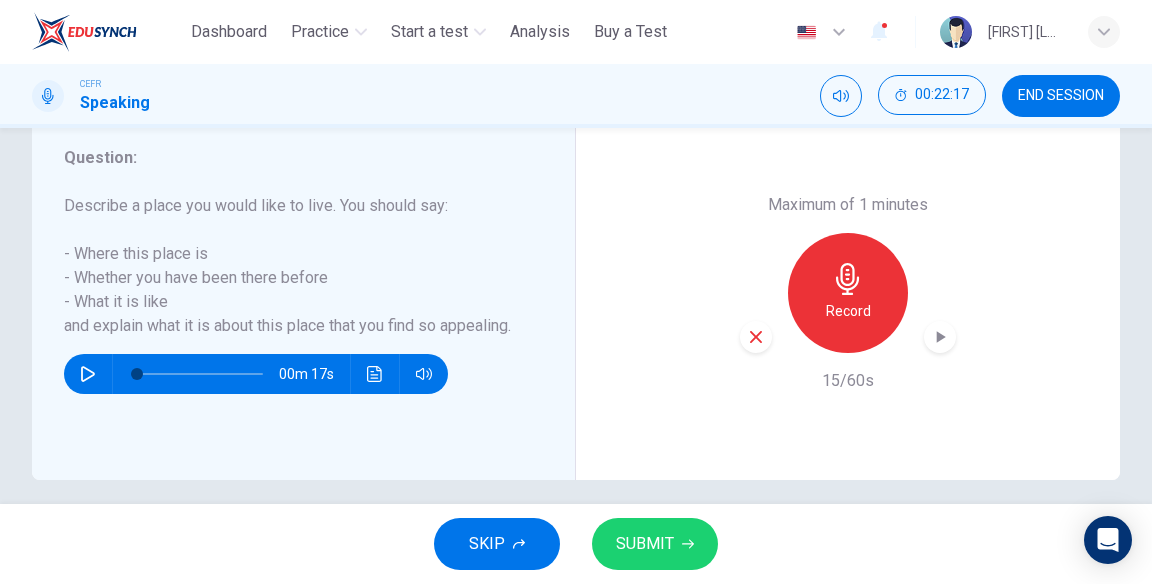 click on "SUBMIT" at bounding box center (645, 544) 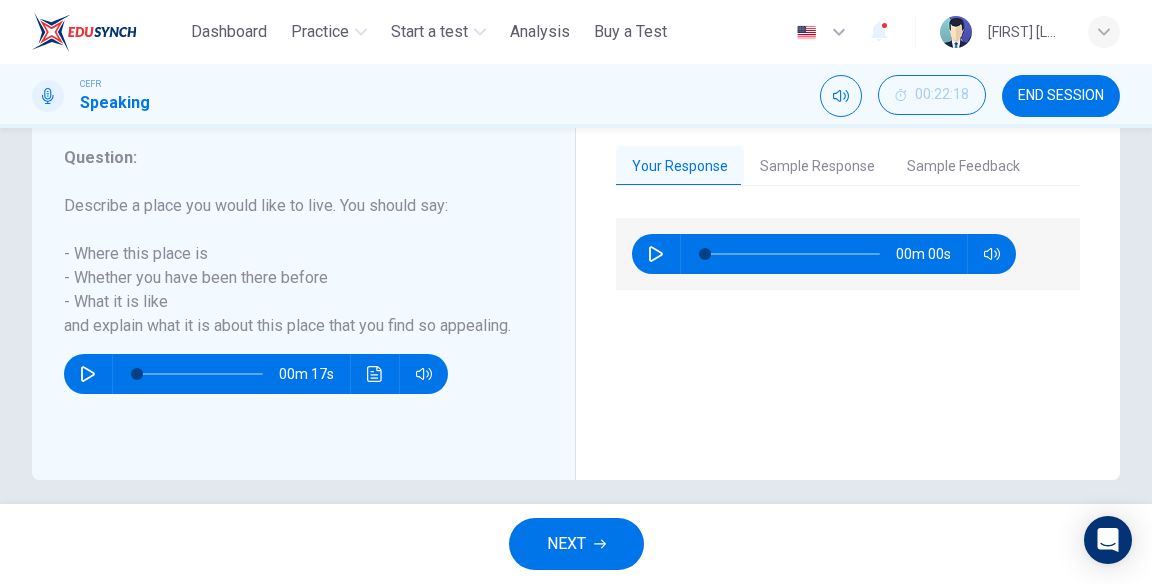click on "NEXT" at bounding box center [566, 544] 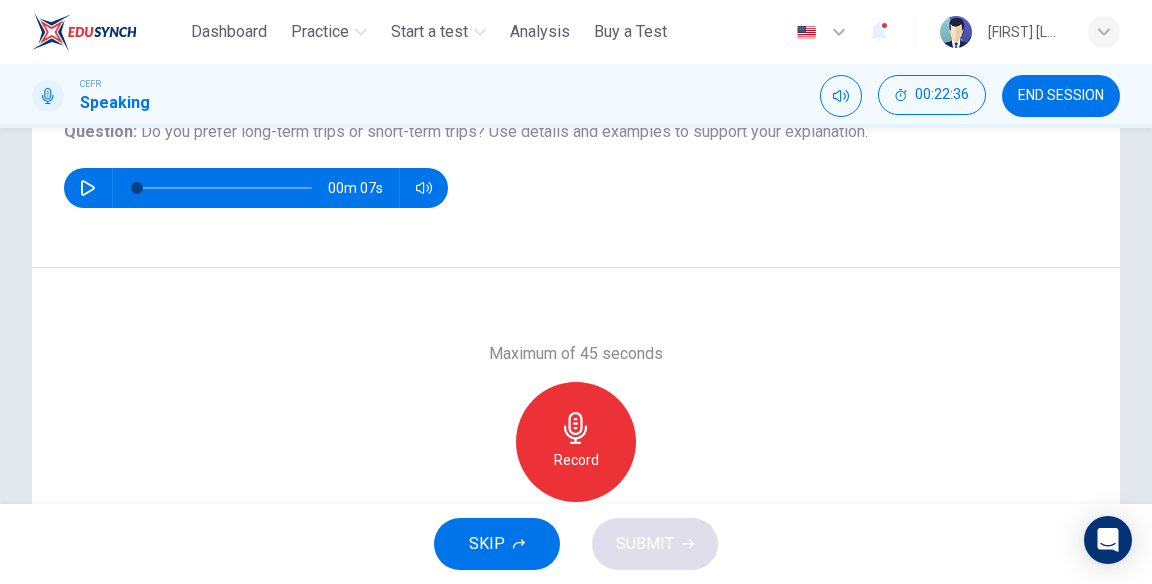 scroll, scrollTop: 253, scrollLeft: 0, axis: vertical 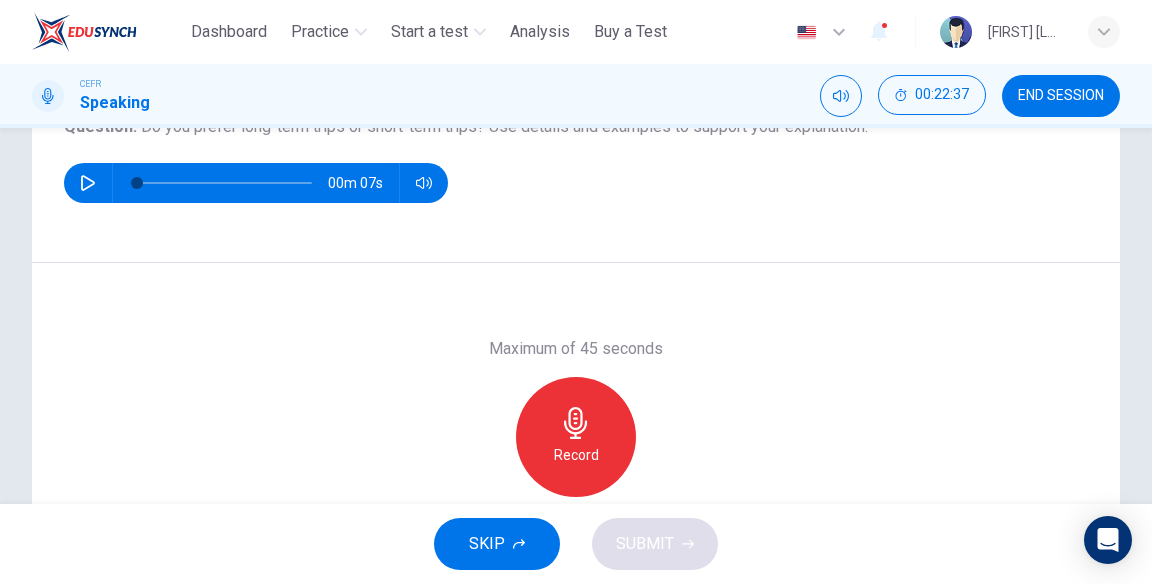 click on "Record" at bounding box center (576, 455) 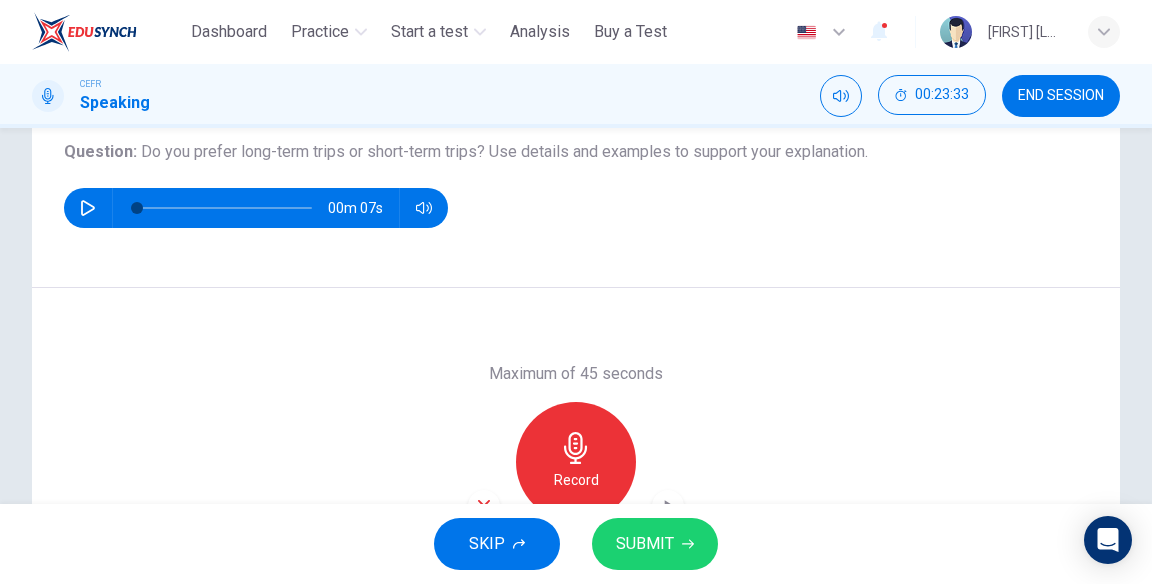 scroll, scrollTop: 231, scrollLeft: 0, axis: vertical 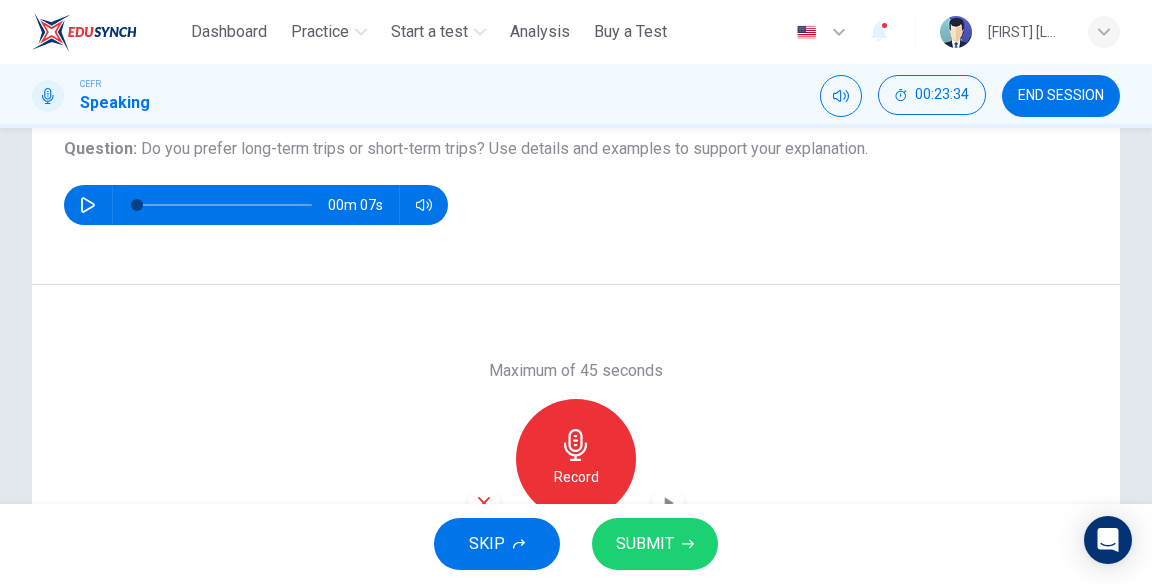 click on "SUBMIT" at bounding box center (645, 544) 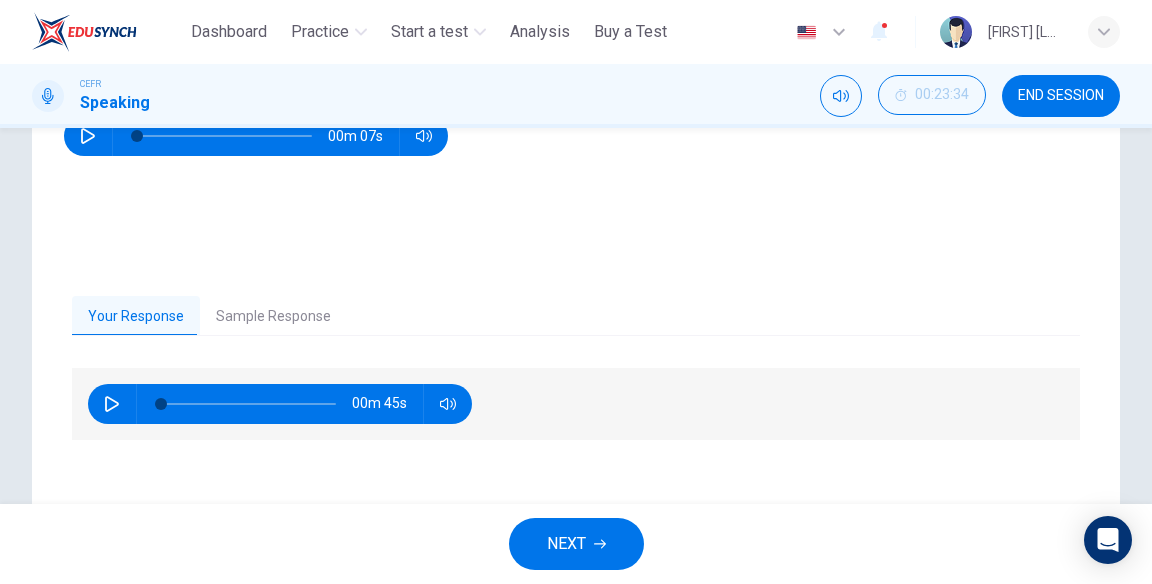 scroll, scrollTop: 399, scrollLeft: 0, axis: vertical 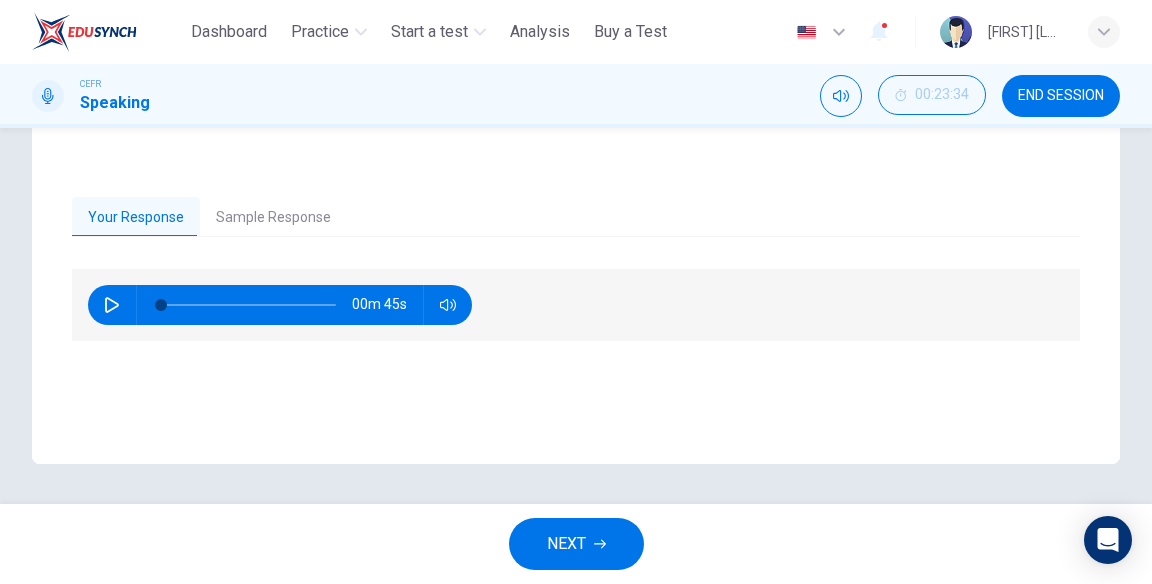 click 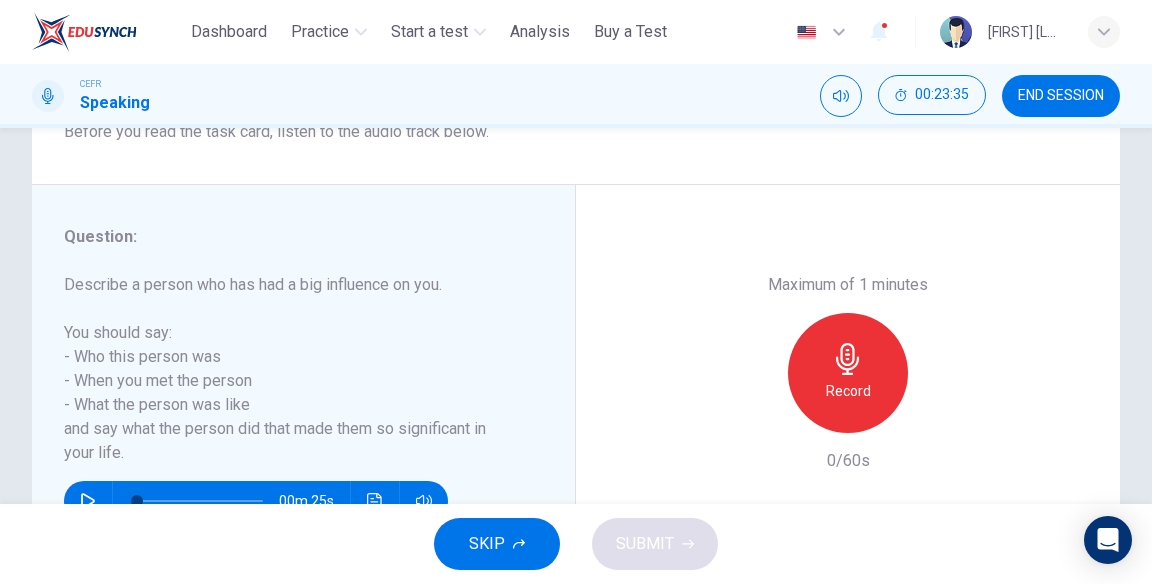 scroll, scrollTop: 400, scrollLeft: 0, axis: vertical 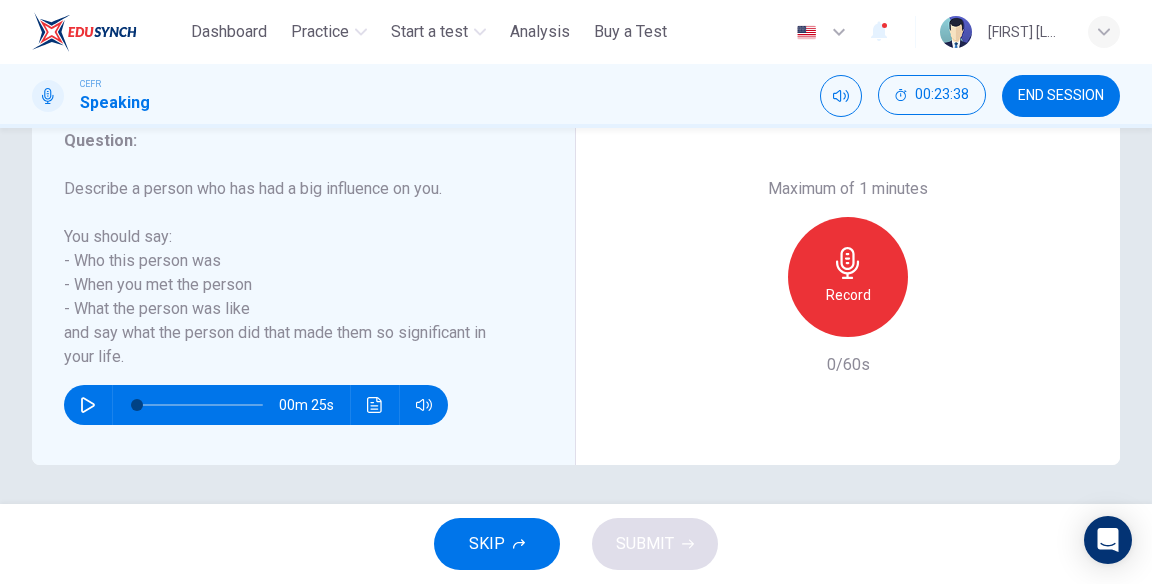 click on "Record" at bounding box center [848, 295] 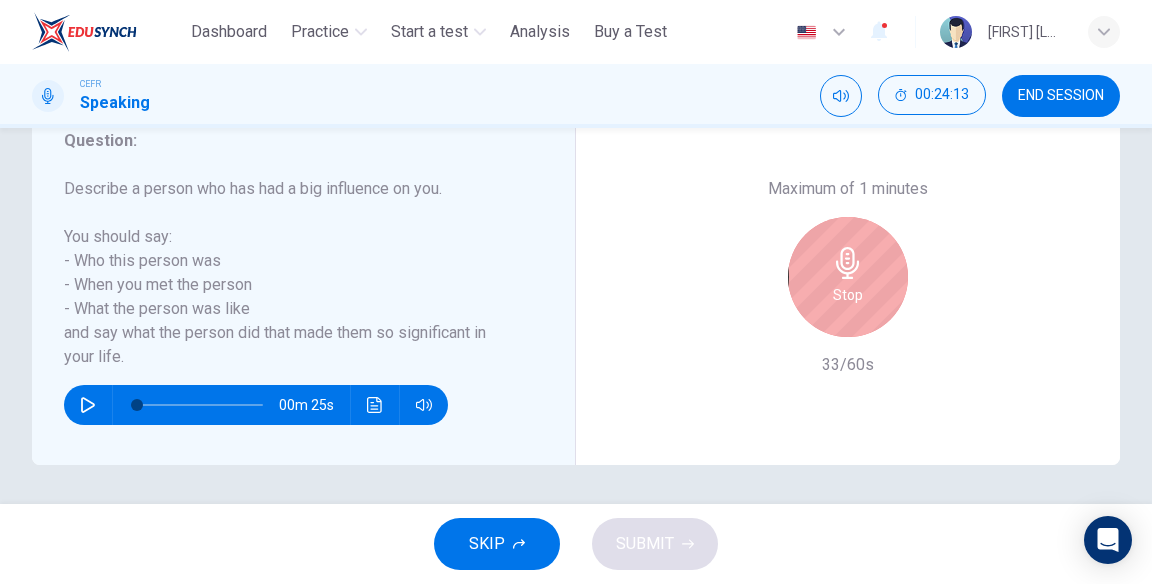 click on "Stop" at bounding box center [848, 295] 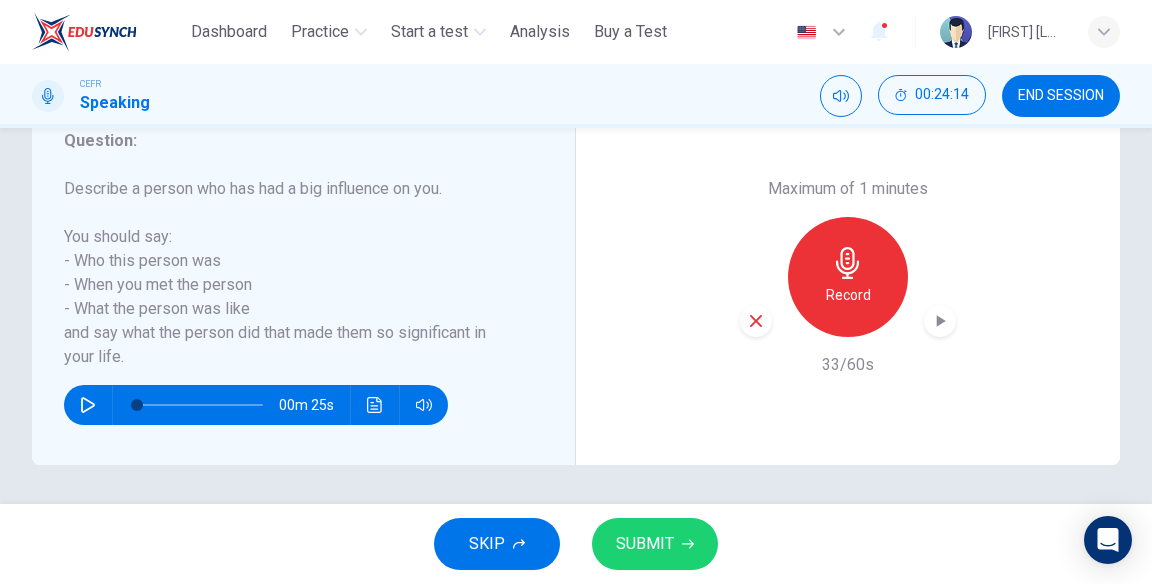 click on "SUBMIT" at bounding box center [645, 544] 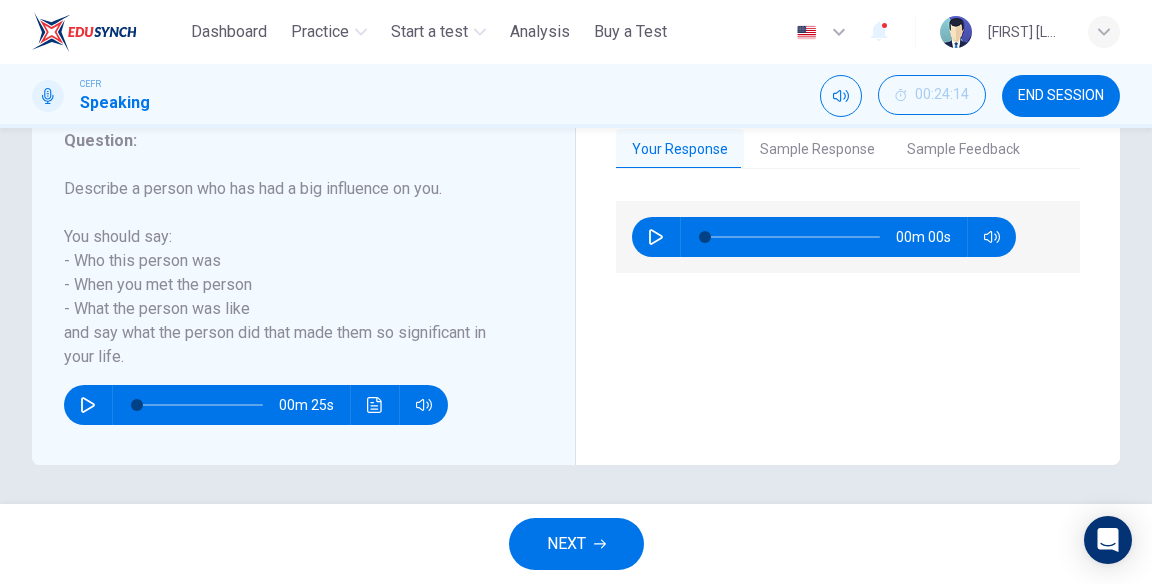 click 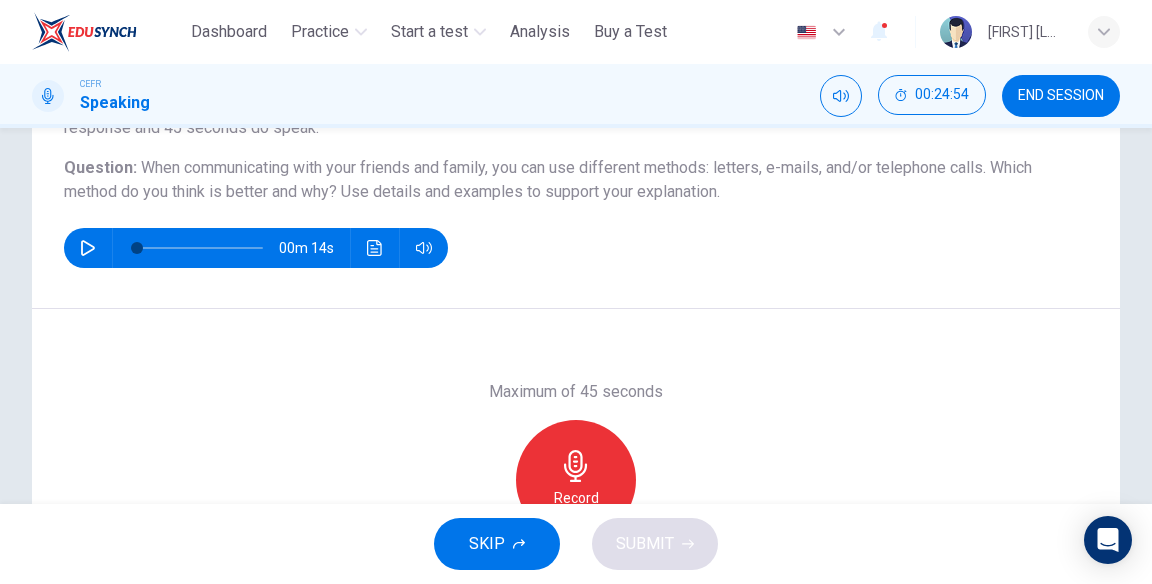 scroll, scrollTop: 205, scrollLeft: 0, axis: vertical 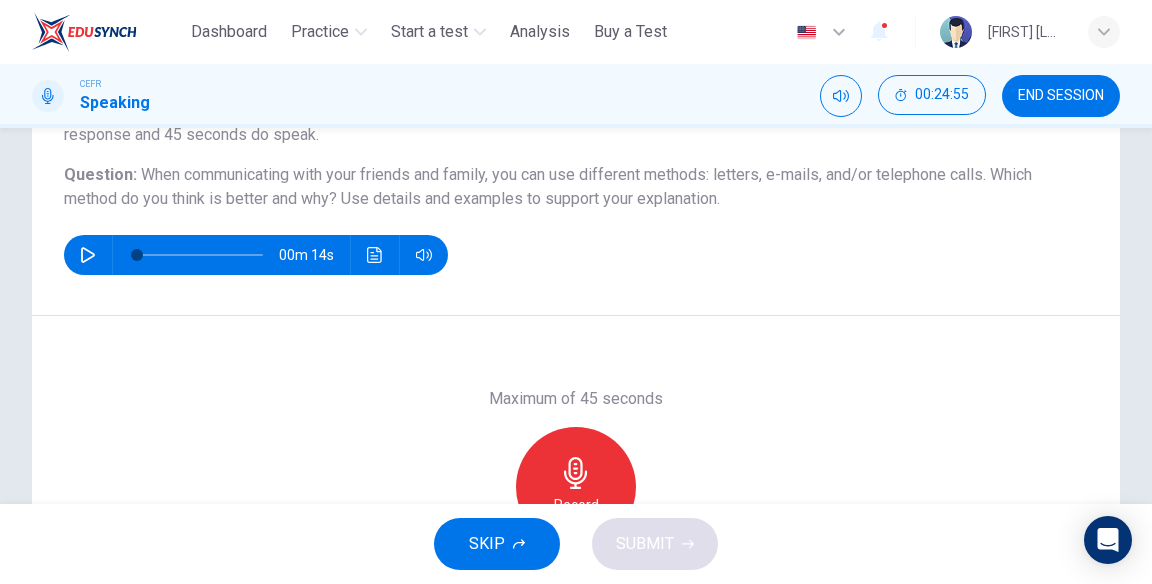 click 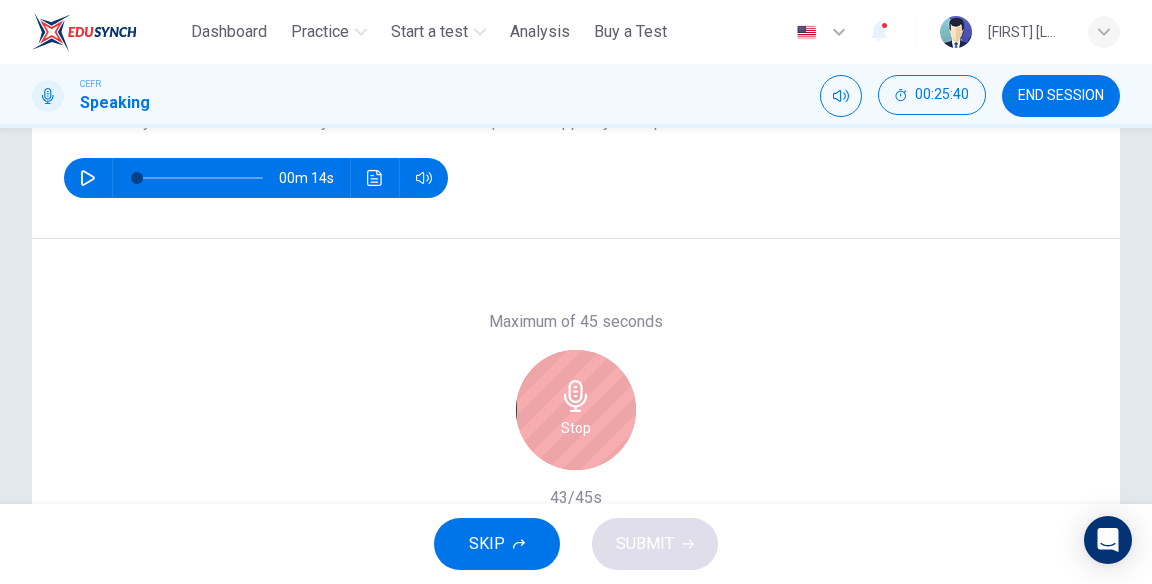 scroll, scrollTop: 356, scrollLeft: 0, axis: vertical 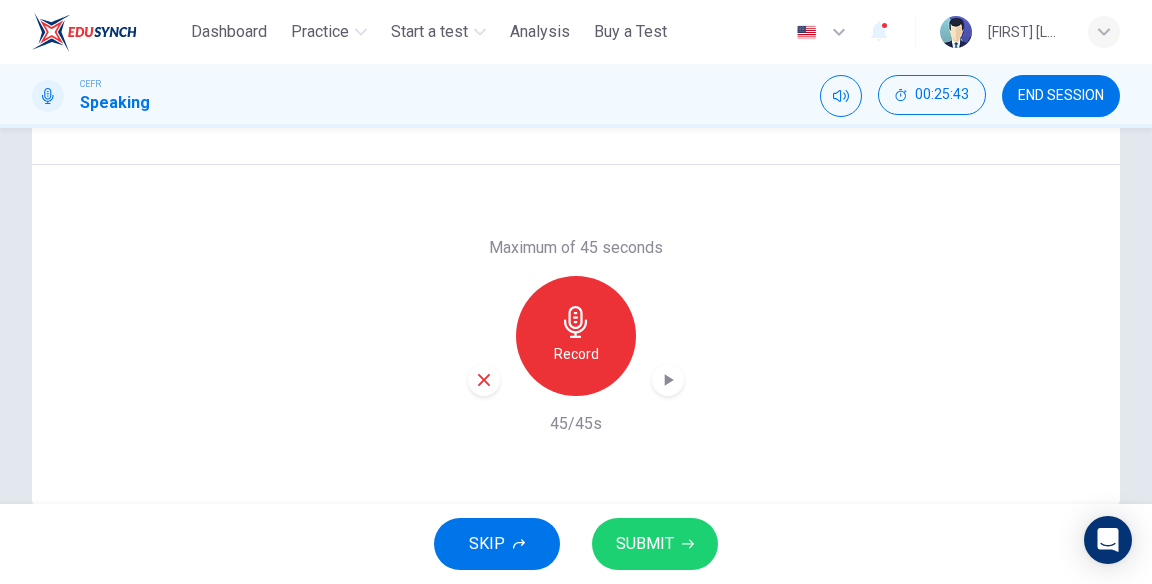 click on "SUBMIT" at bounding box center [645, 544] 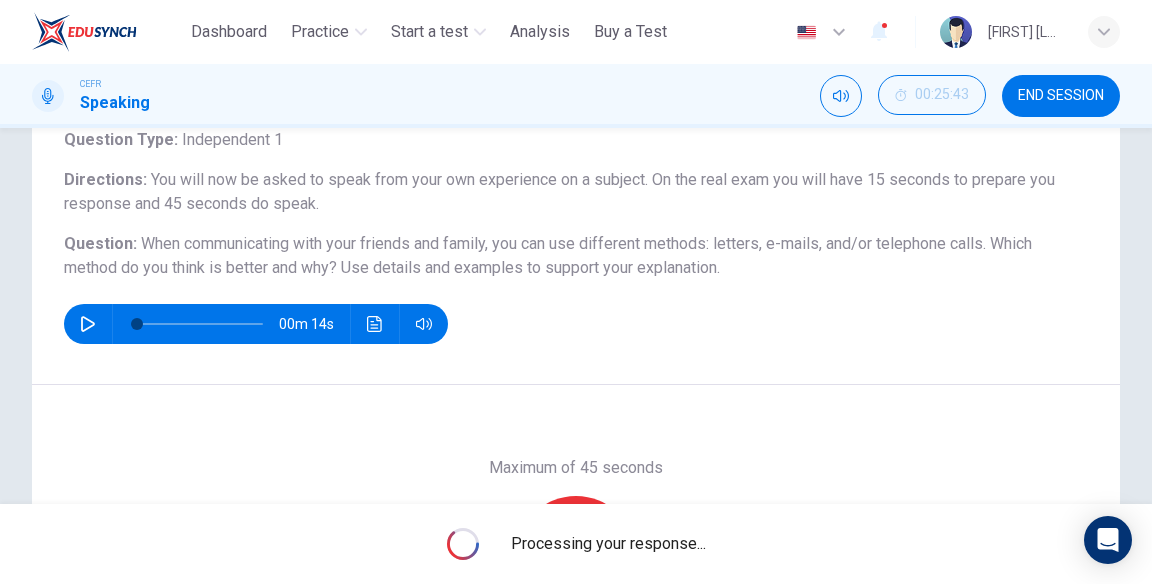 scroll, scrollTop: 139, scrollLeft: 0, axis: vertical 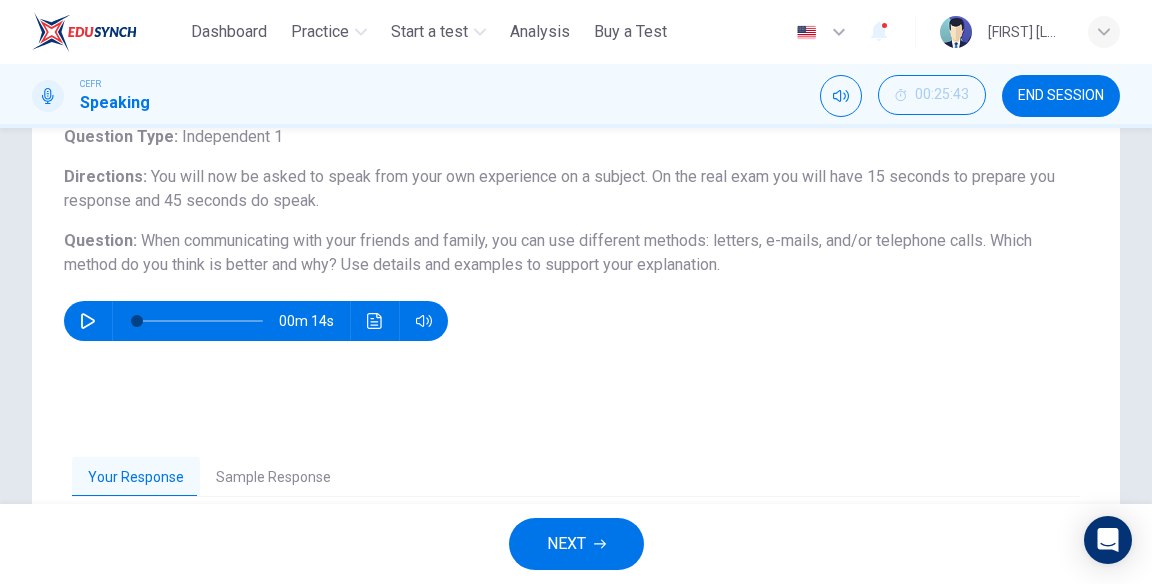 click on "NEXT" at bounding box center (566, 544) 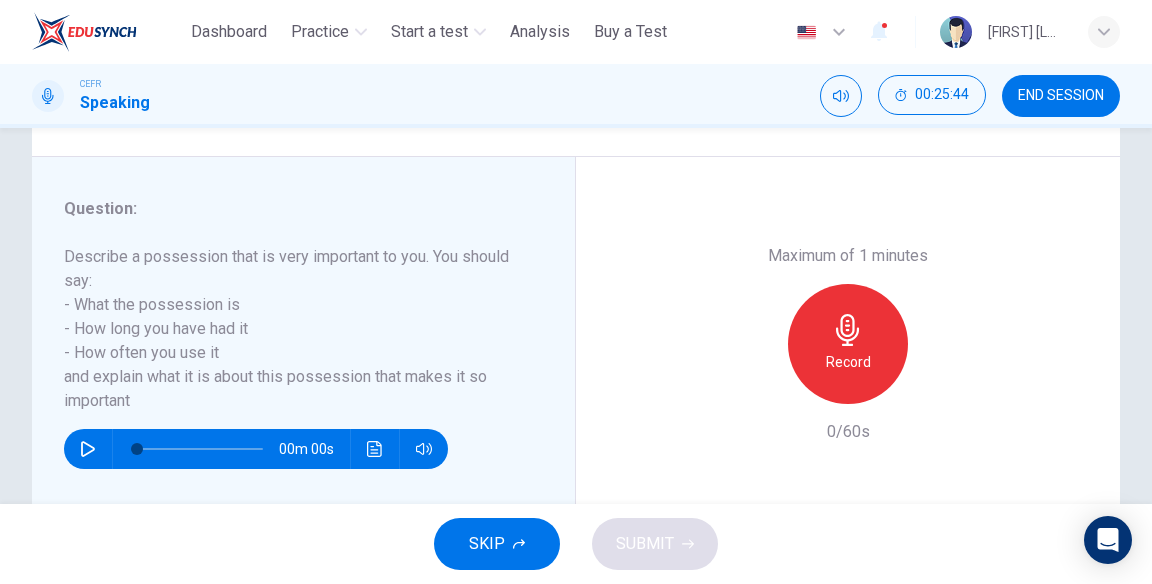 scroll, scrollTop: 399, scrollLeft: 0, axis: vertical 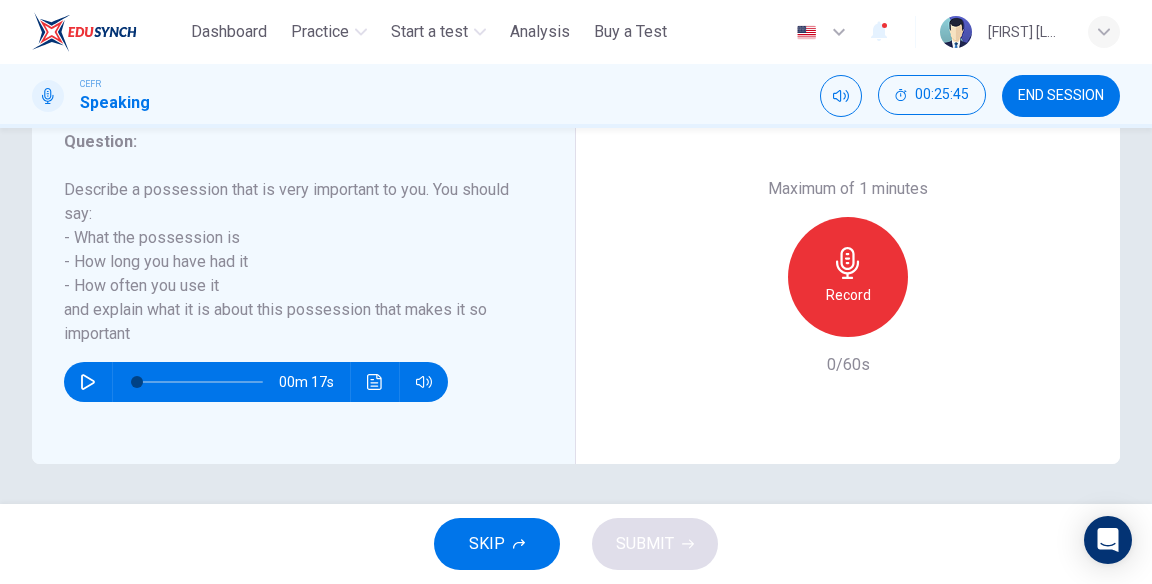click on "Record" at bounding box center [848, 295] 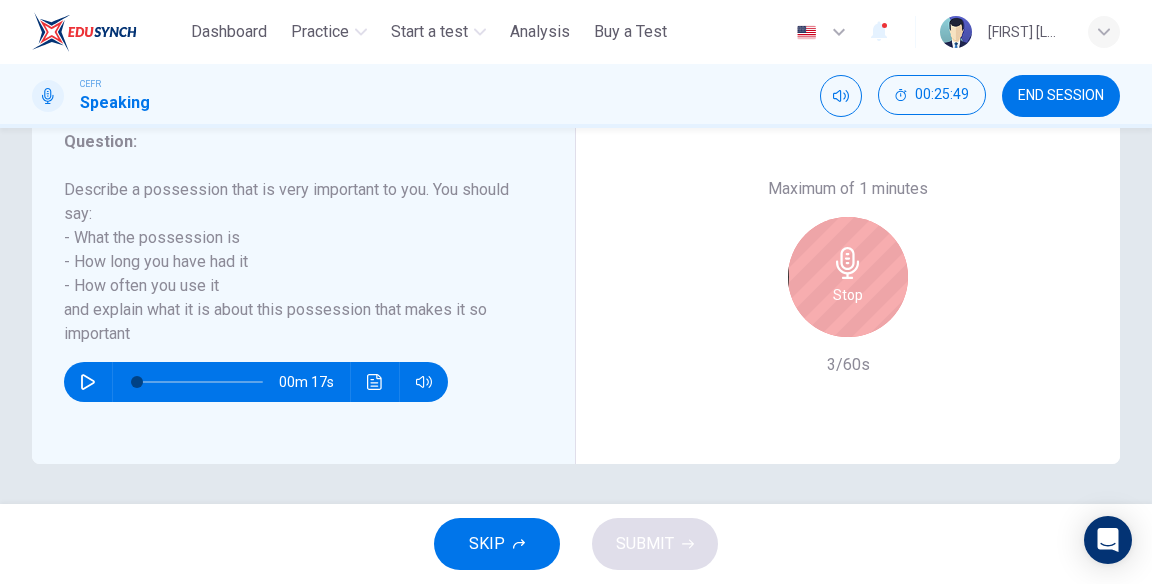 click on "Stop" at bounding box center [848, 295] 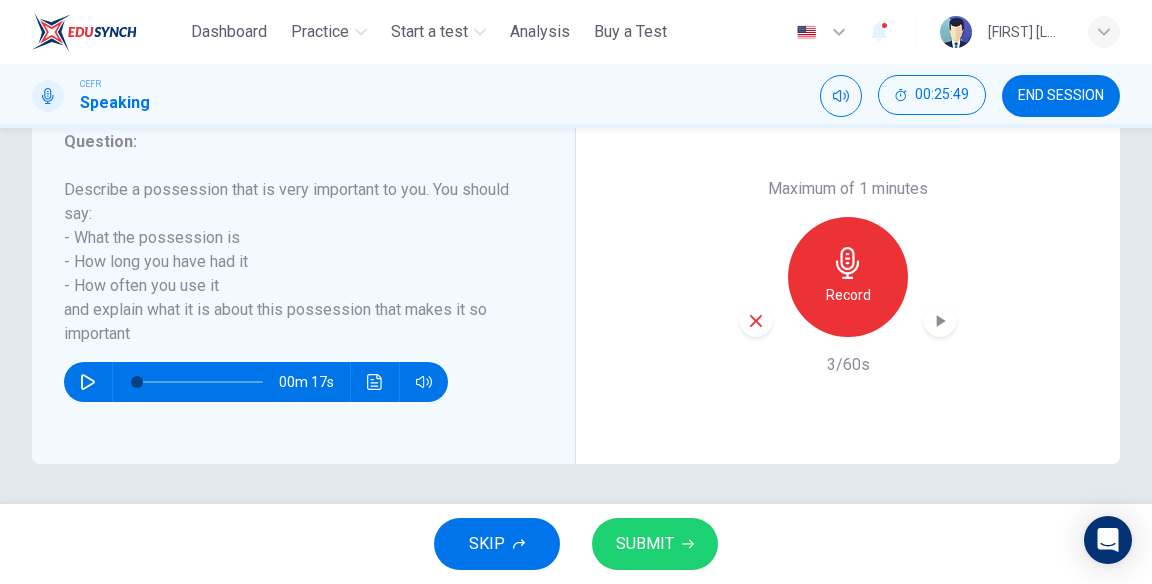 click on "SUBMIT" at bounding box center (645, 544) 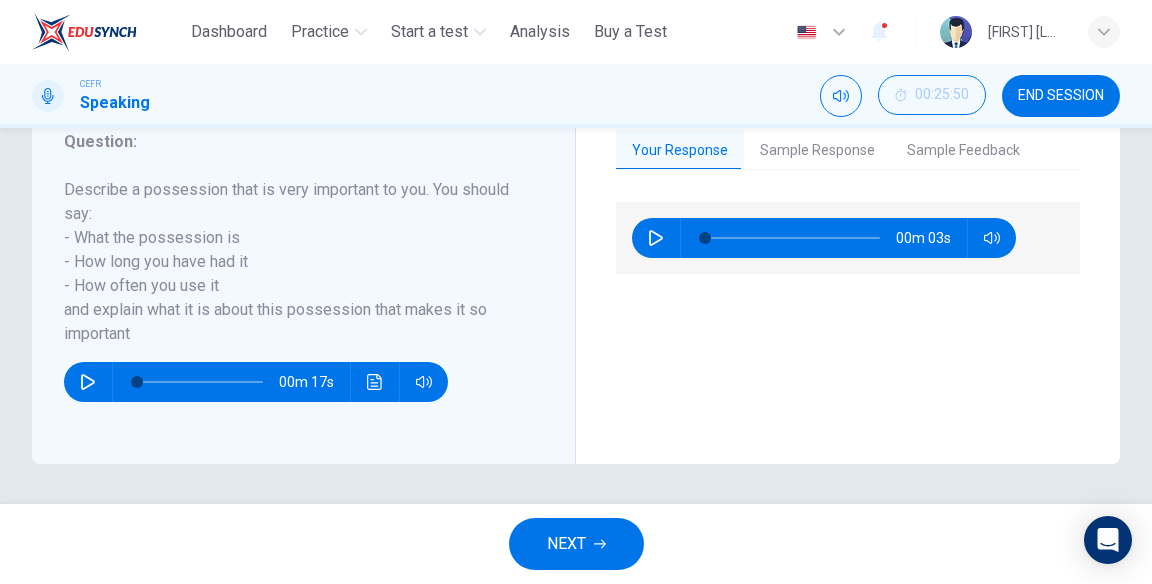 click on "NEXT" at bounding box center (566, 544) 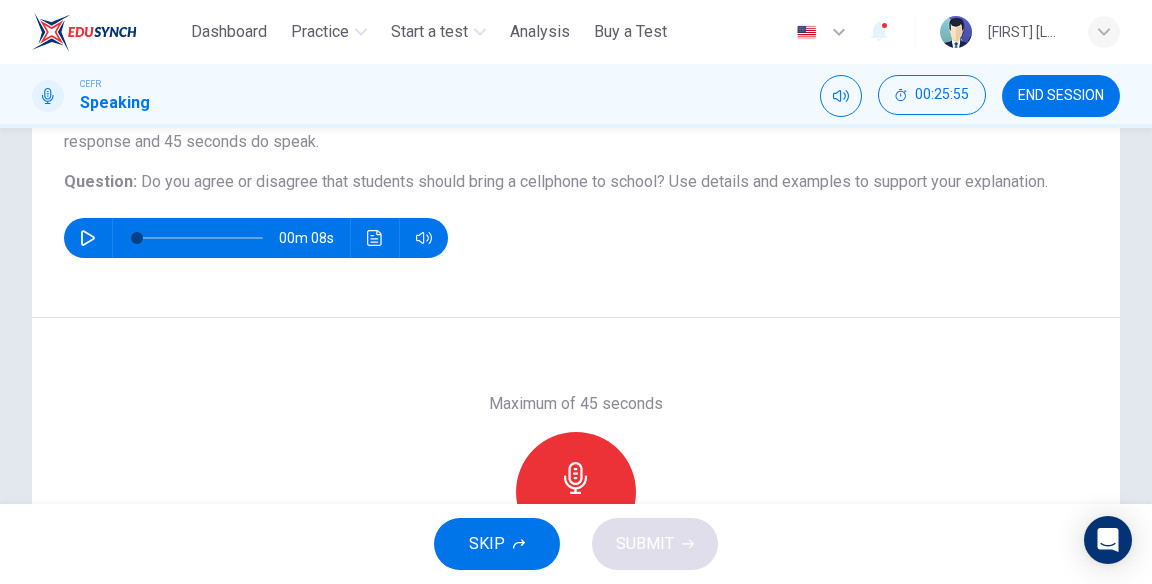 scroll, scrollTop: 209, scrollLeft: 0, axis: vertical 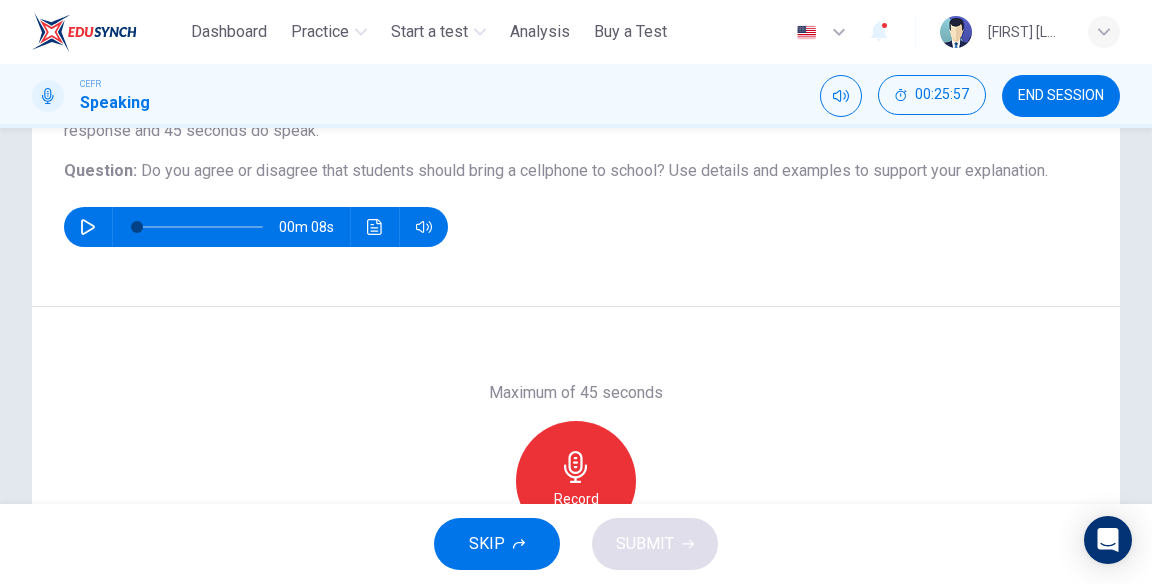 click 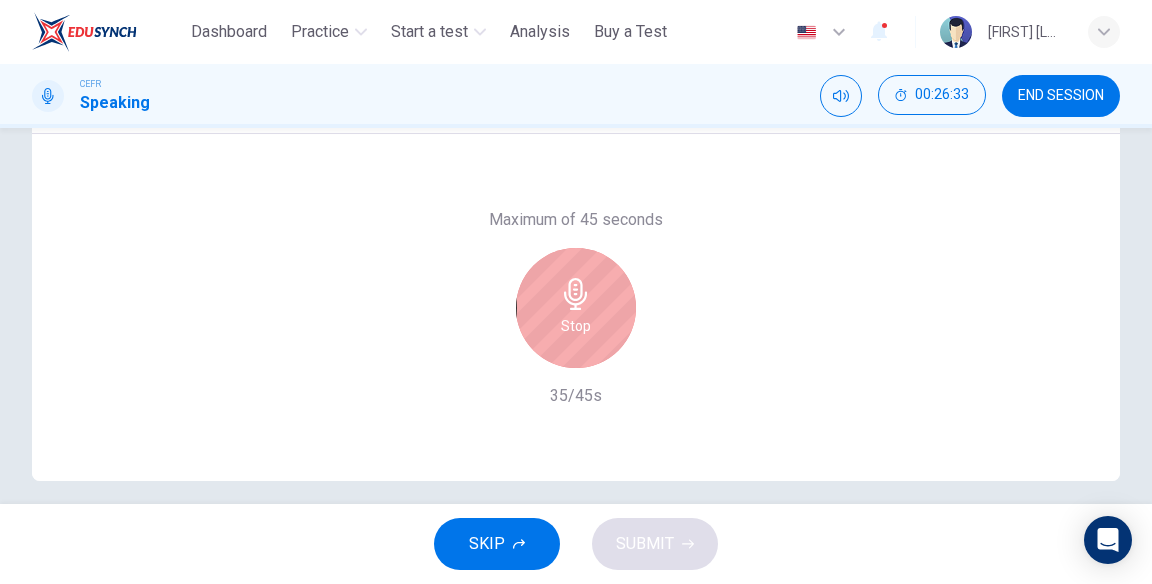 scroll, scrollTop: 381, scrollLeft: 0, axis: vertical 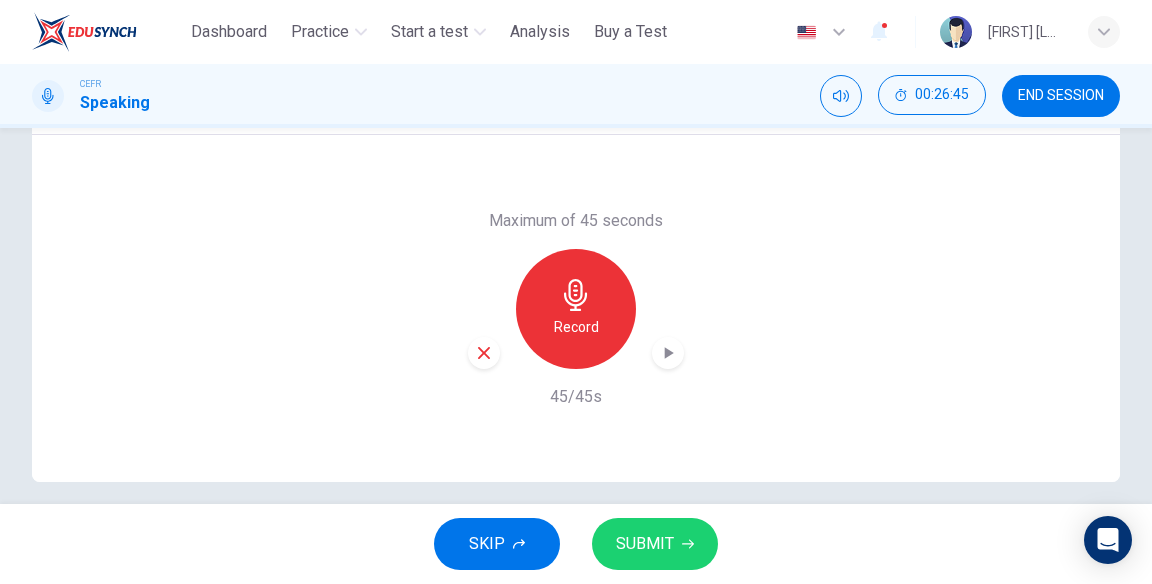 click 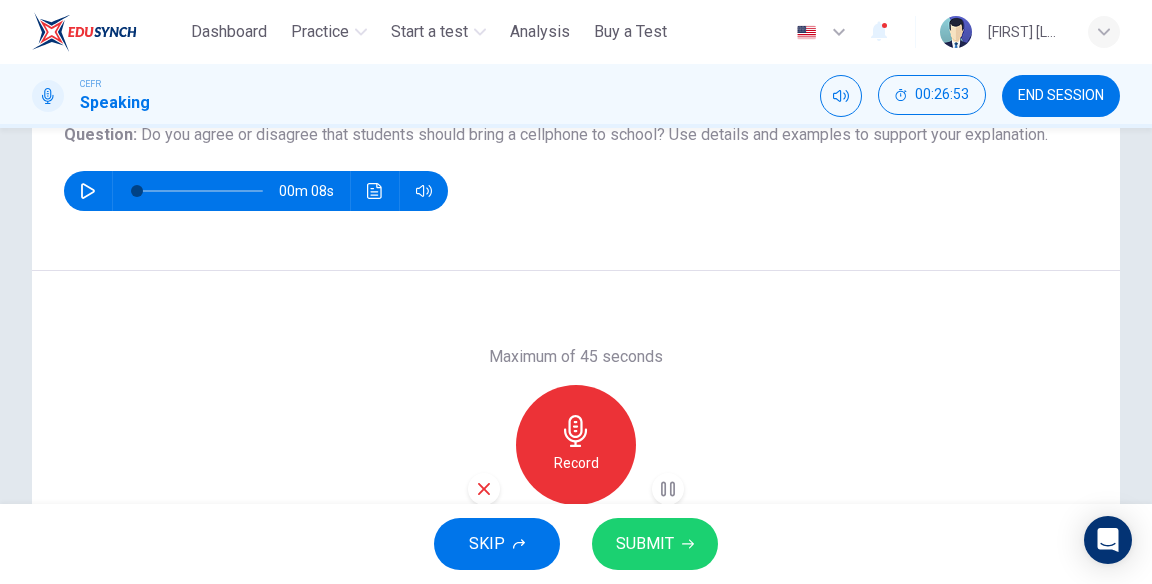 scroll, scrollTop: 399, scrollLeft: 0, axis: vertical 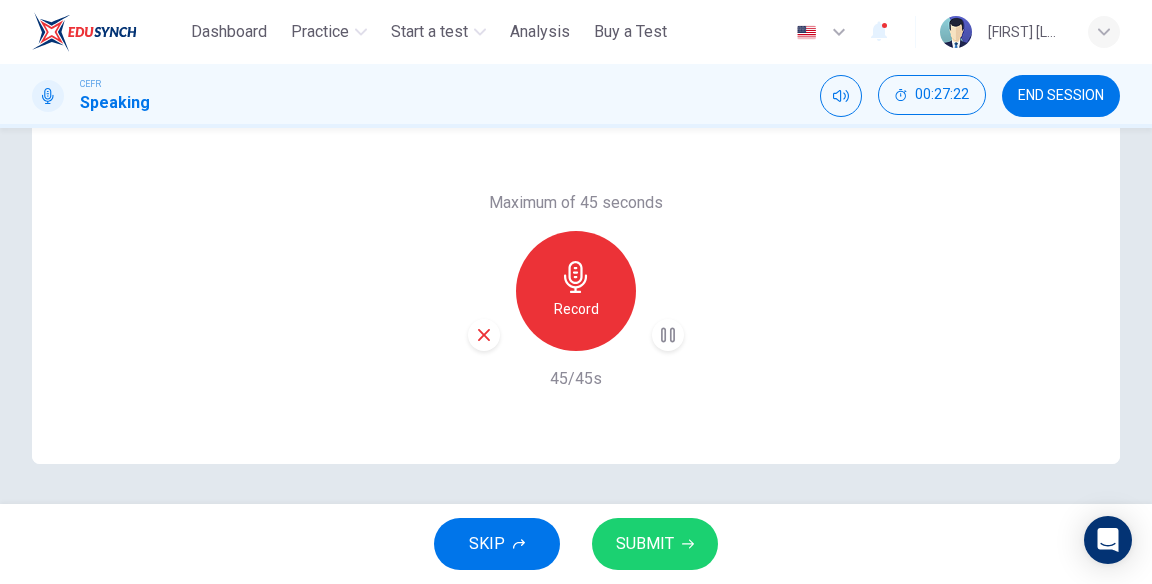 click on "SUBMIT" at bounding box center (645, 544) 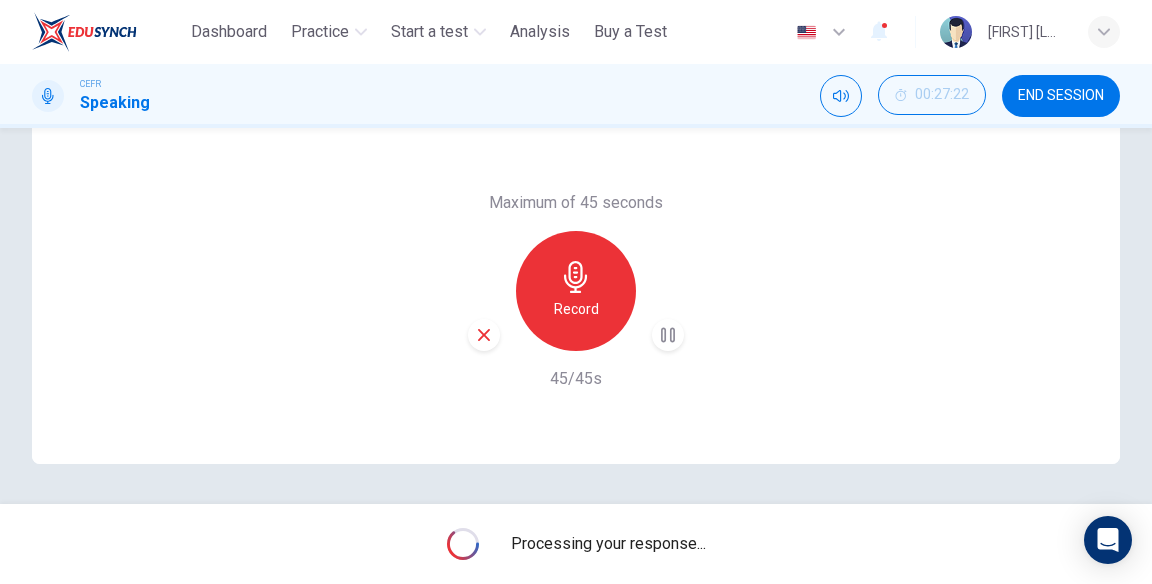 click 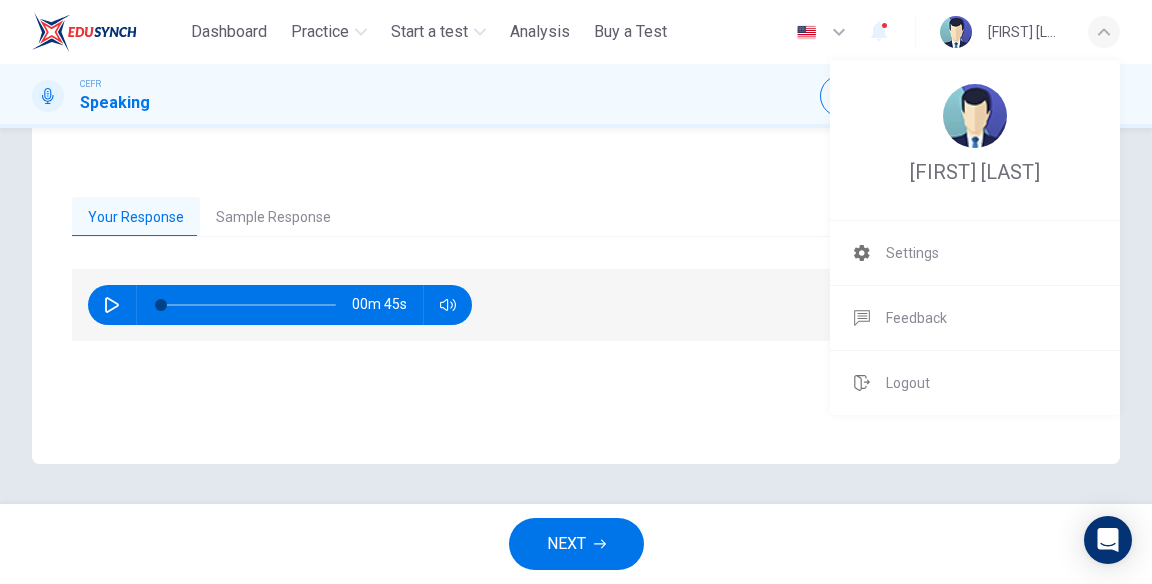 click at bounding box center [576, 292] 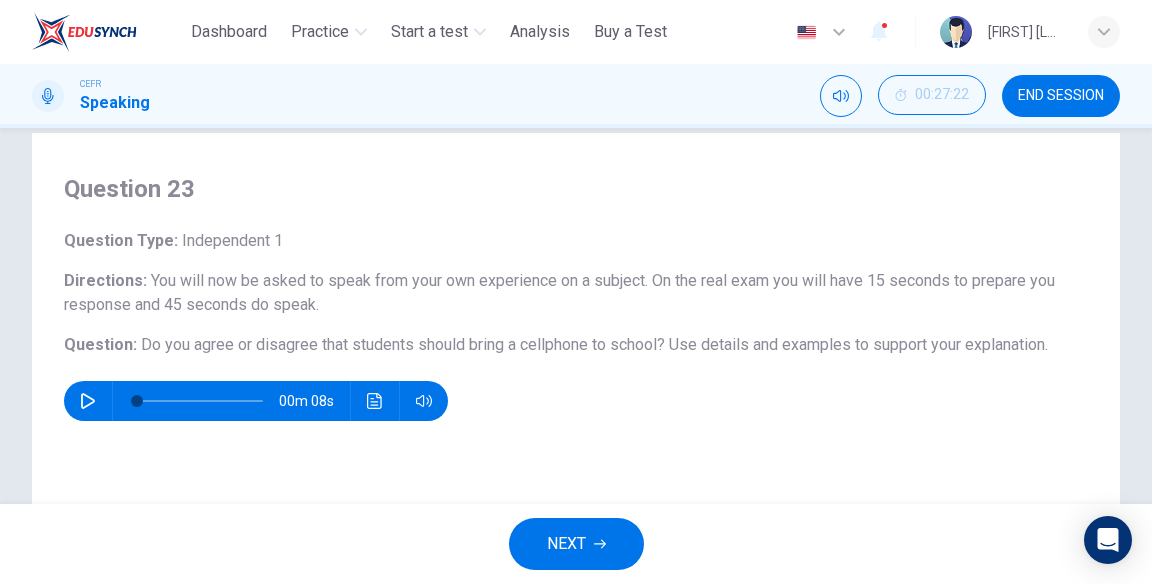 scroll, scrollTop: 0, scrollLeft: 0, axis: both 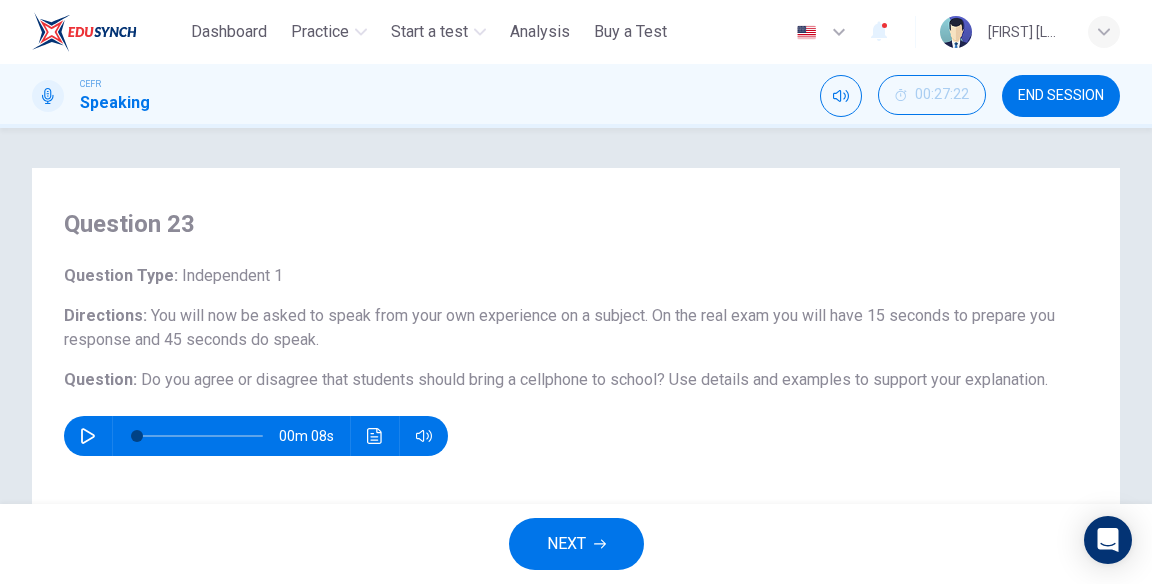 click on "END SESSION" at bounding box center (1061, 96) 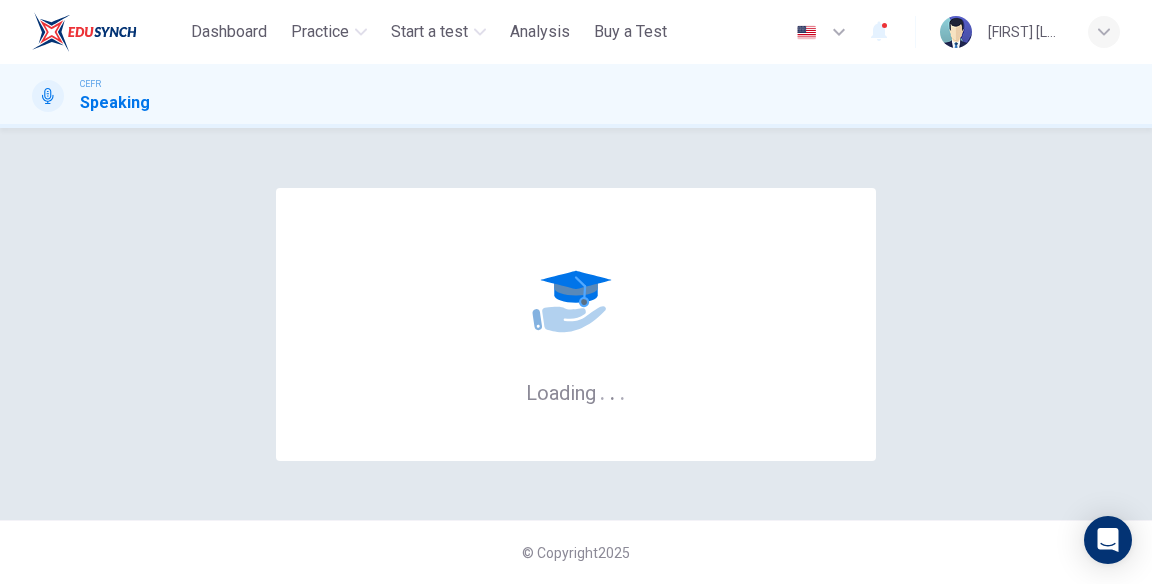 scroll, scrollTop: 0, scrollLeft: 0, axis: both 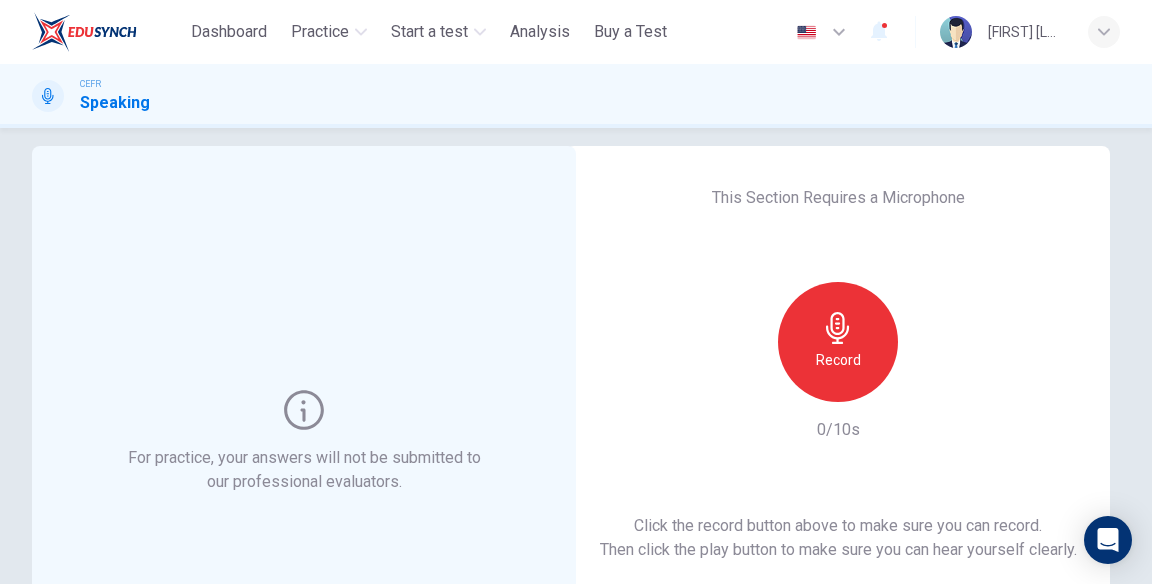 click on "Record" at bounding box center (838, 342) 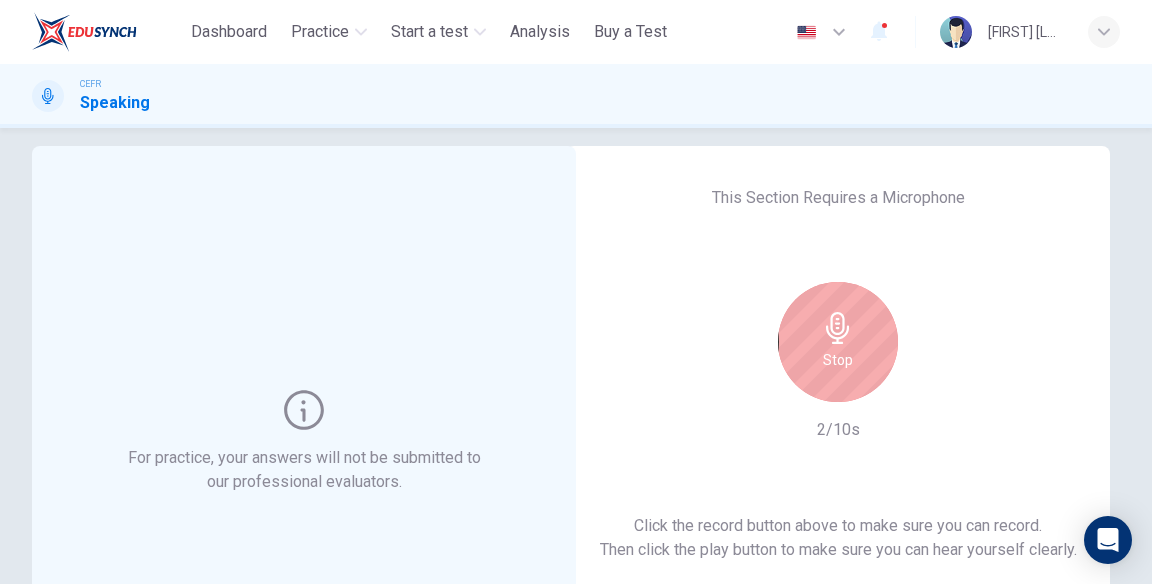 click on "Stop" at bounding box center (838, 342) 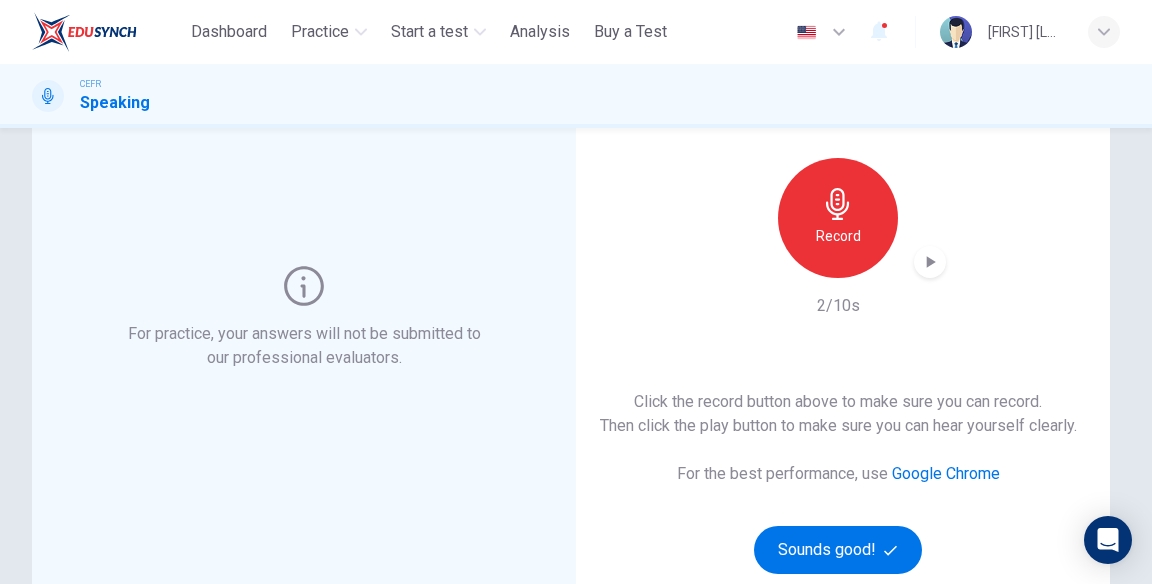 scroll, scrollTop: 147, scrollLeft: 0, axis: vertical 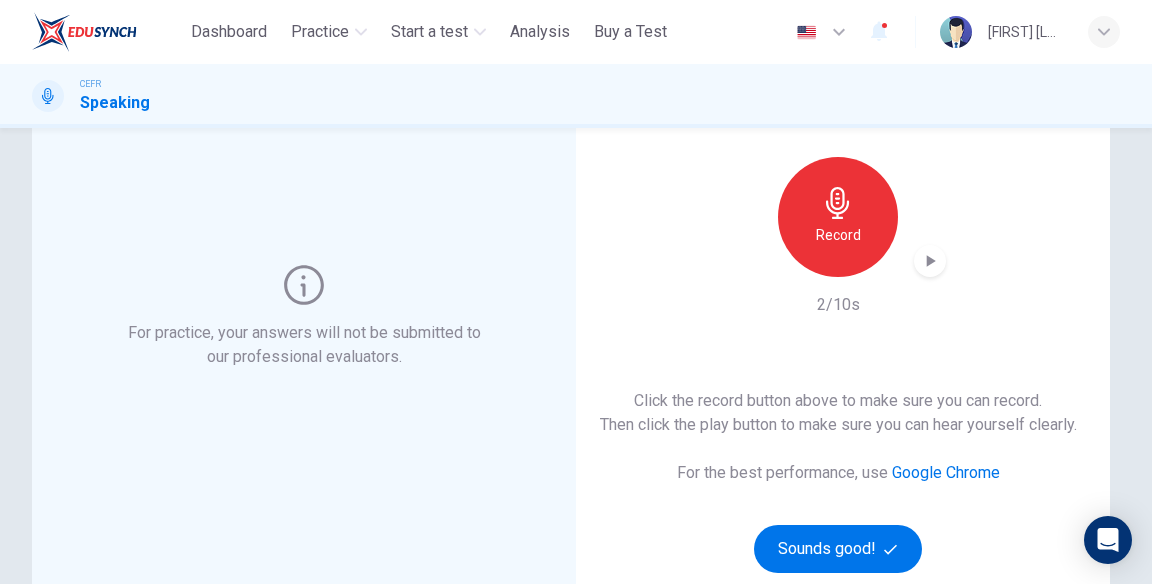 click 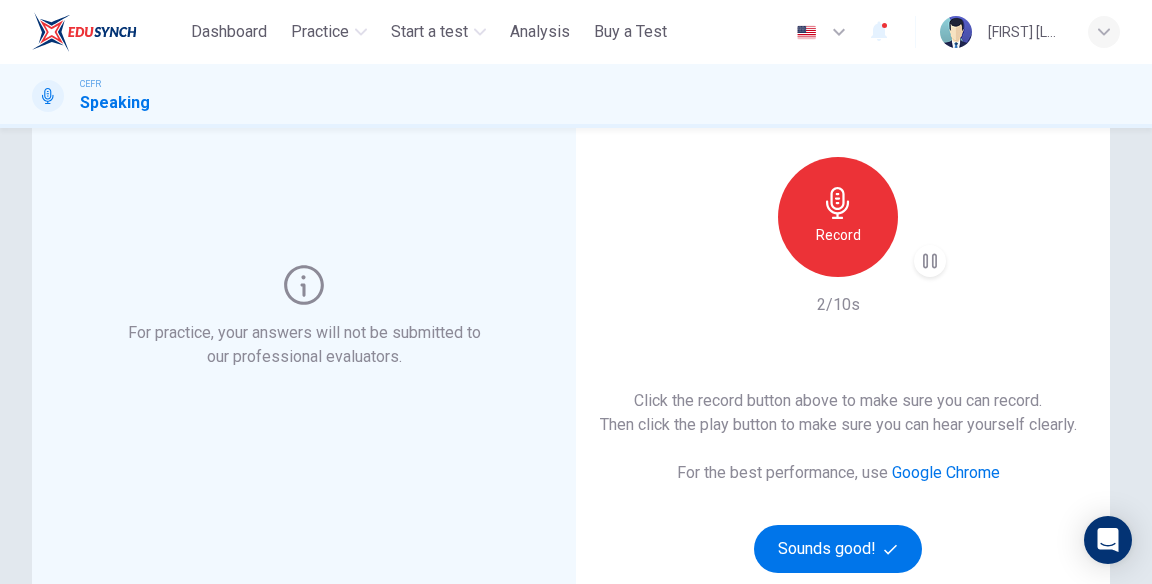click 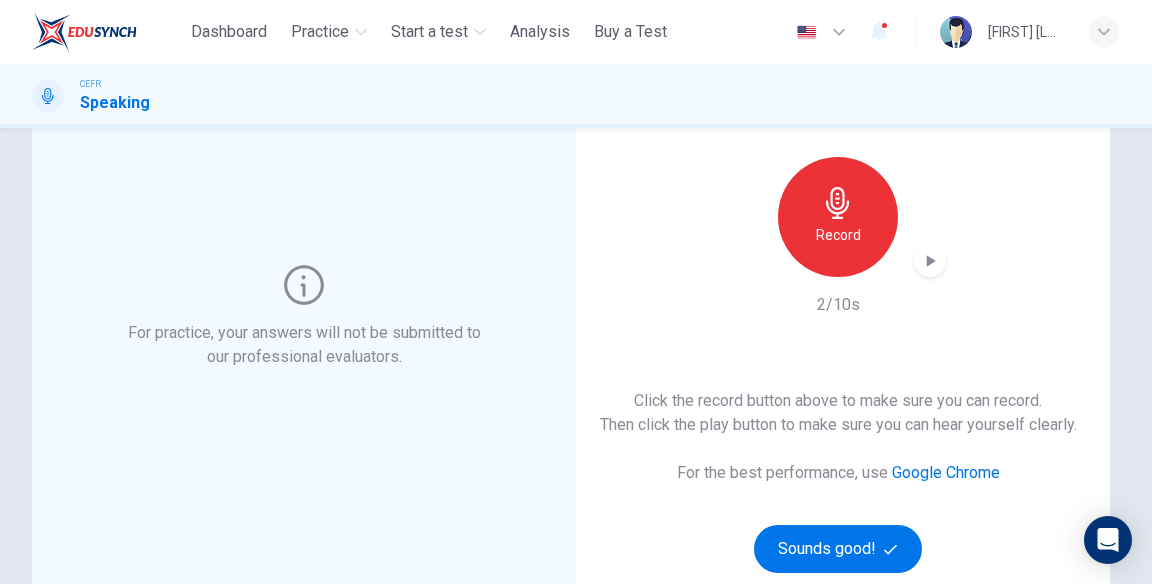 click 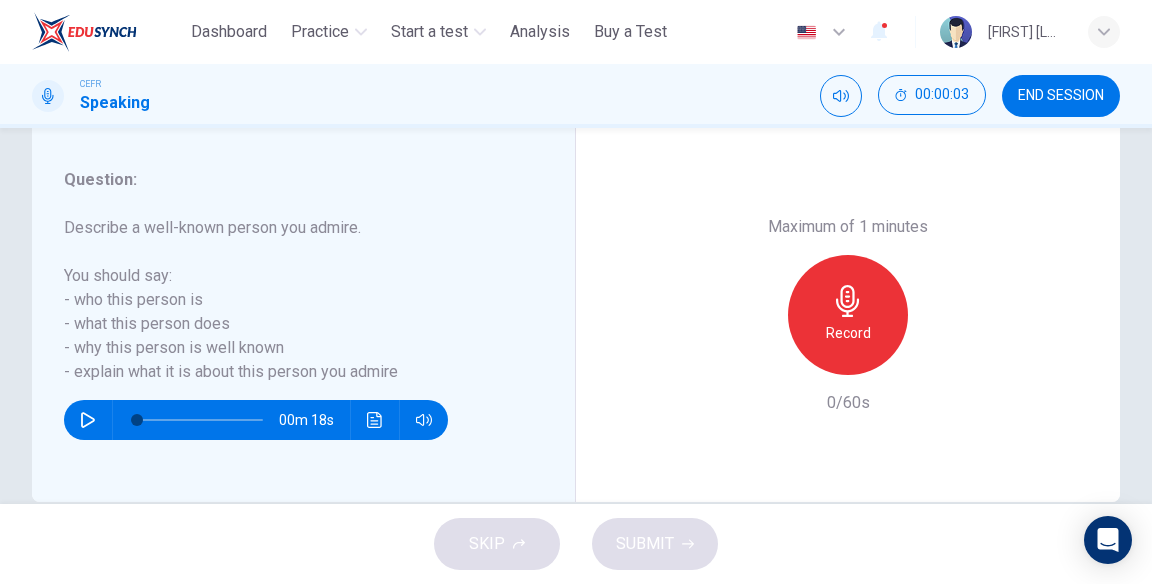 scroll, scrollTop: 365, scrollLeft: 0, axis: vertical 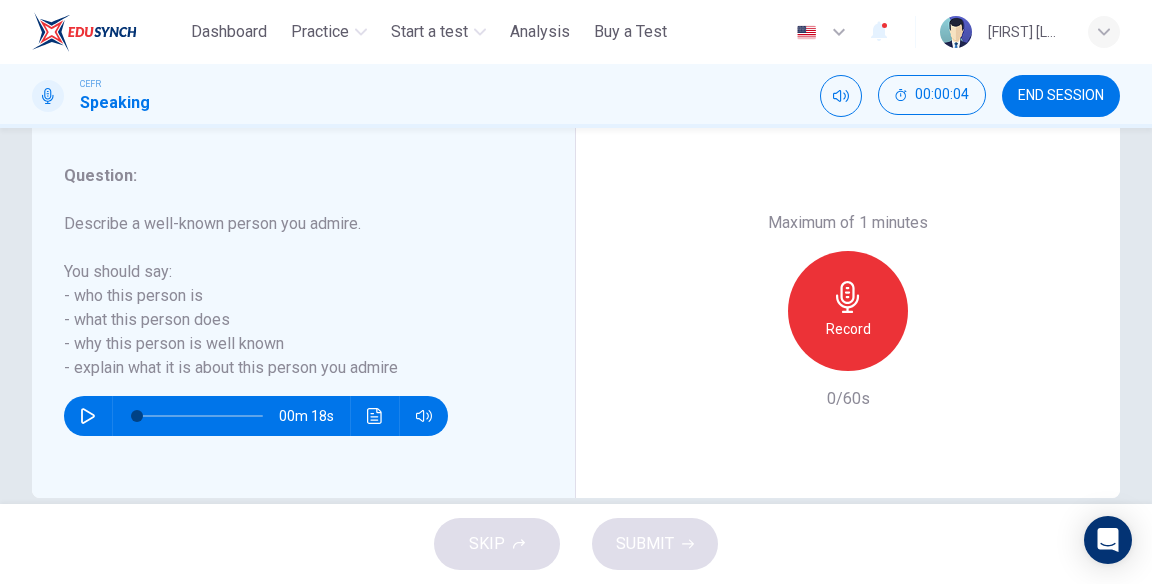 click on "Record" at bounding box center [848, 311] 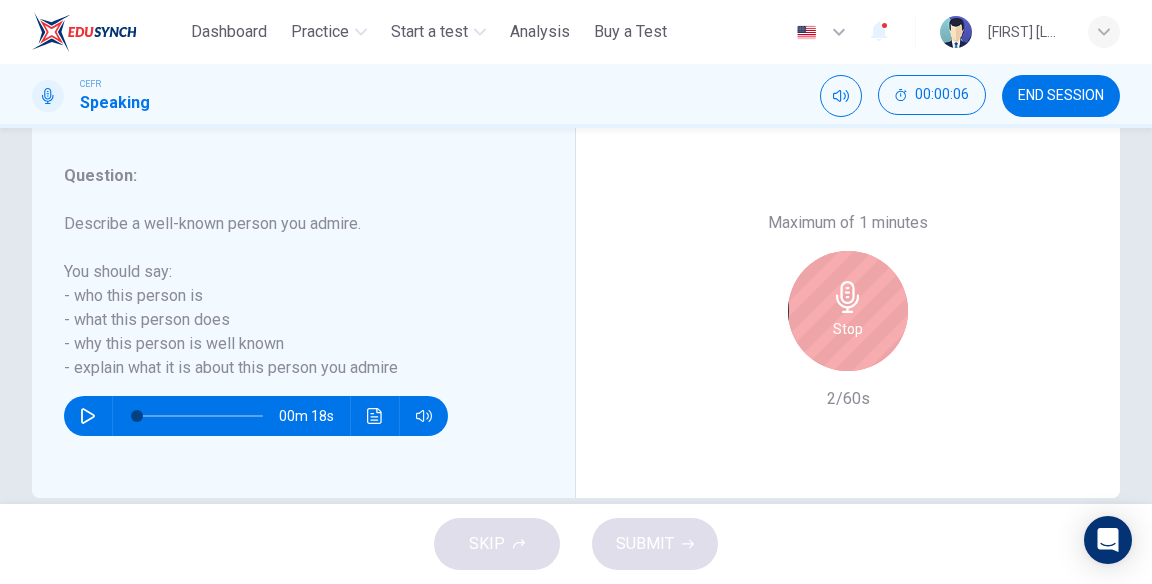 click on "Stop" at bounding box center [848, 311] 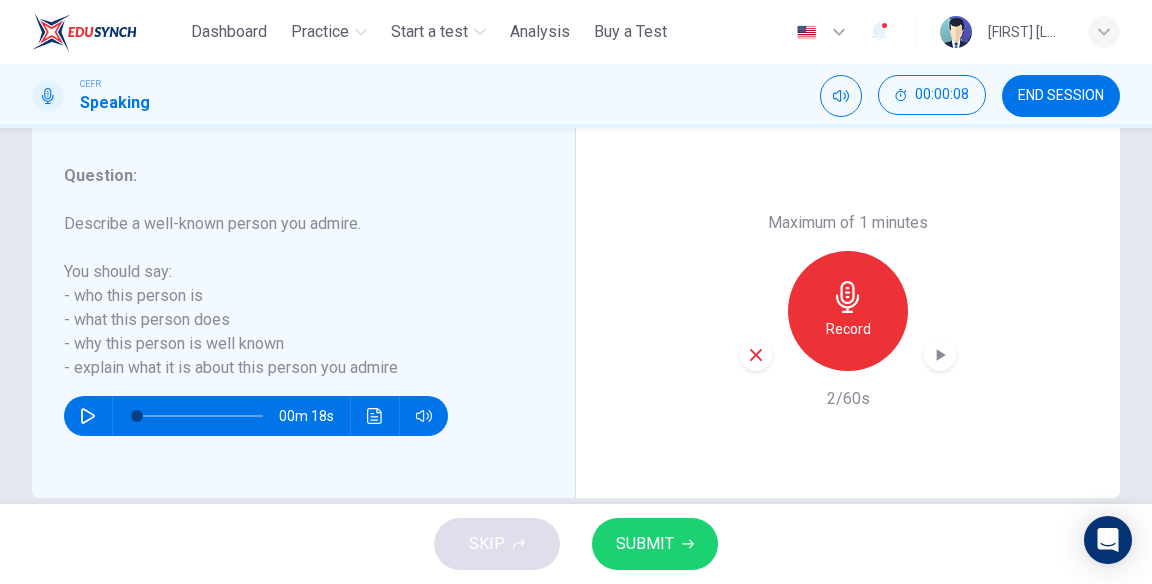 click on "SUBMIT" at bounding box center [645, 544] 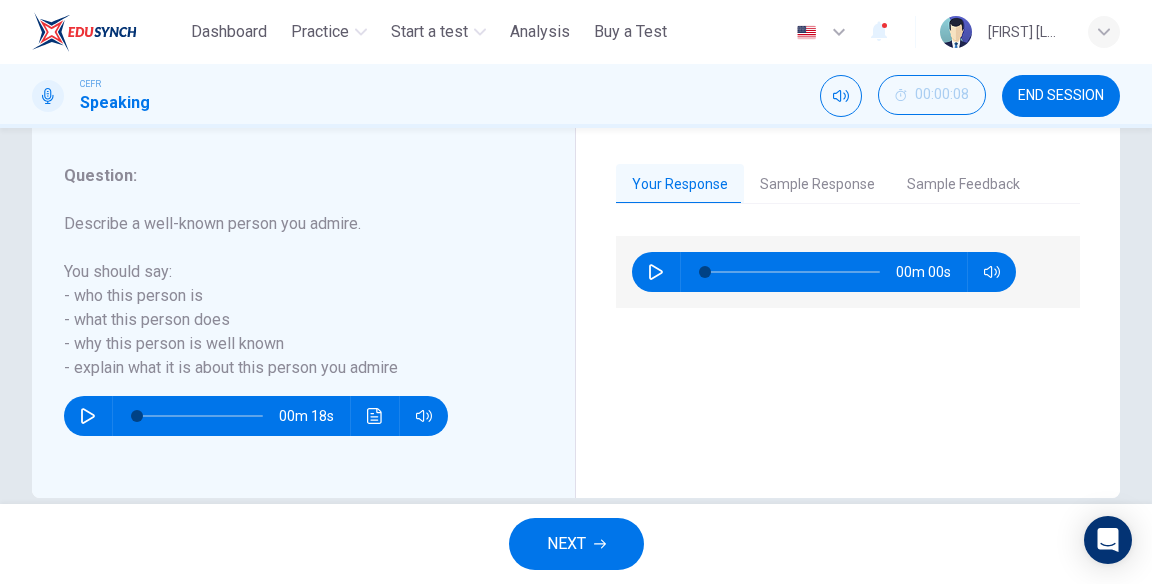 click on "NEXT" at bounding box center (566, 544) 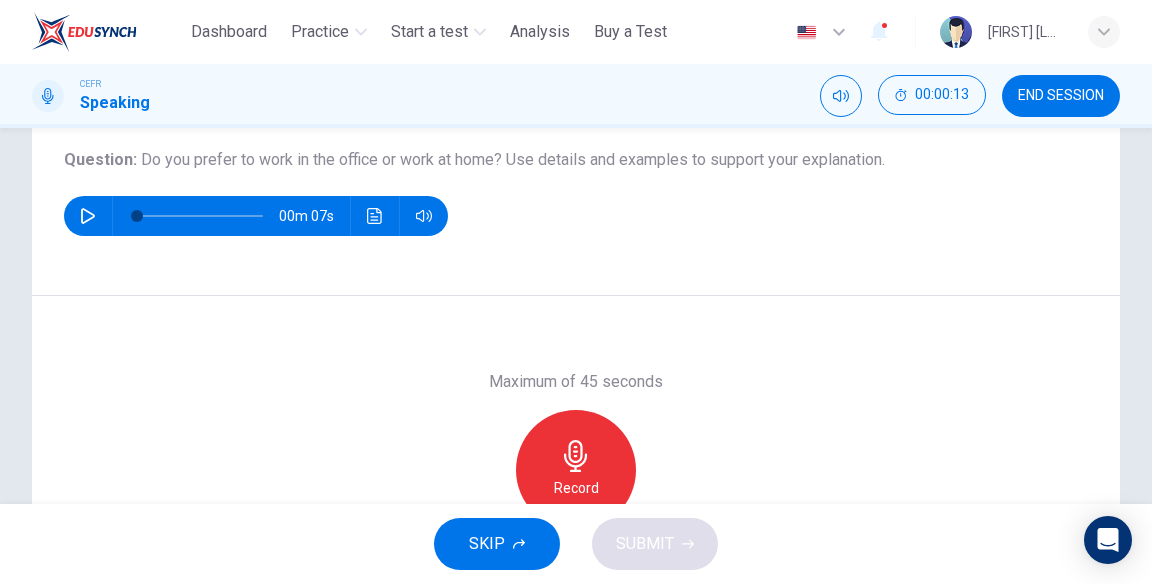 scroll, scrollTop: 225, scrollLeft: 0, axis: vertical 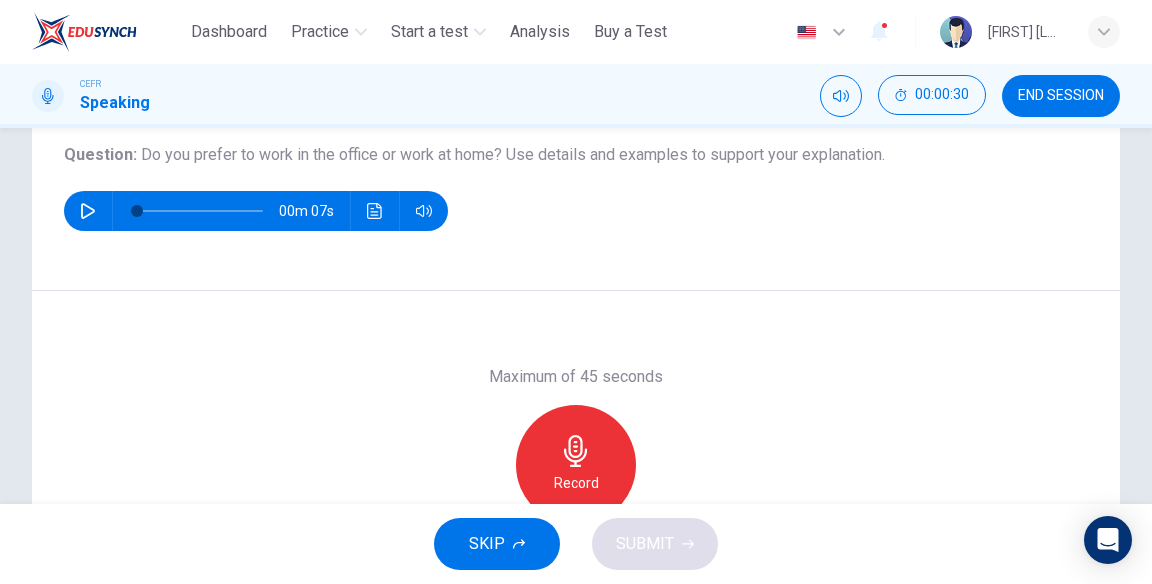 click 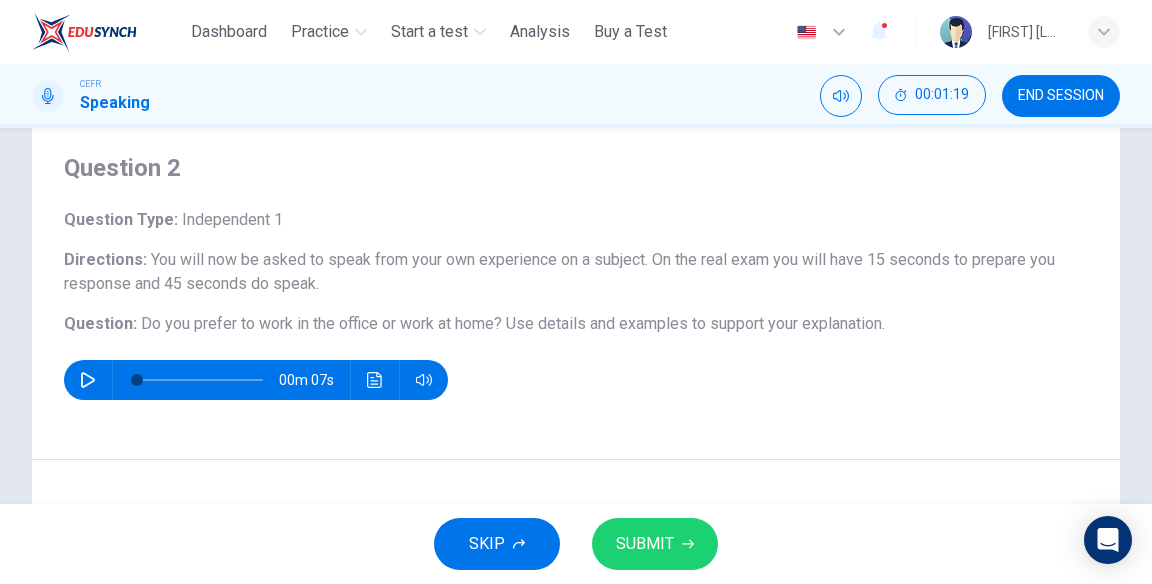 scroll, scrollTop: 0, scrollLeft: 0, axis: both 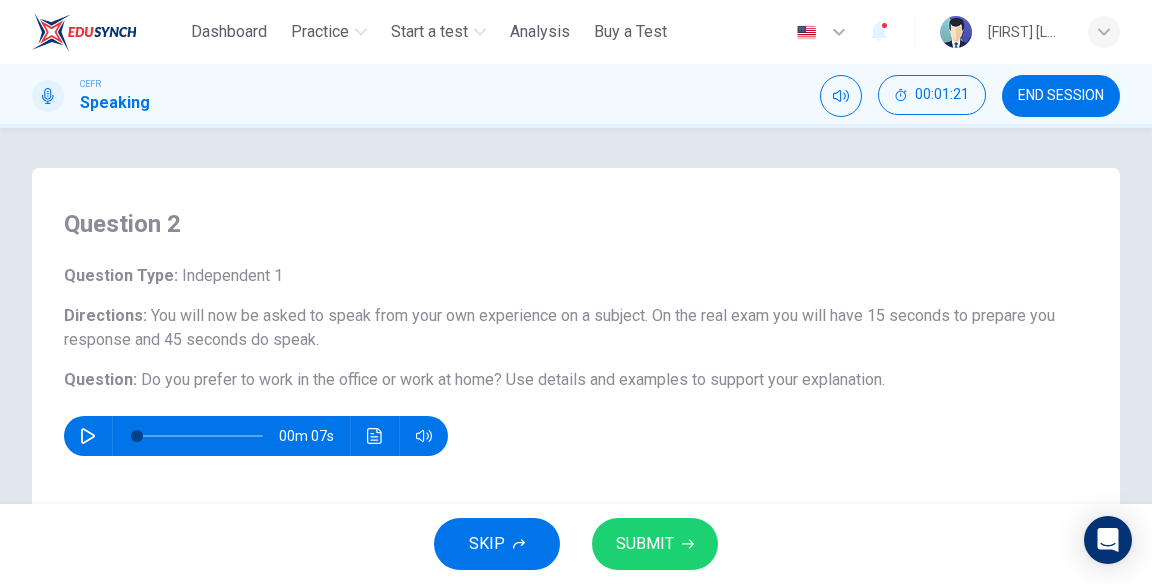 click 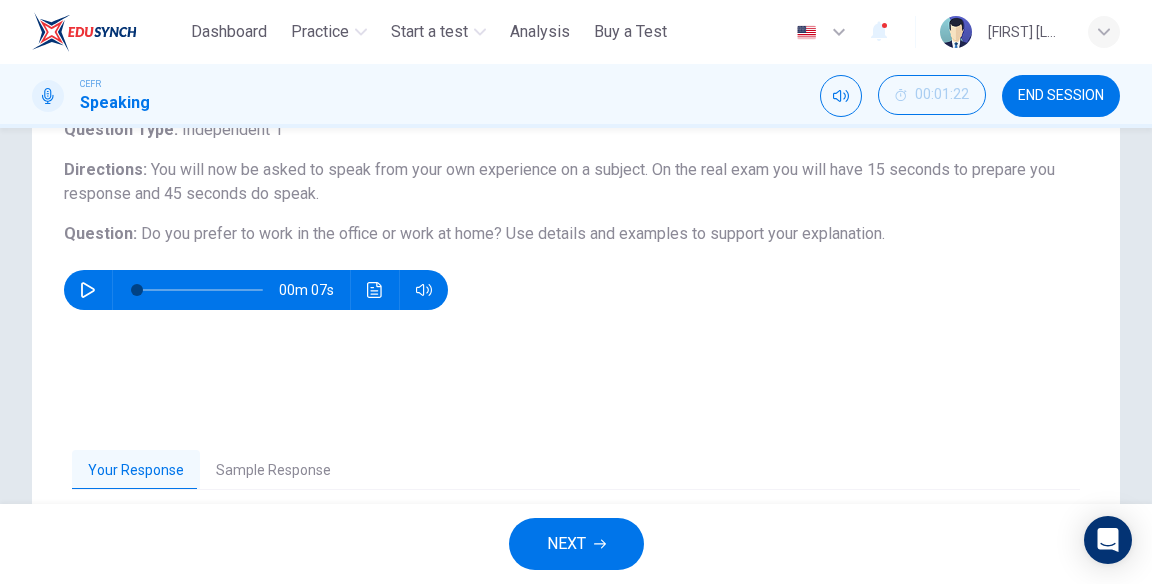 scroll, scrollTop: 154, scrollLeft: 0, axis: vertical 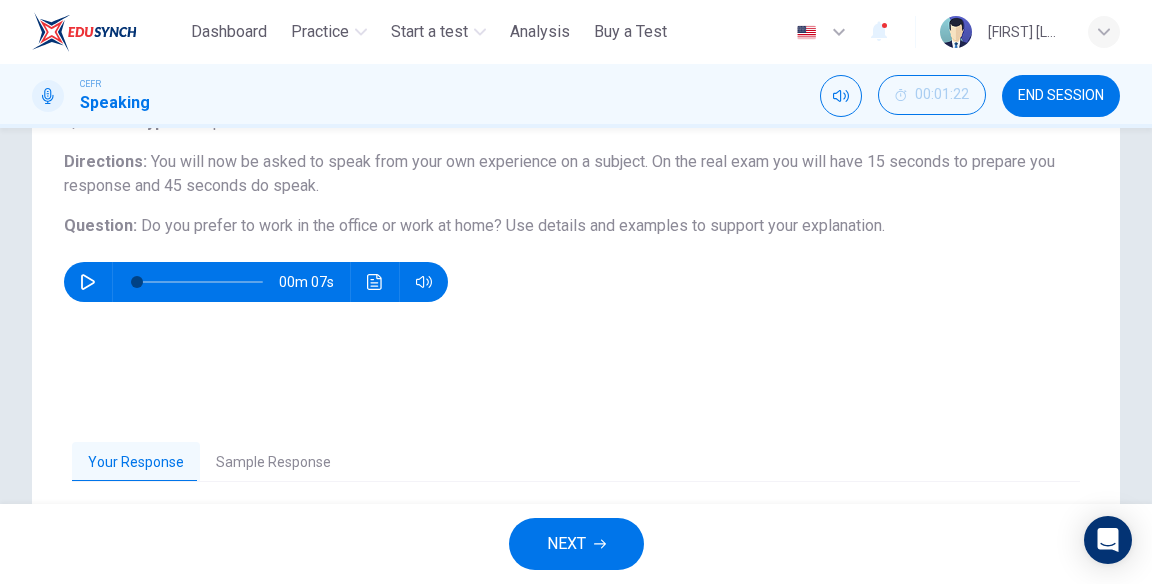 click on "NEXT" at bounding box center [566, 544] 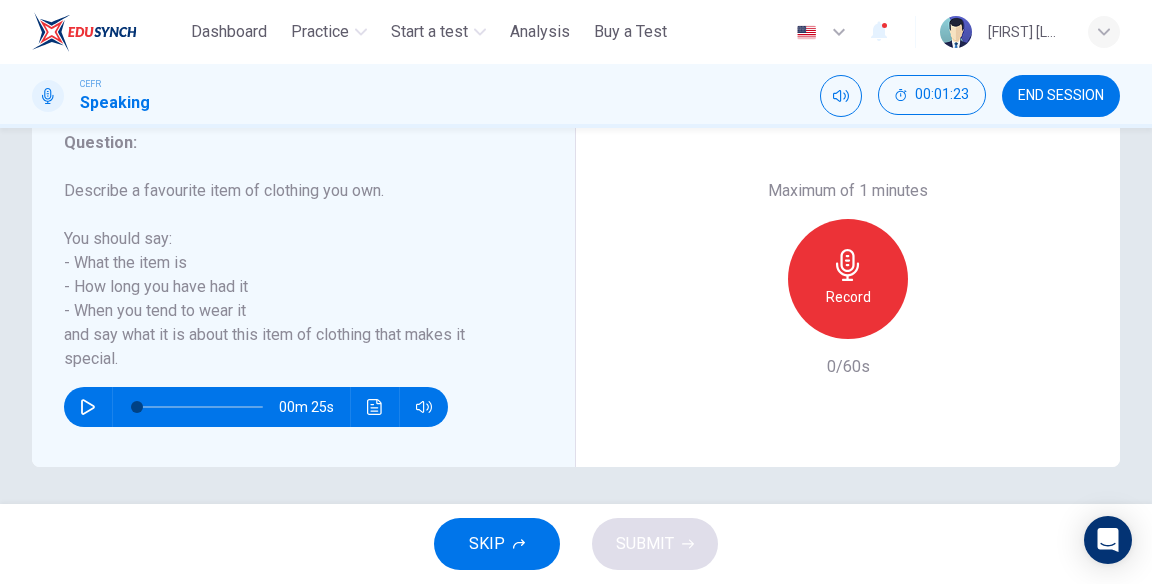 scroll, scrollTop: 400, scrollLeft: 0, axis: vertical 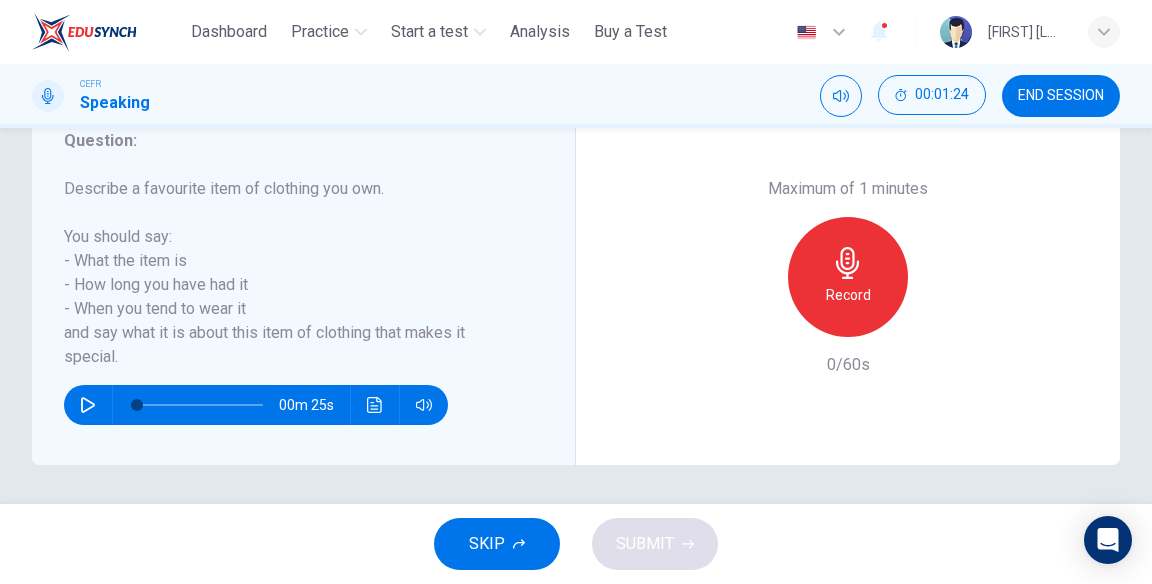 click on "Record" at bounding box center [848, 295] 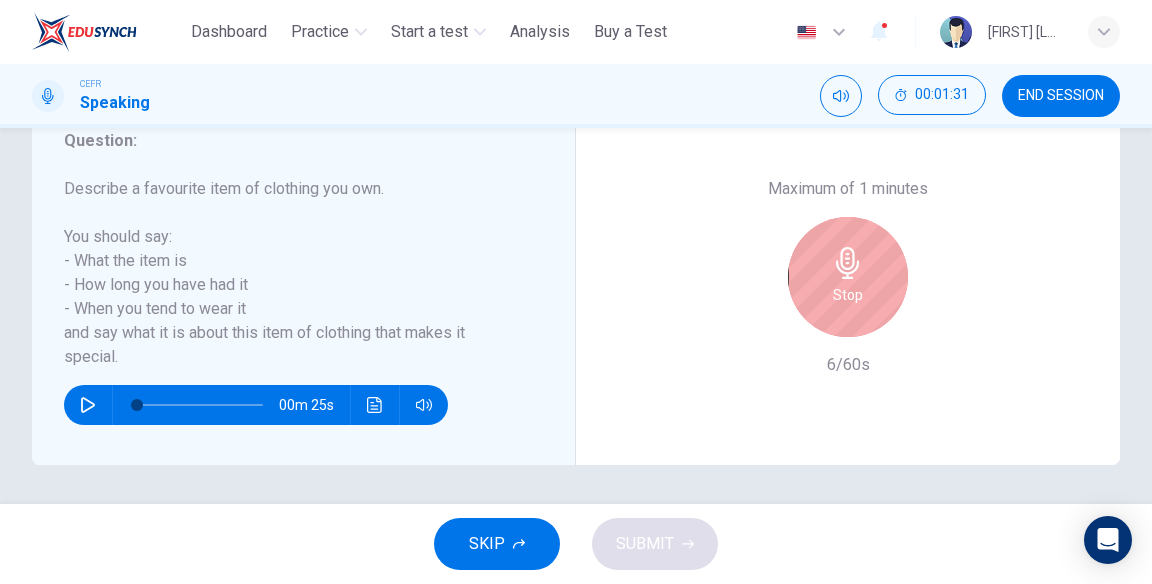 click on "Stop" at bounding box center [848, 277] 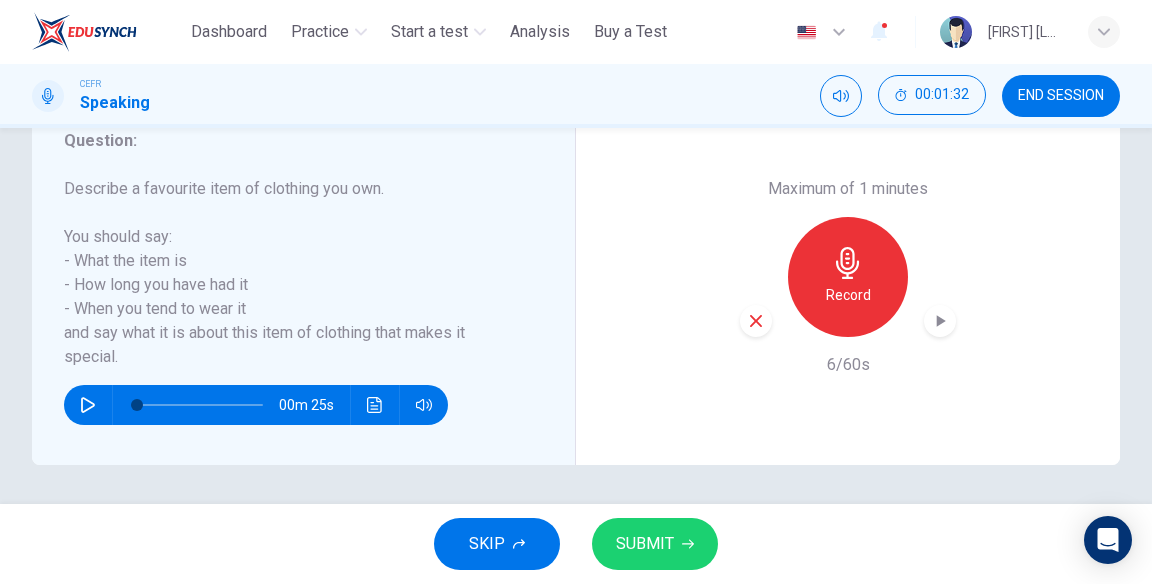 click 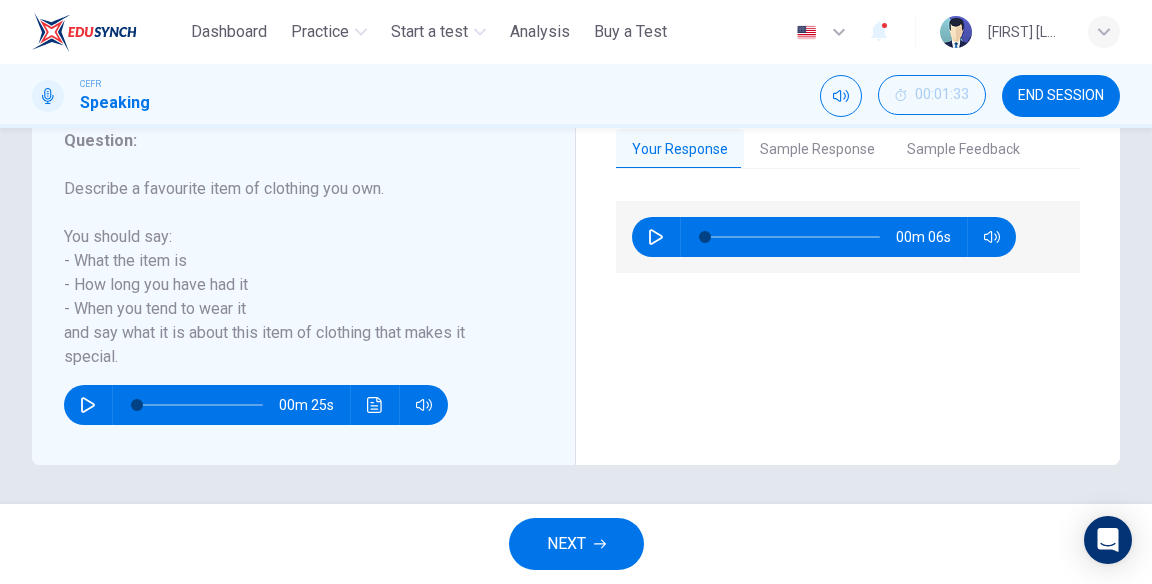 click 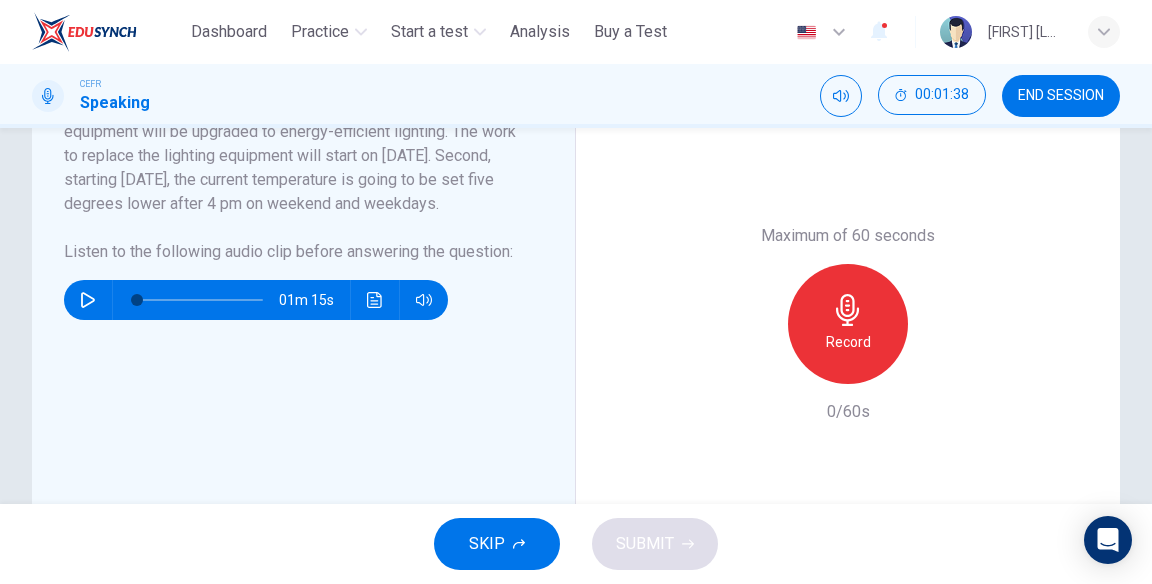 scroll, scrollTop: 494, scrollLeft: 0, axis: vertical 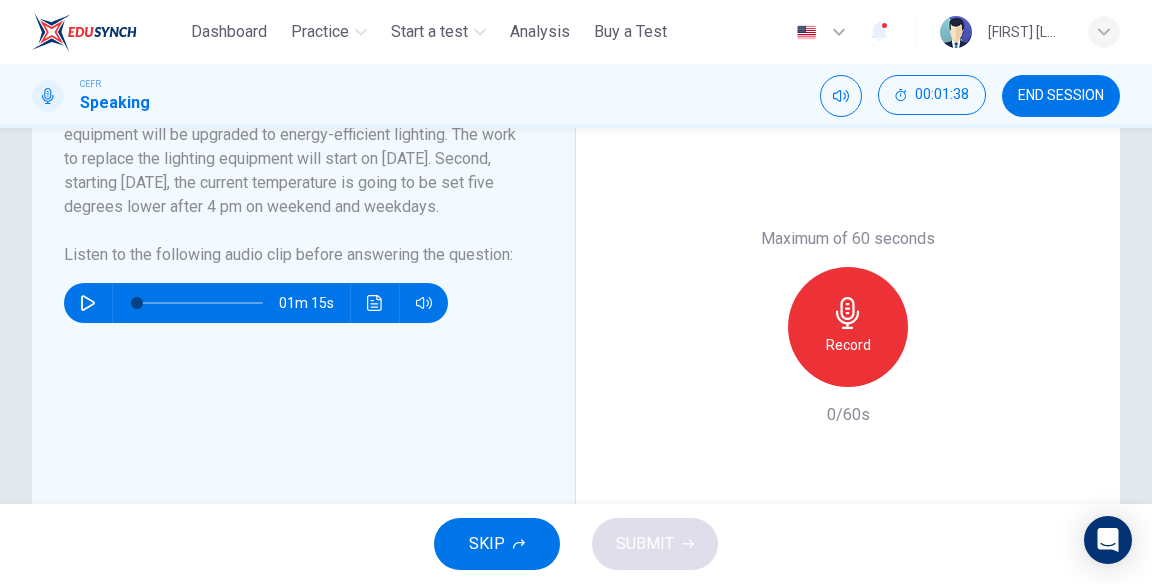 click on "Record" at bounding box center [848, 345] 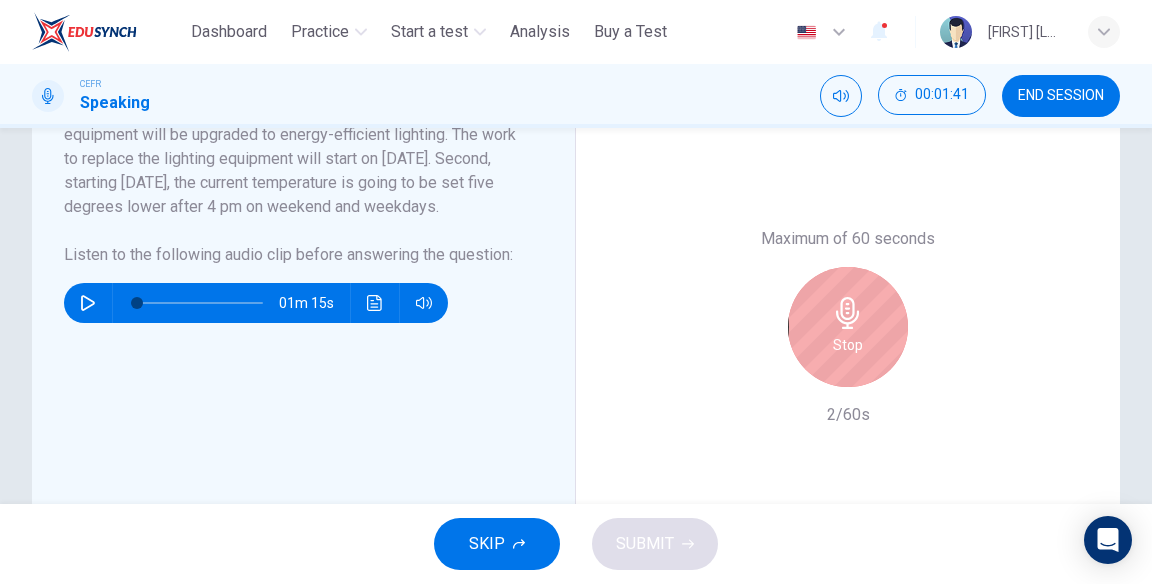 click on "Stop" at bounding box center (848, 345) 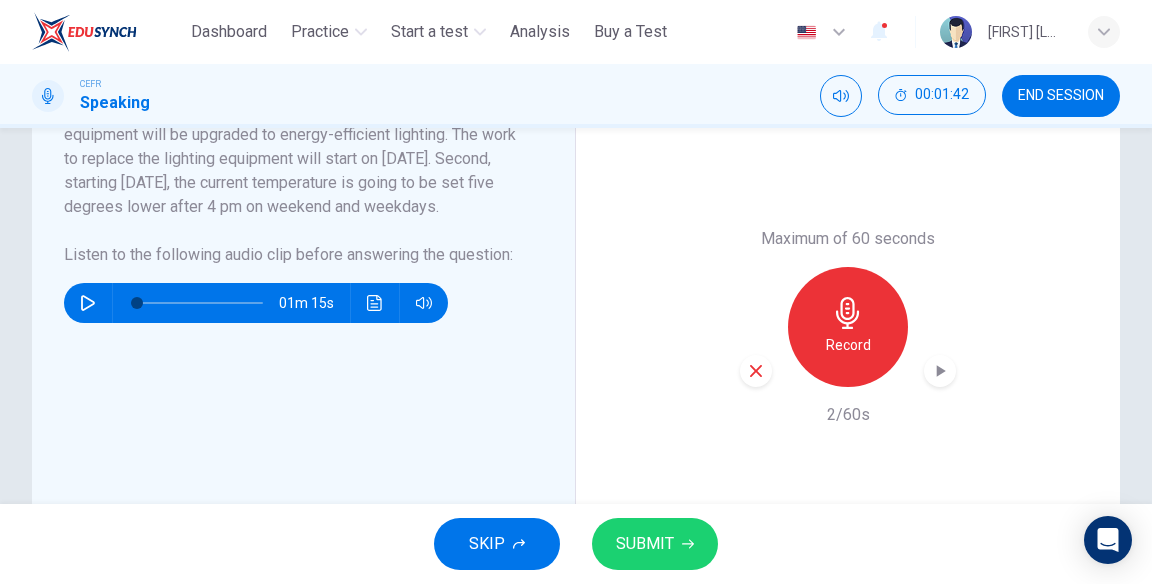 click on "SUBMIT" at bounding box center [645, 544] 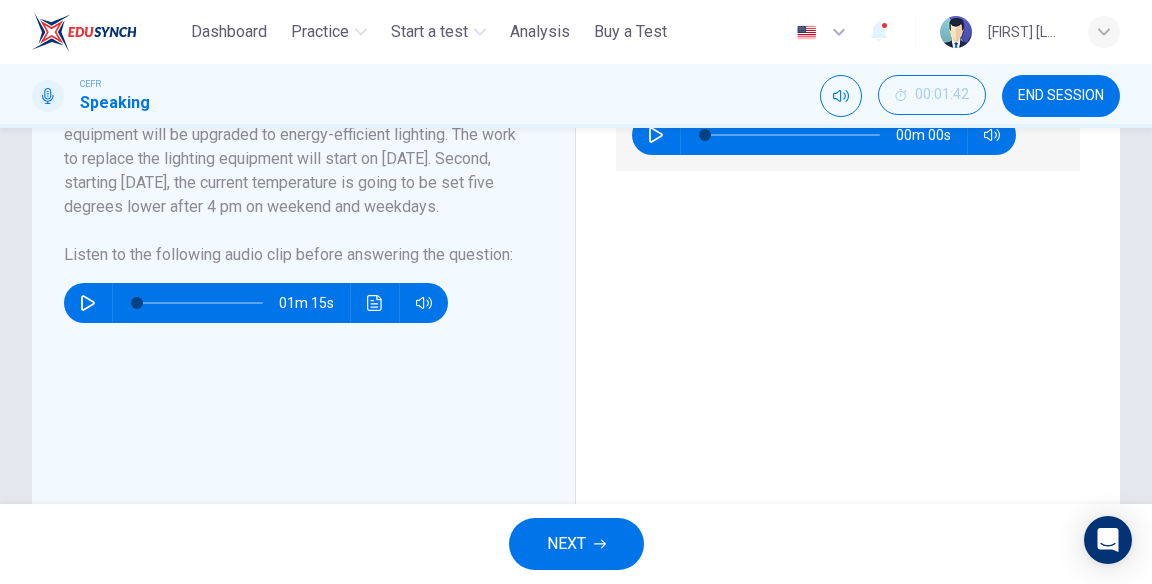 click on "NEXT" at bounding box center [566, 544] 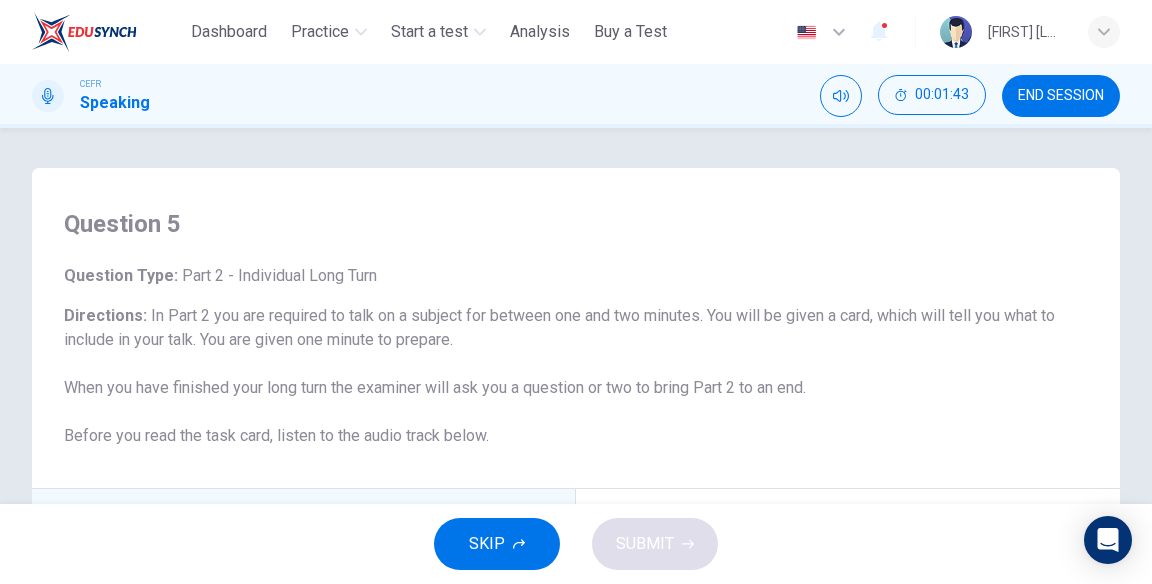 click on "END SESSION" at bounding box center (1061, 96) 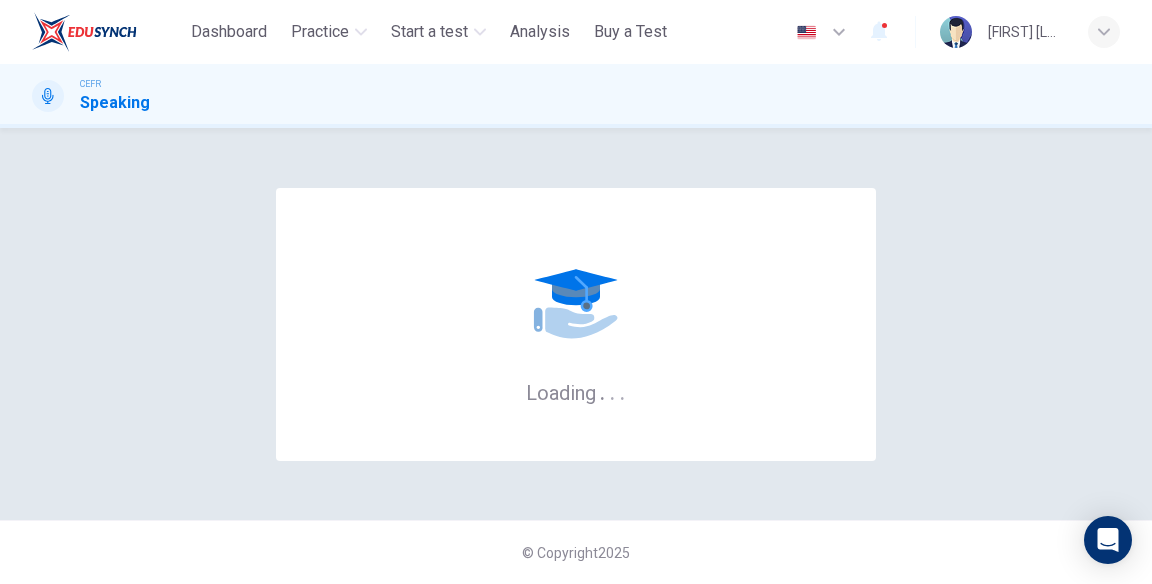scroll, scrollTop: 0, scrollLeft: 0, axis: both 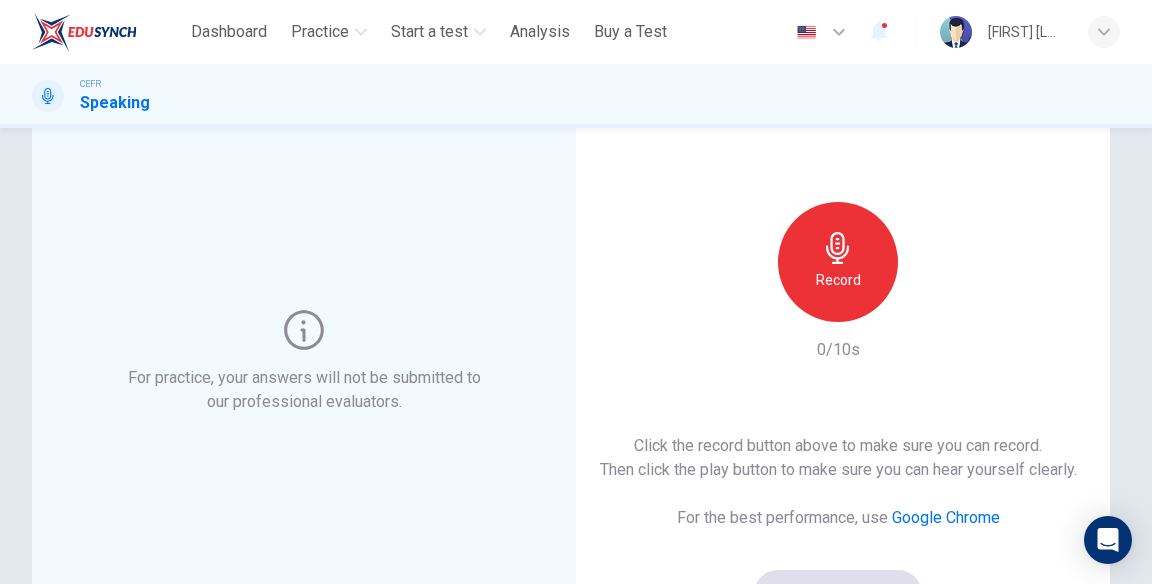 click on "Record" at bounding box center (838, 262) 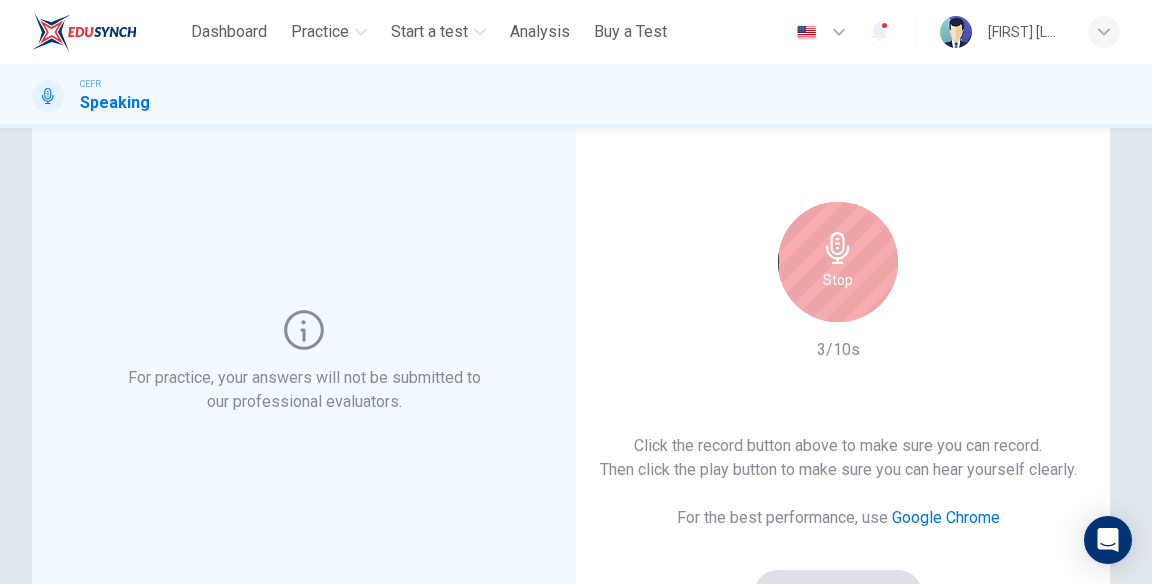 click on "Stop" at bounding box center [838, 262] 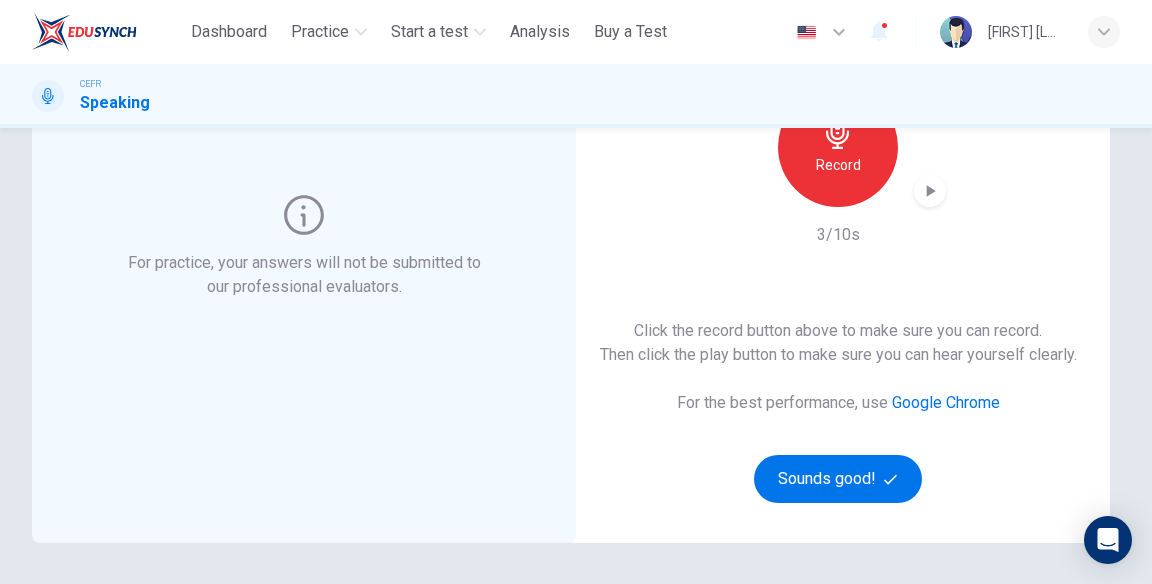 scroll, scrollTop: 383, scrollLeft: 0, axis: vertical 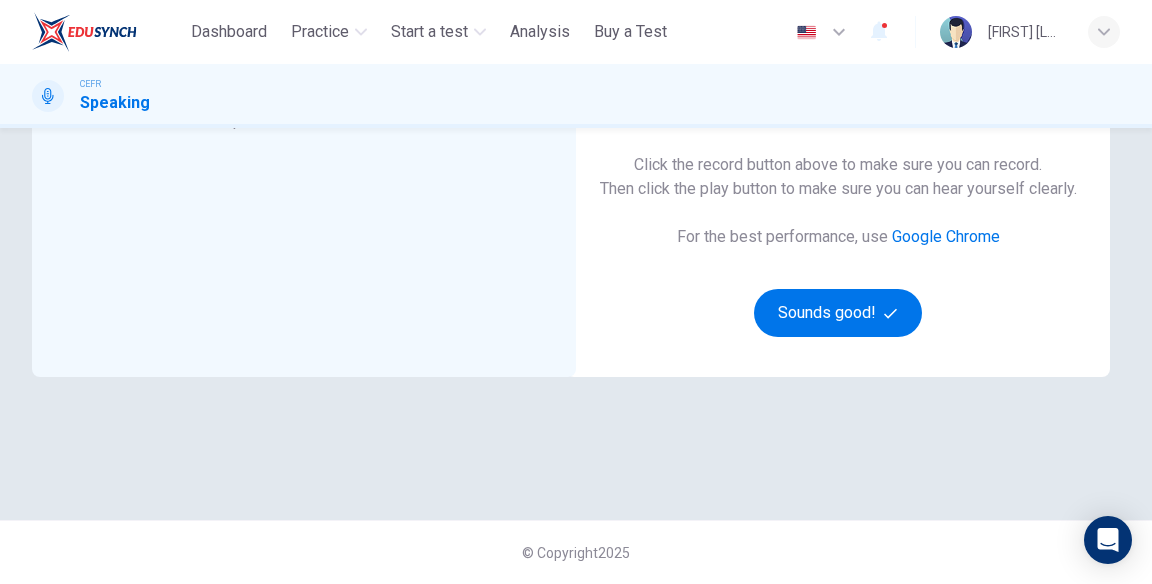 click 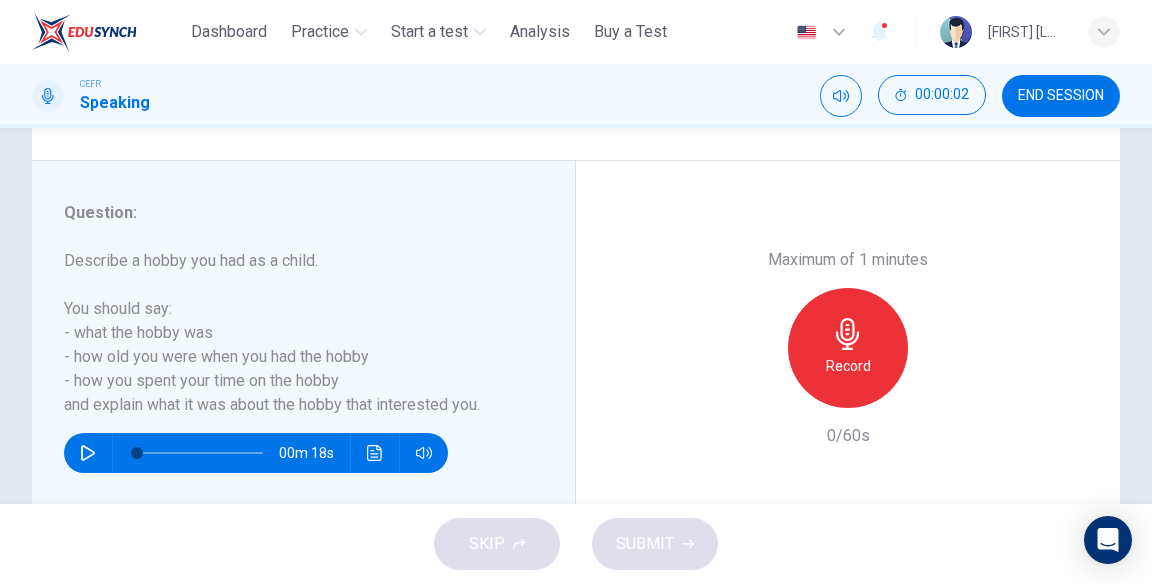 scroll, scrollTop: 399, scrollLeft: 0, axis: vertical 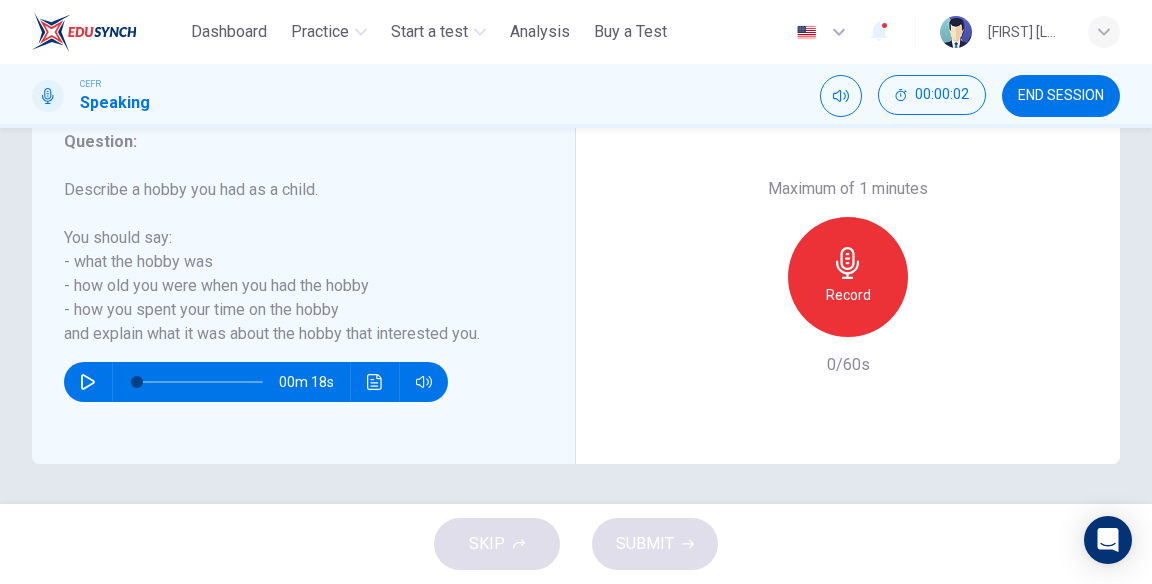 click 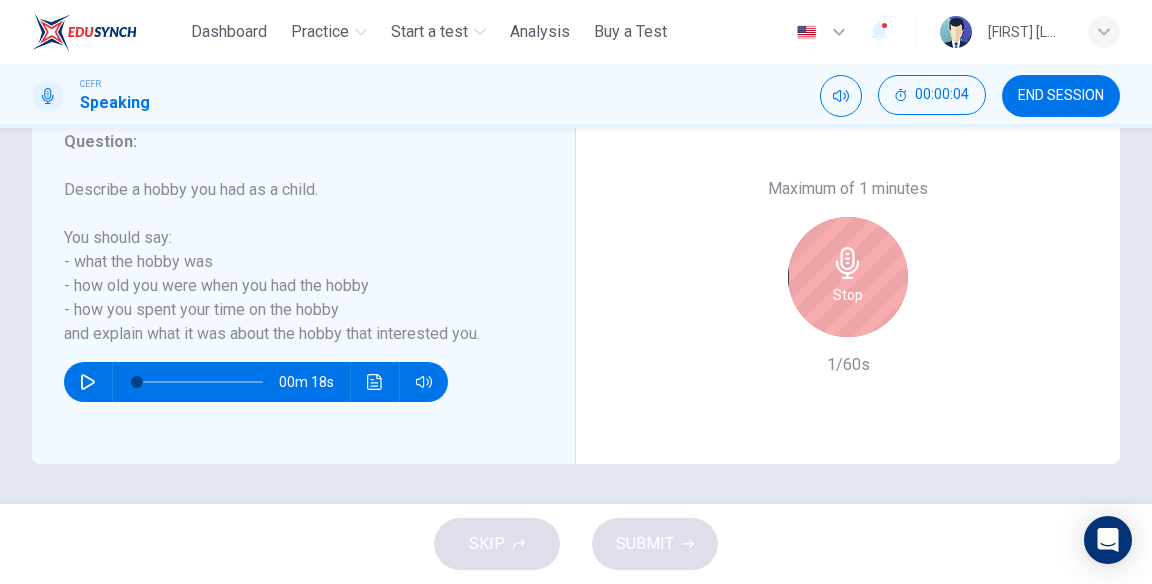 click on "Stop" at bounding box center (848, 277) 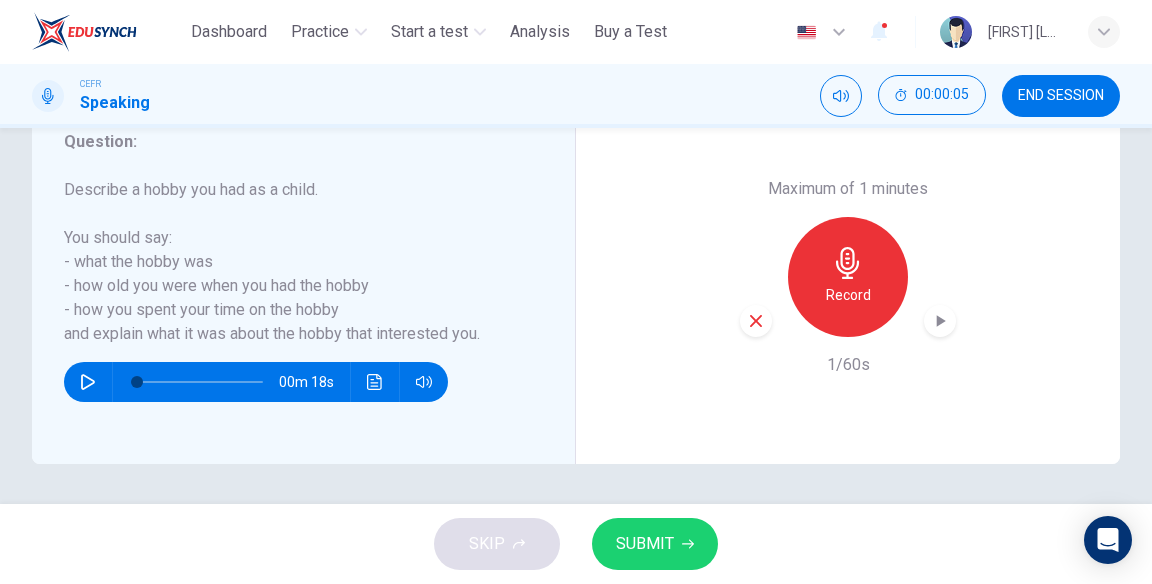 click 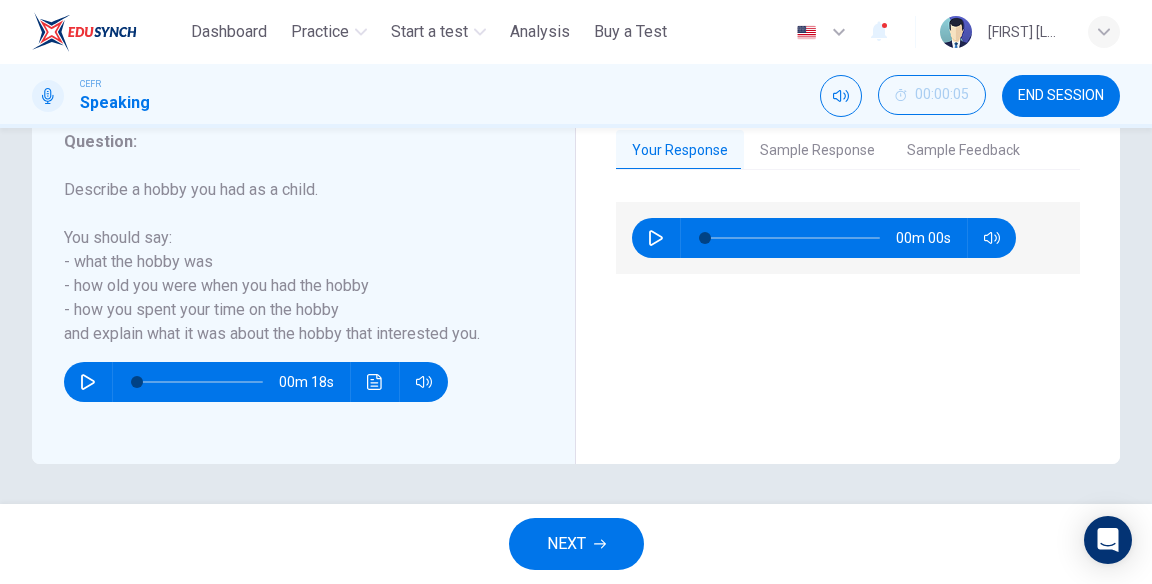 click 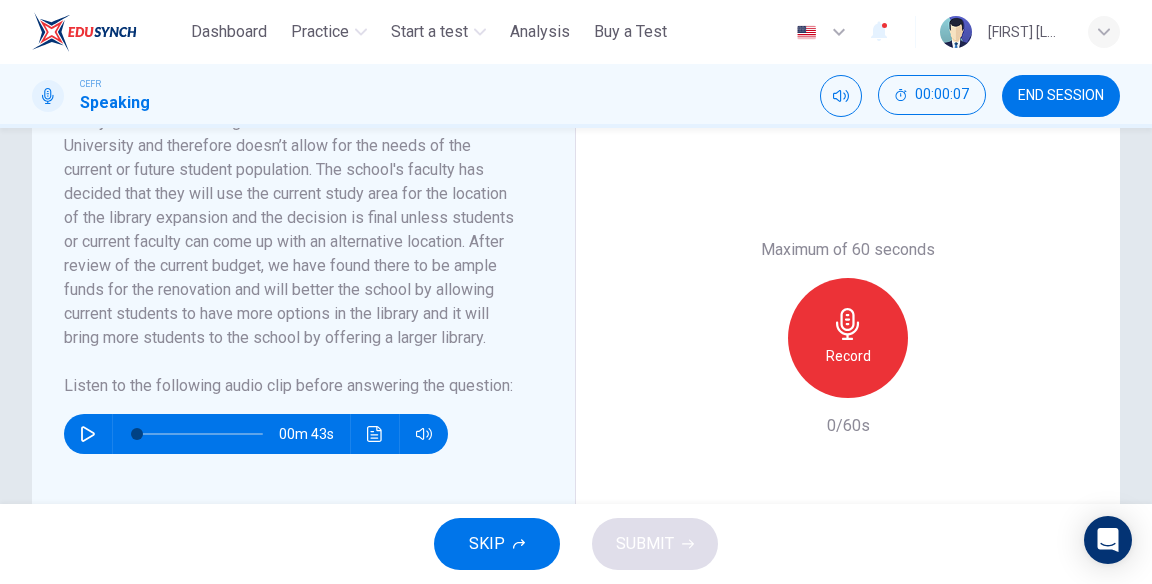scroll, scrollTop: 481, scrollLeft: 0, axis: vertical 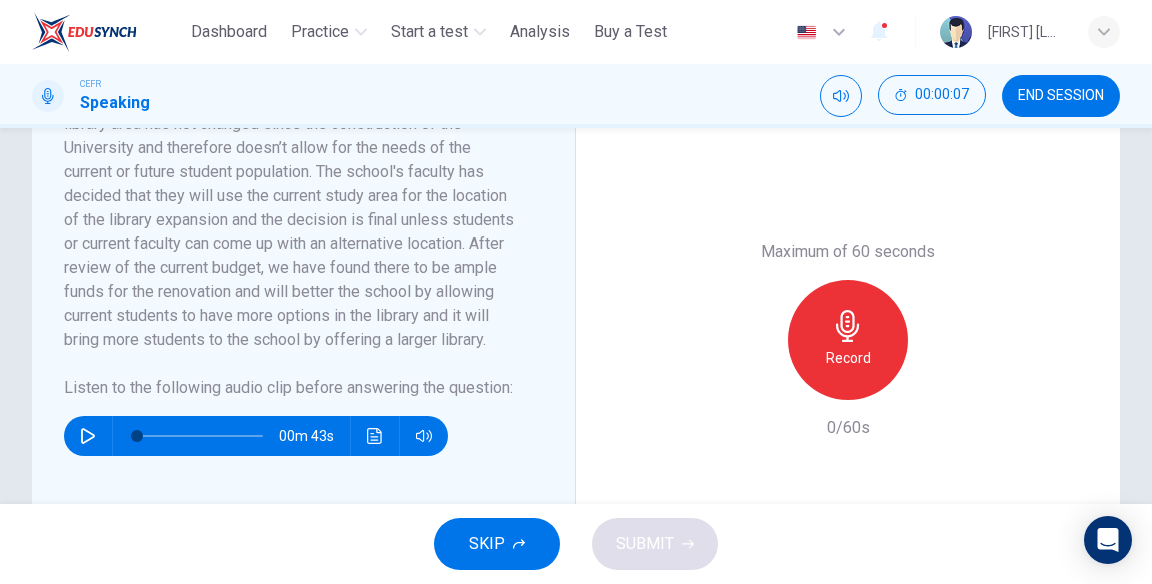 click on "SKIP" at bounding box center [487, 544] 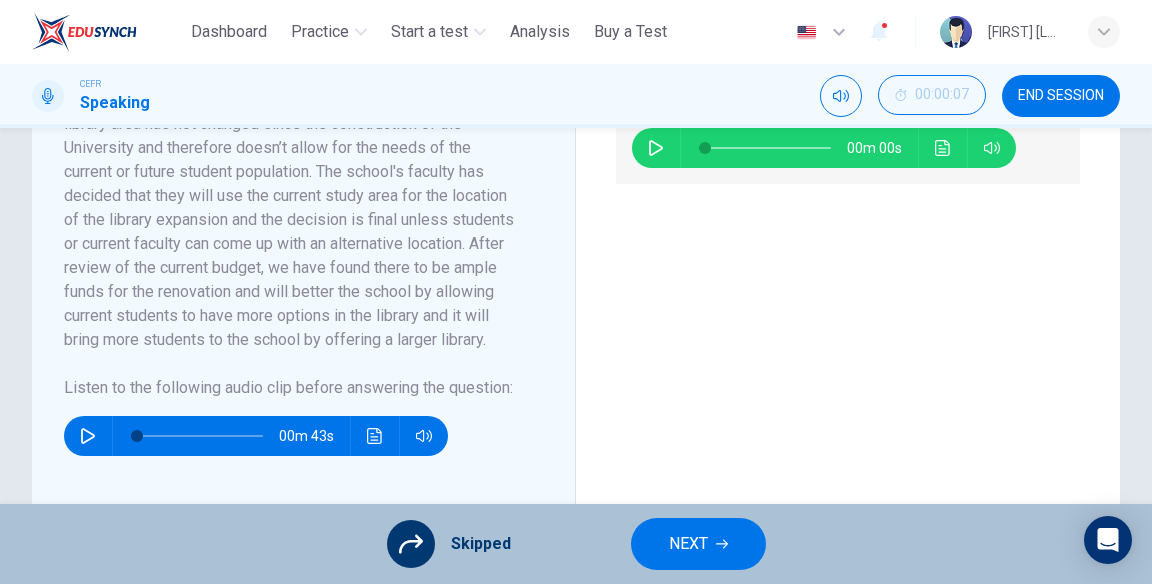 click on "NEXT" at bounding box center (688, 544) 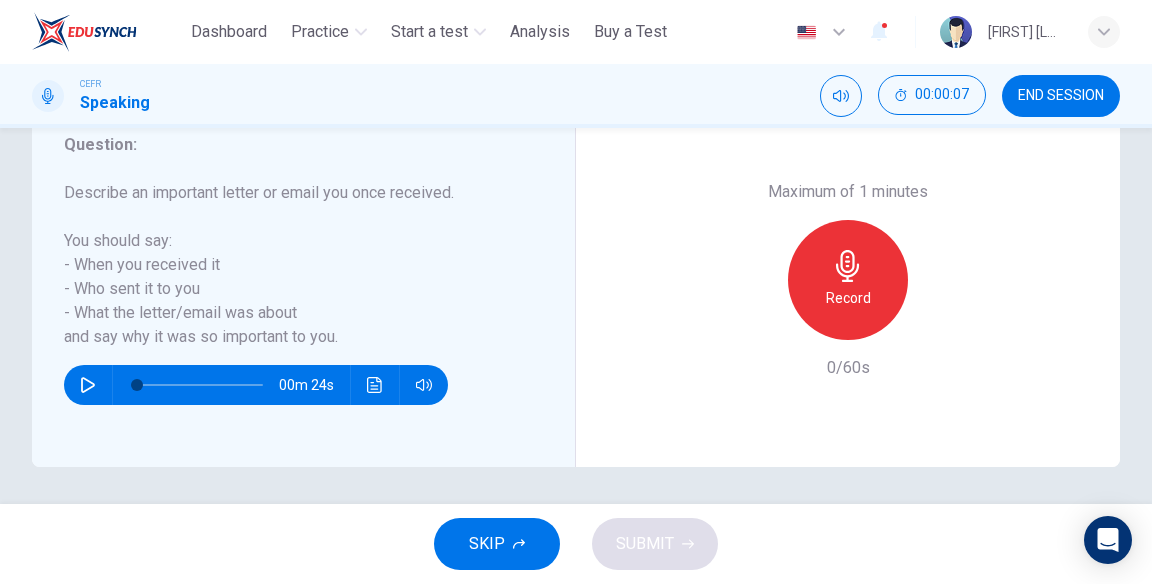 scroll, scrollTop: 399, scrollLeft: 0, axis: vertical 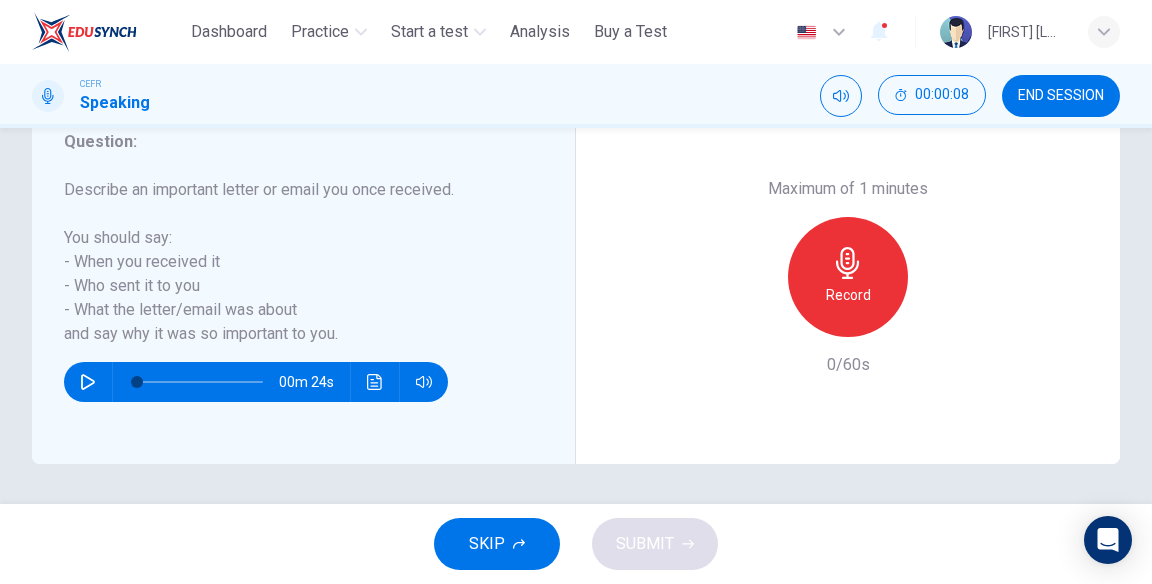 click 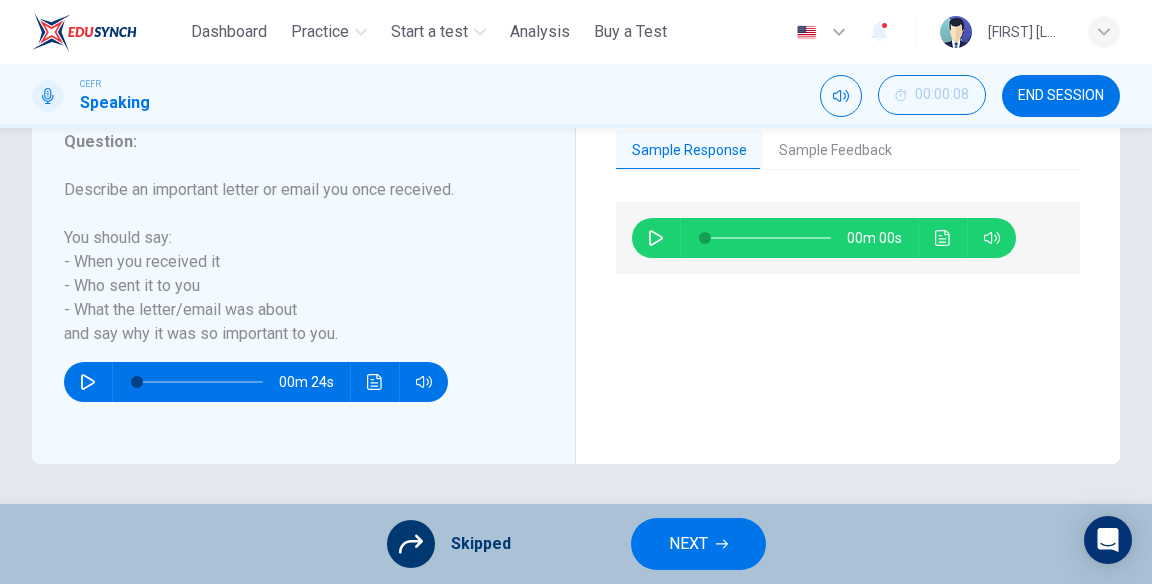 click 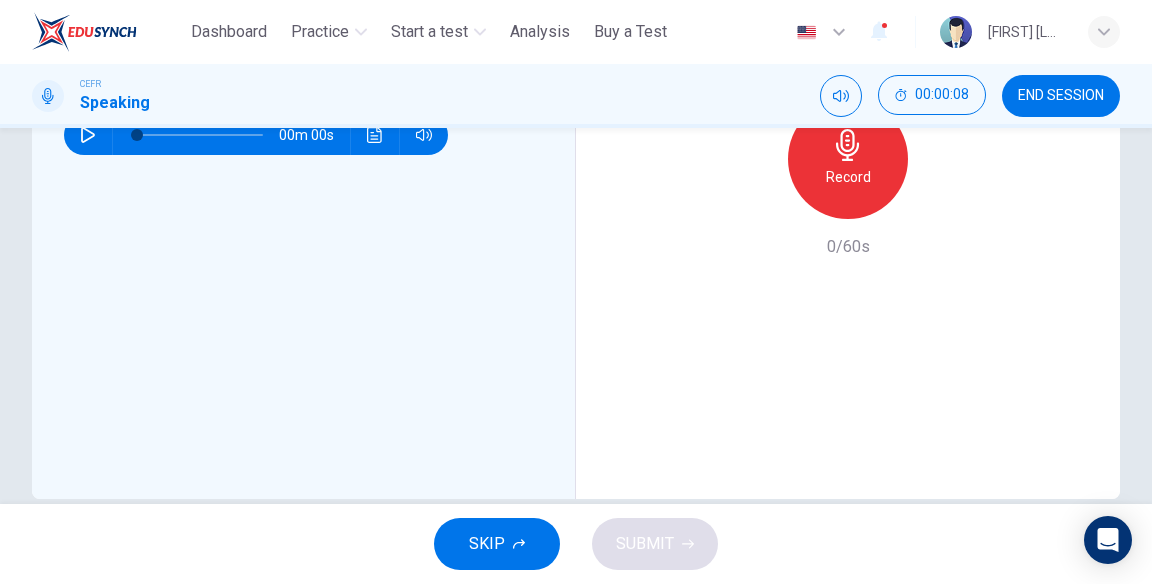 scroll, scrollTop: 696, scrollLeft: 0, axis: vertical 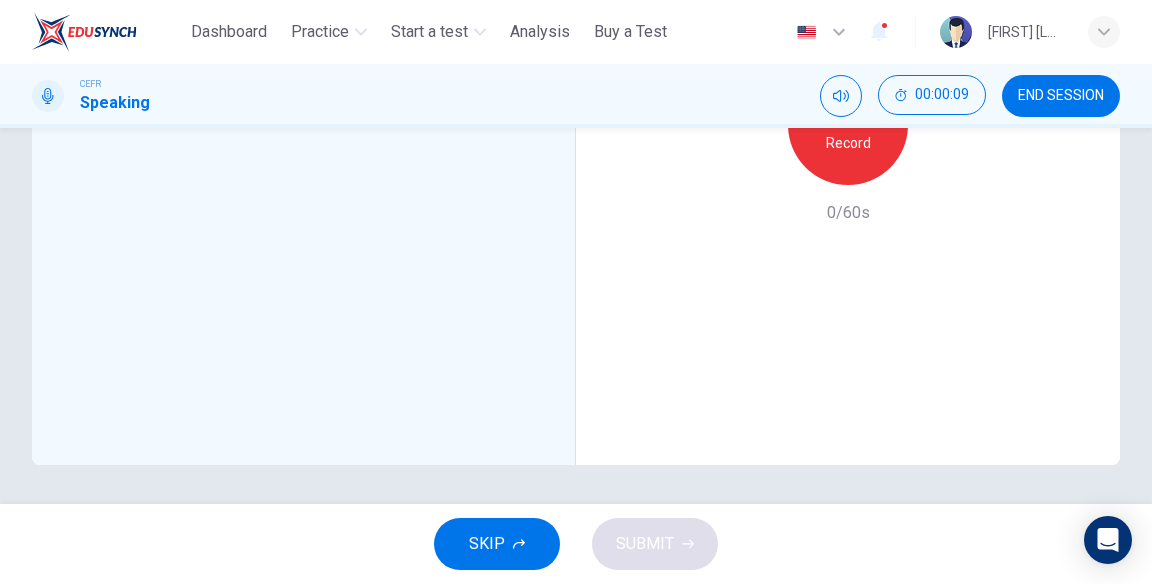 click 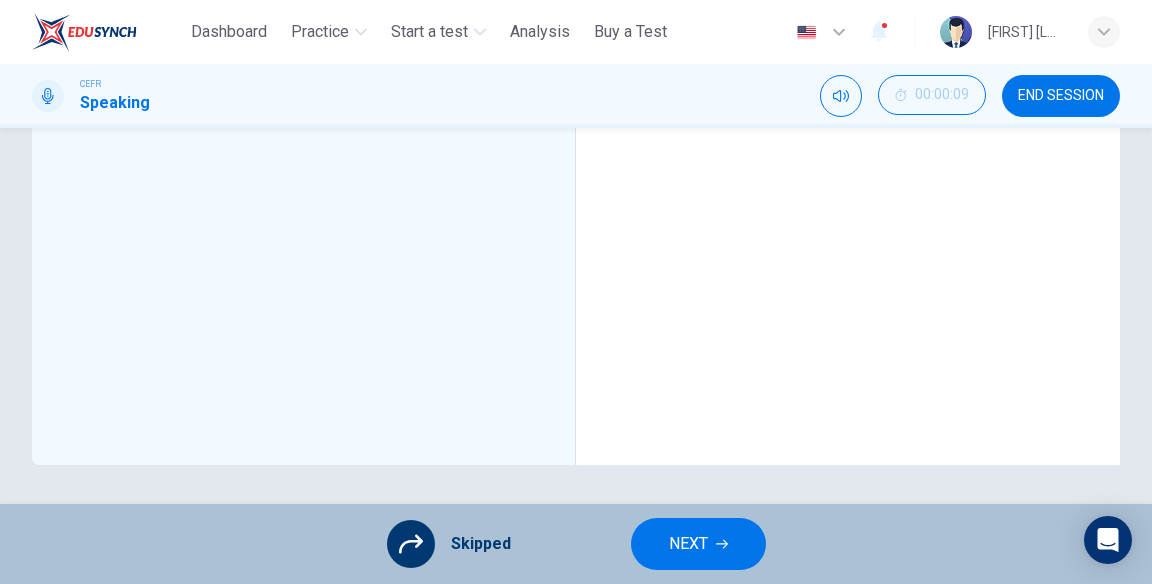 click 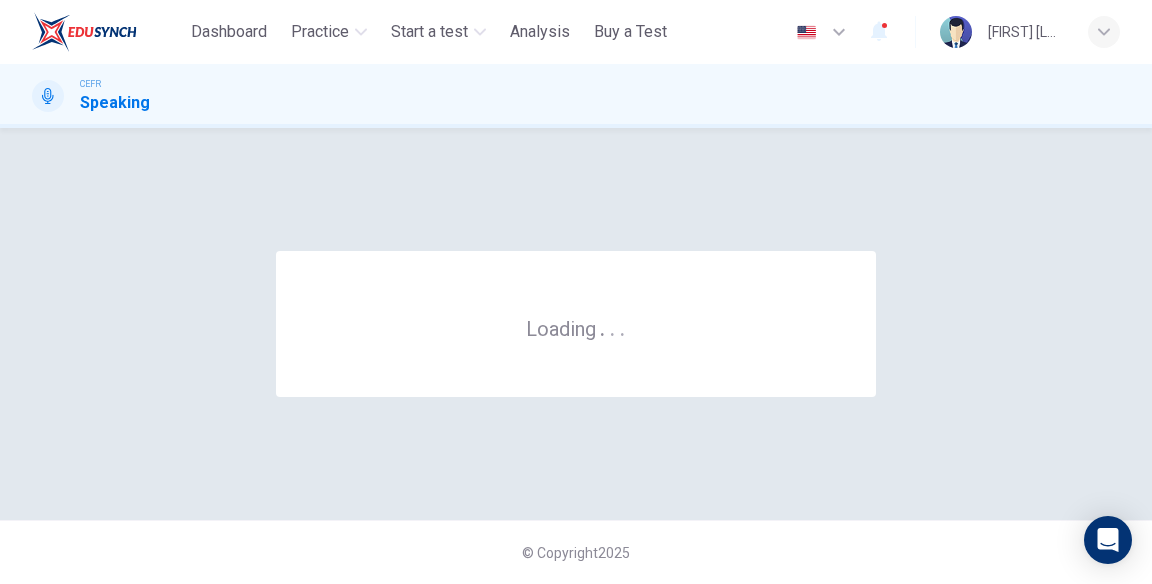 scroll, scrollTop: 0, scrollLeft: 0, axis: both 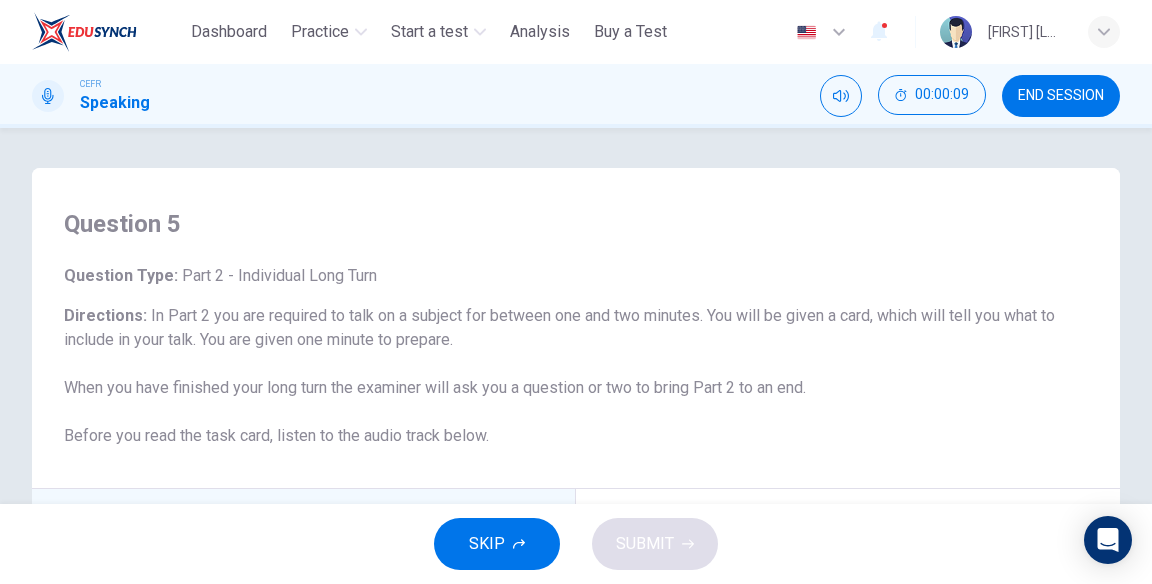 click 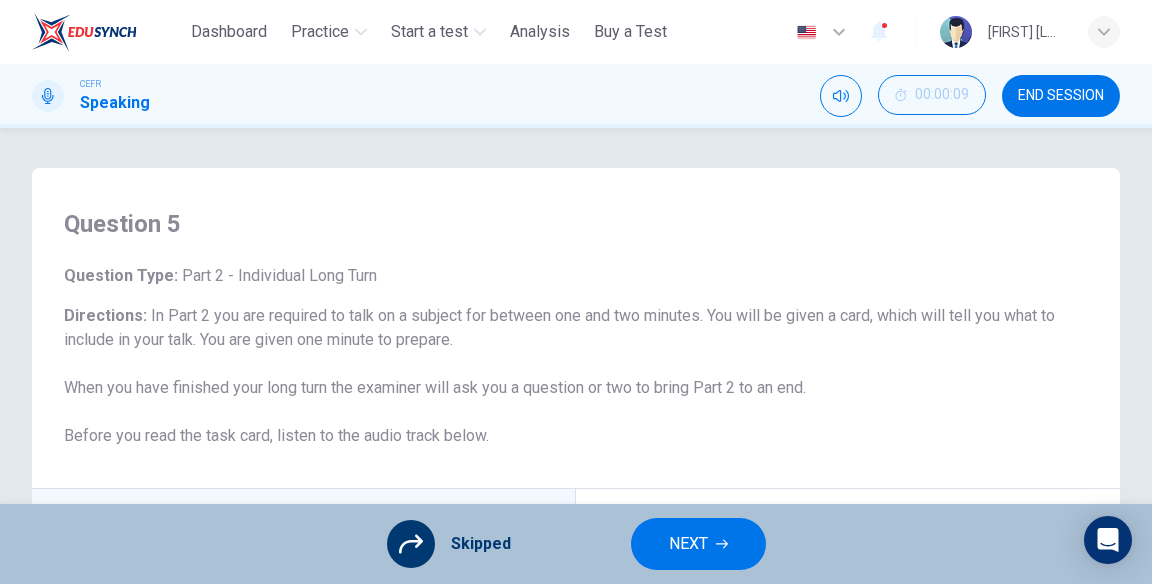 click 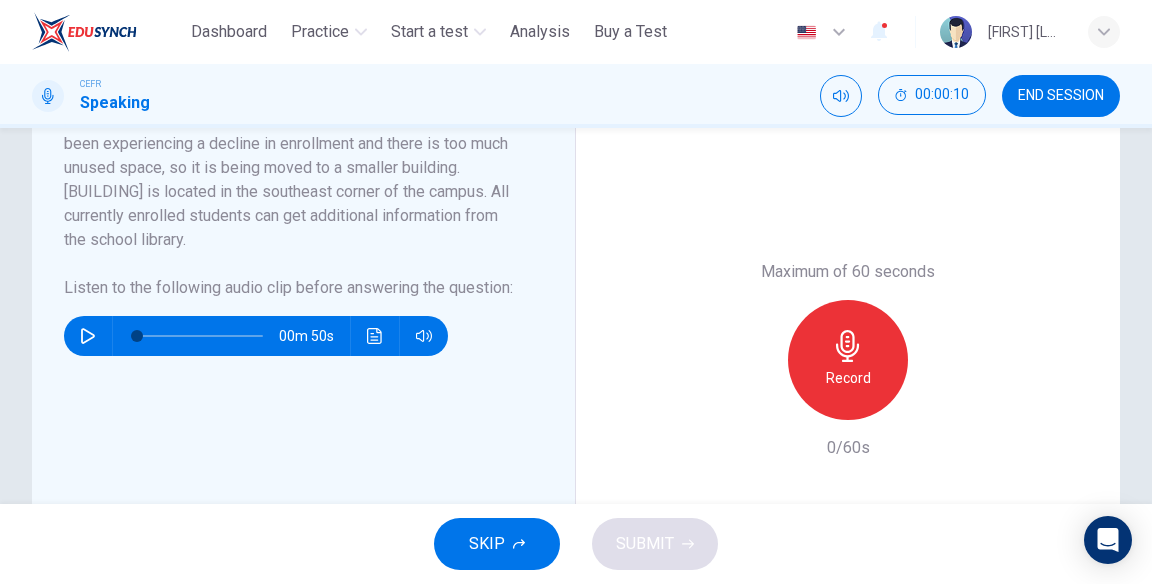 scroll, scrollTop: 459, scrollLeft: 0, axis: vertical 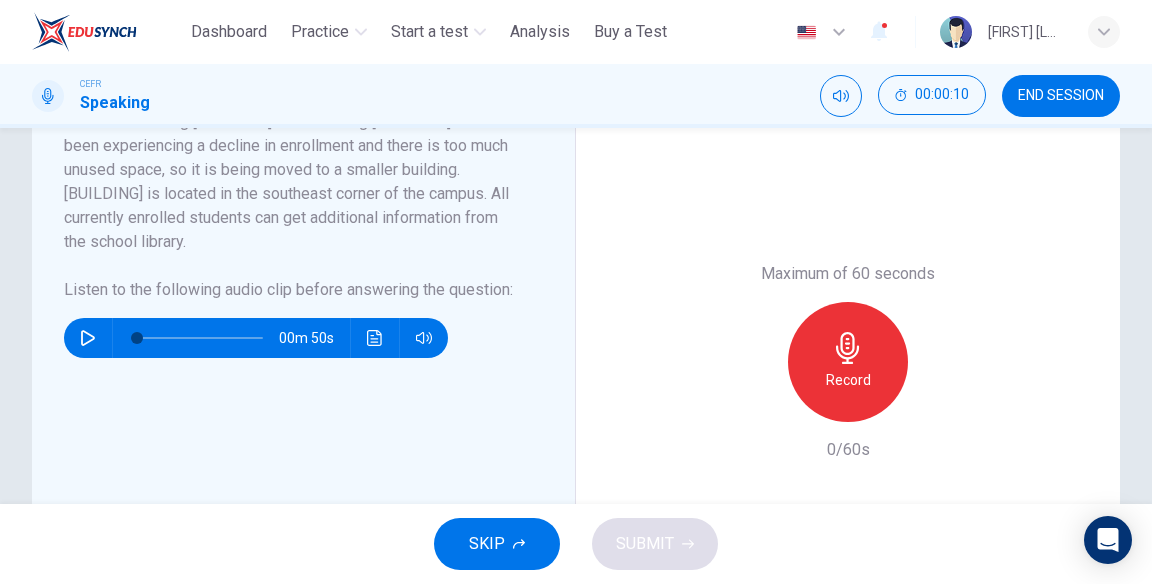 click on "Record" at bounding box center (848, 380) 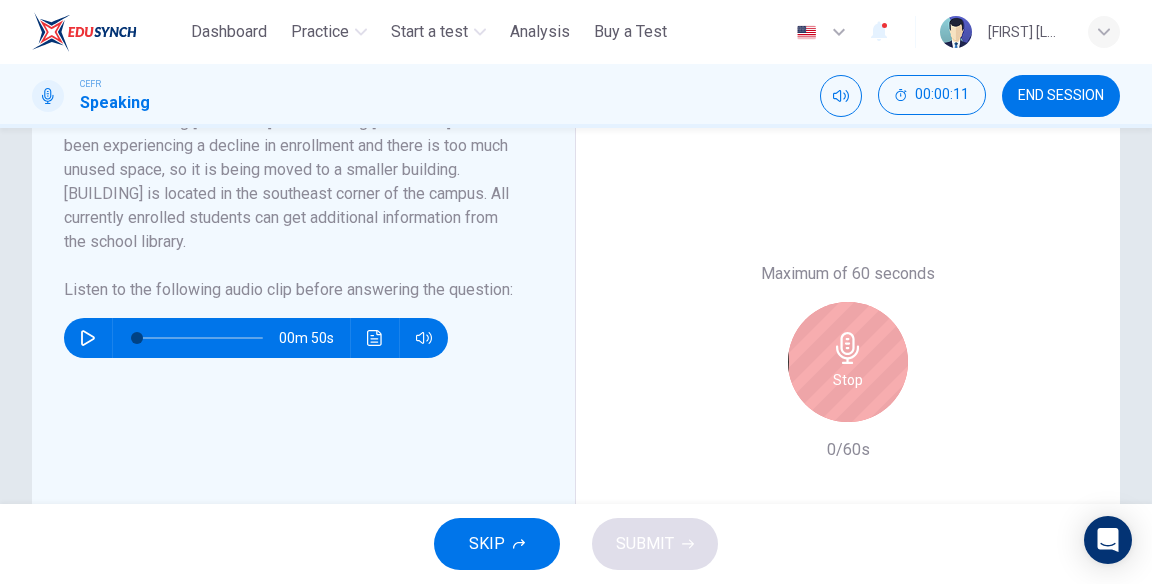 click on "Stop" at bounding box center (848, 380) 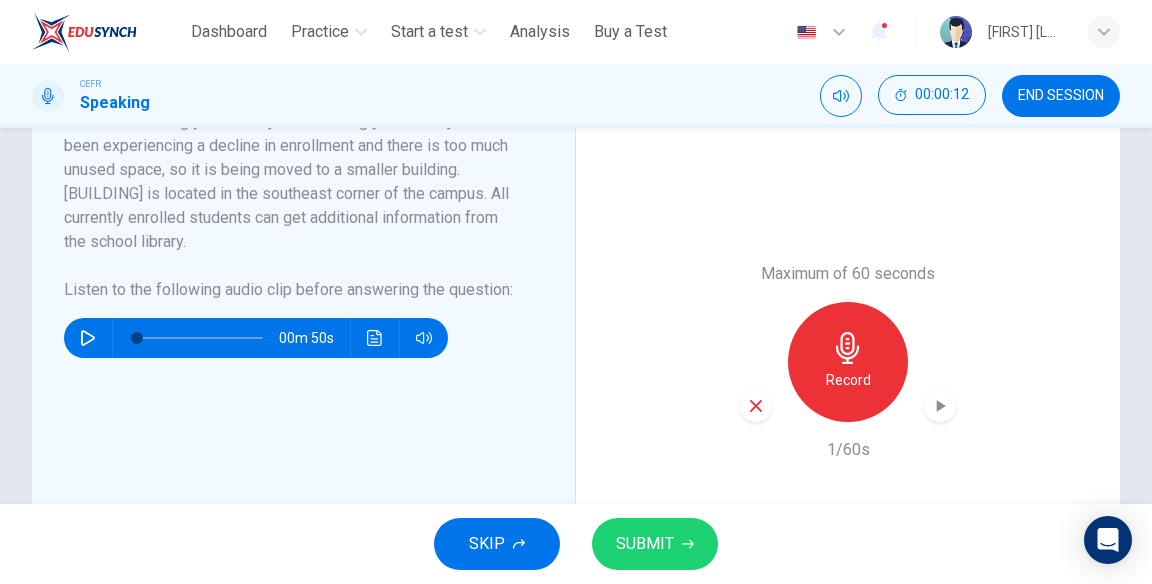 click 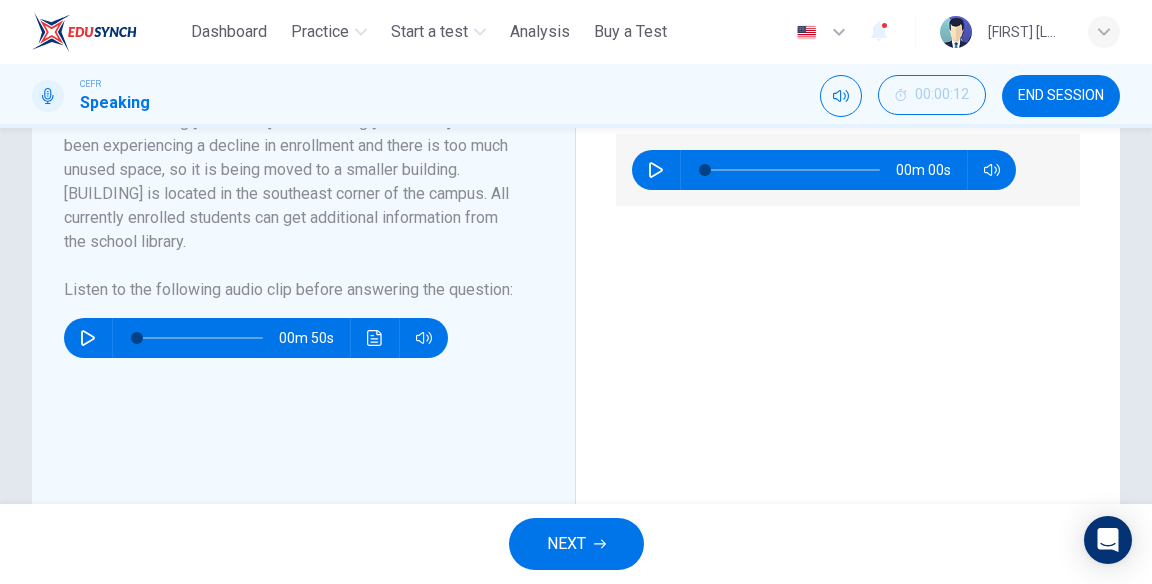 click 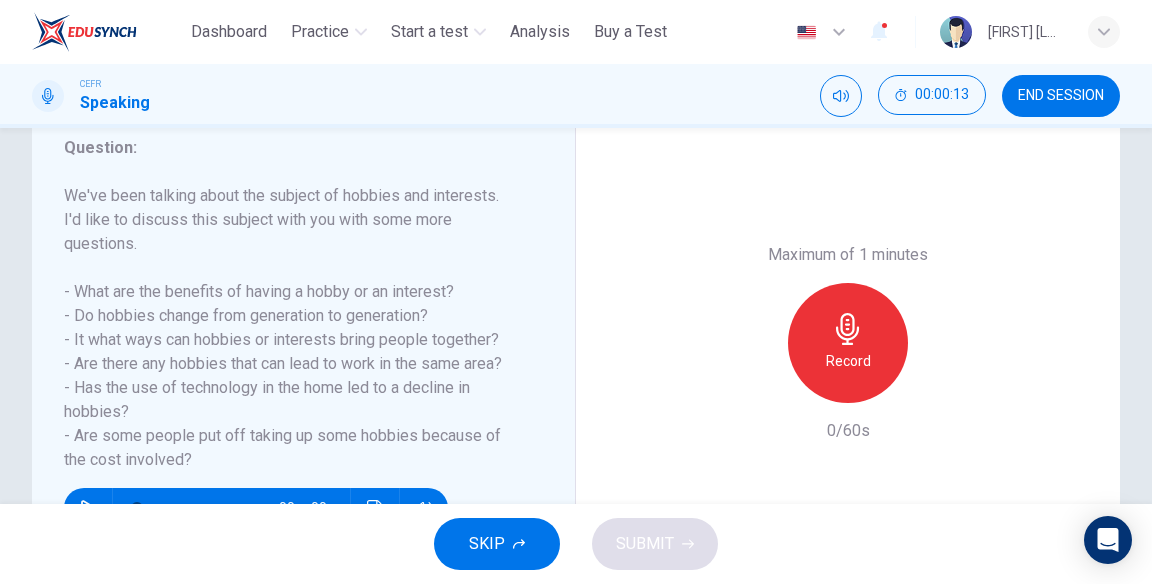 scroll, scrollTop: 254, scrollLeft: 0, axis: vertical 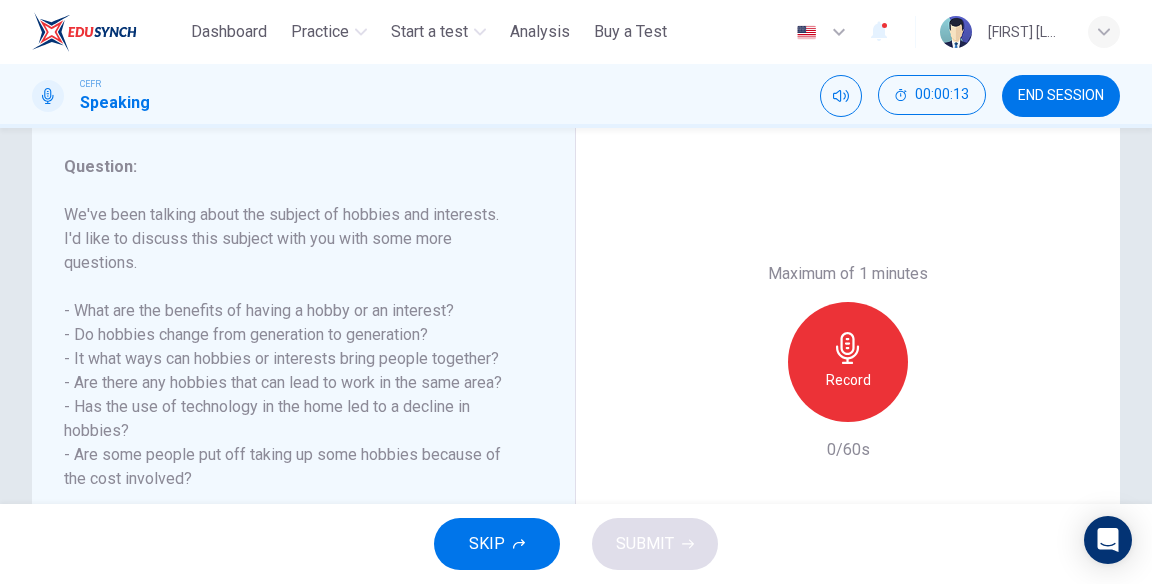 click on "Record" at bounding box center (848, 380) 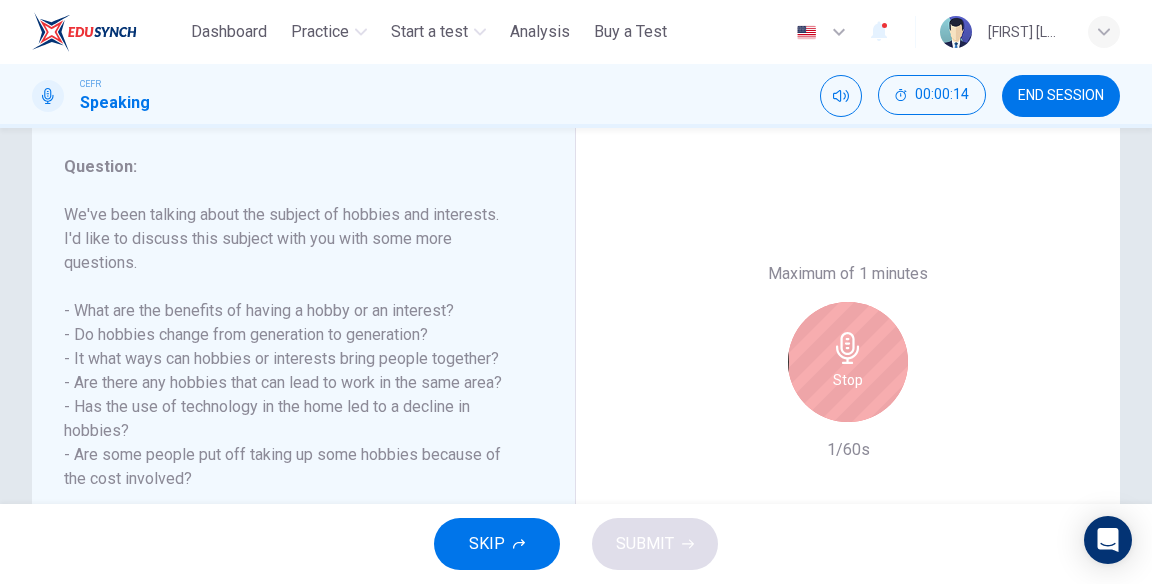 click on "Stop" at bounding box center [848, 362] 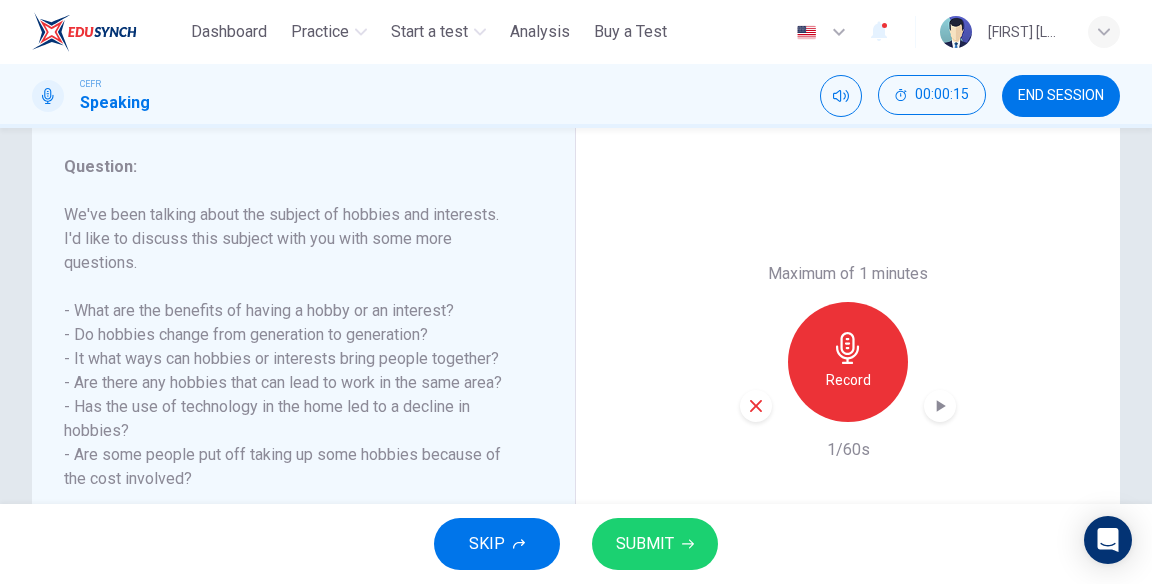 click 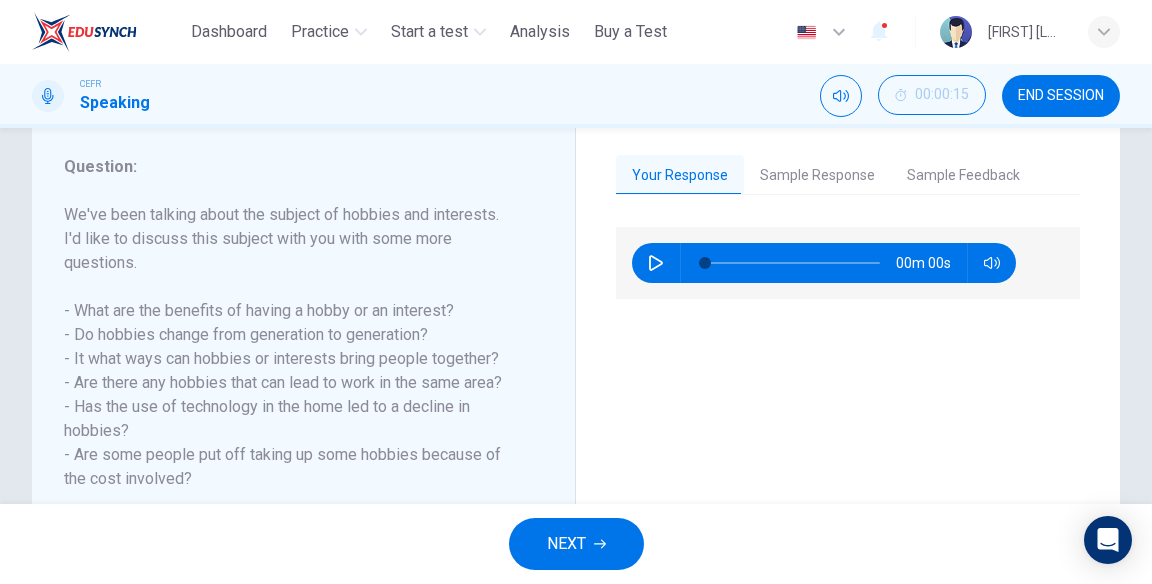 click on "NEXT" at bounding box center [576, 544] 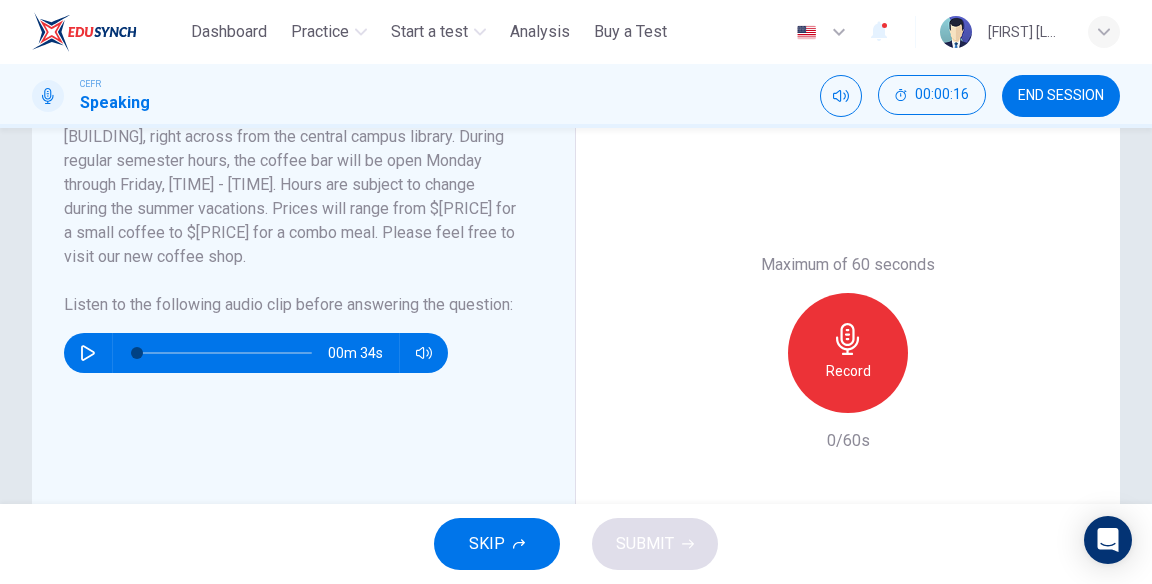 scroll, scrollTop: 435, scrollLeft: 0, axis: vertical 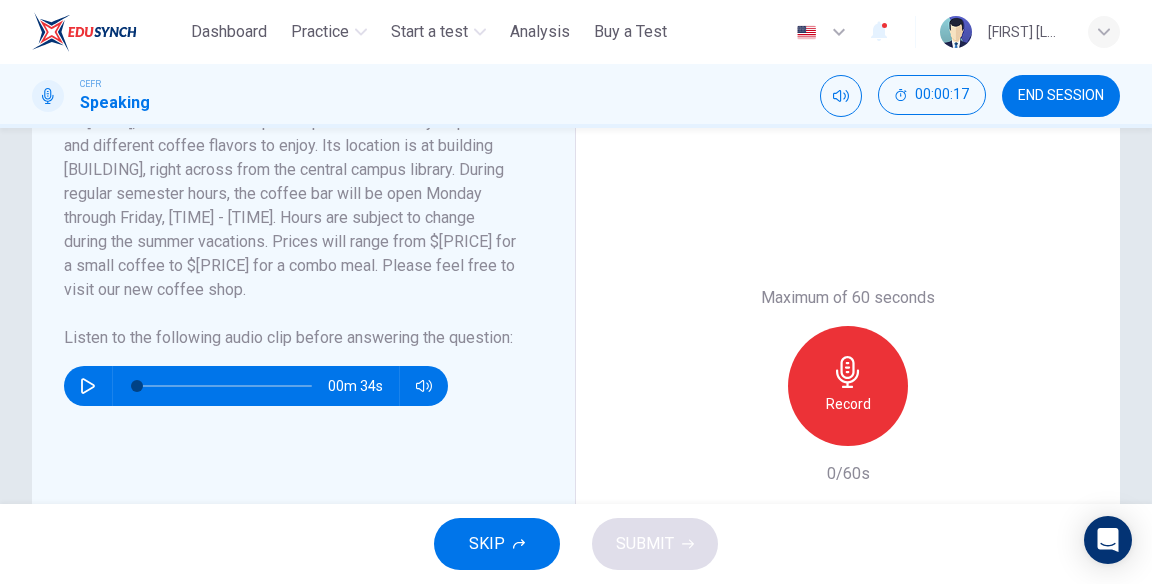 click on "Record" at bounding box center (848, 404) 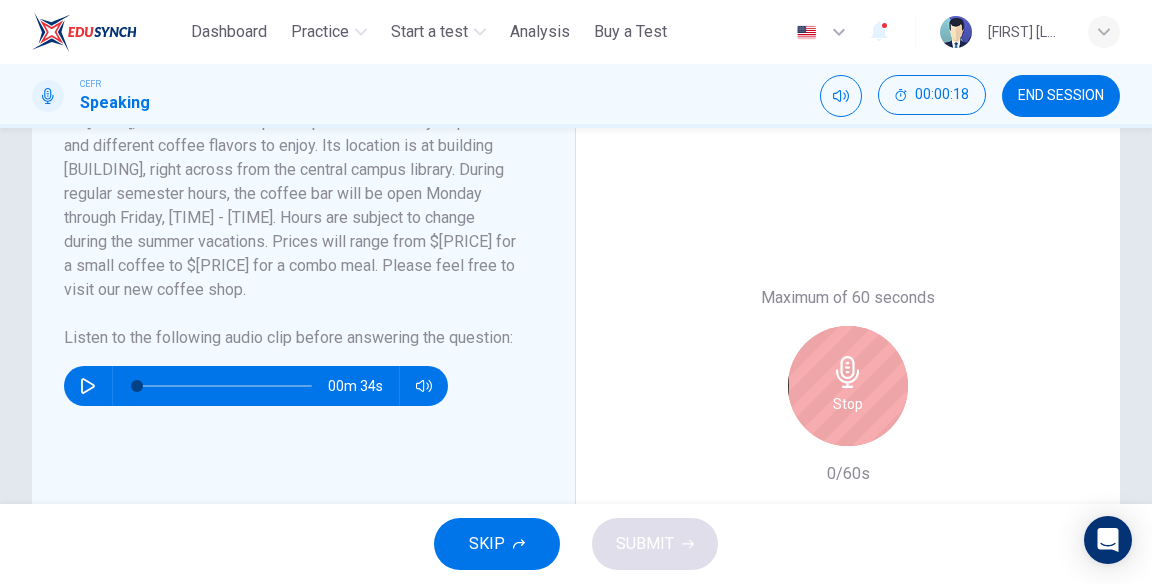 click on "Stop" at bounding box center (848, 404) 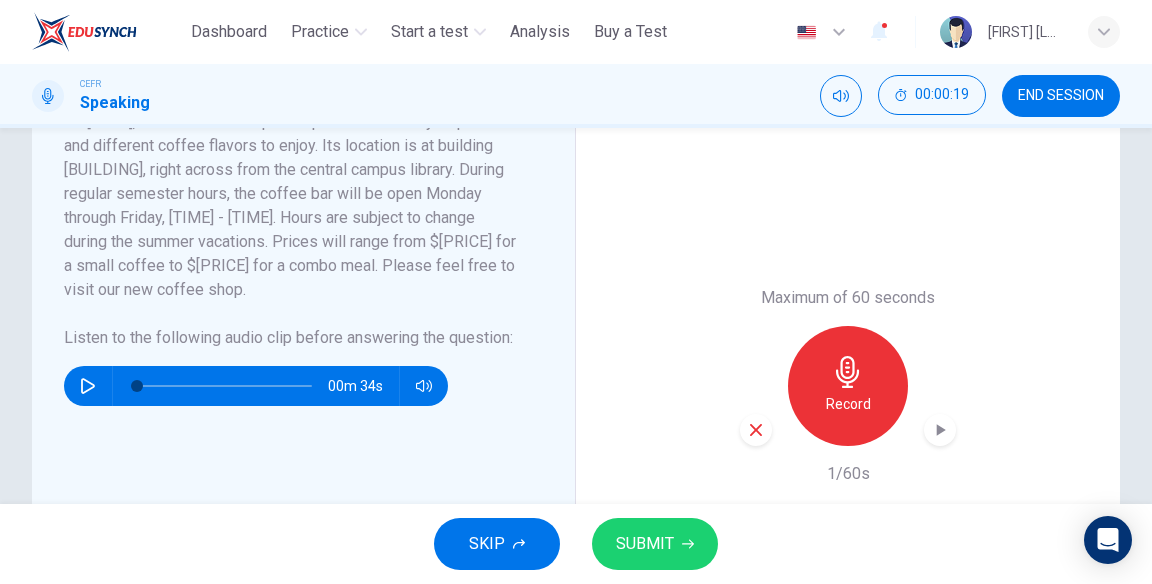 click on "SUBMIT" at bounding box center [645, 544] 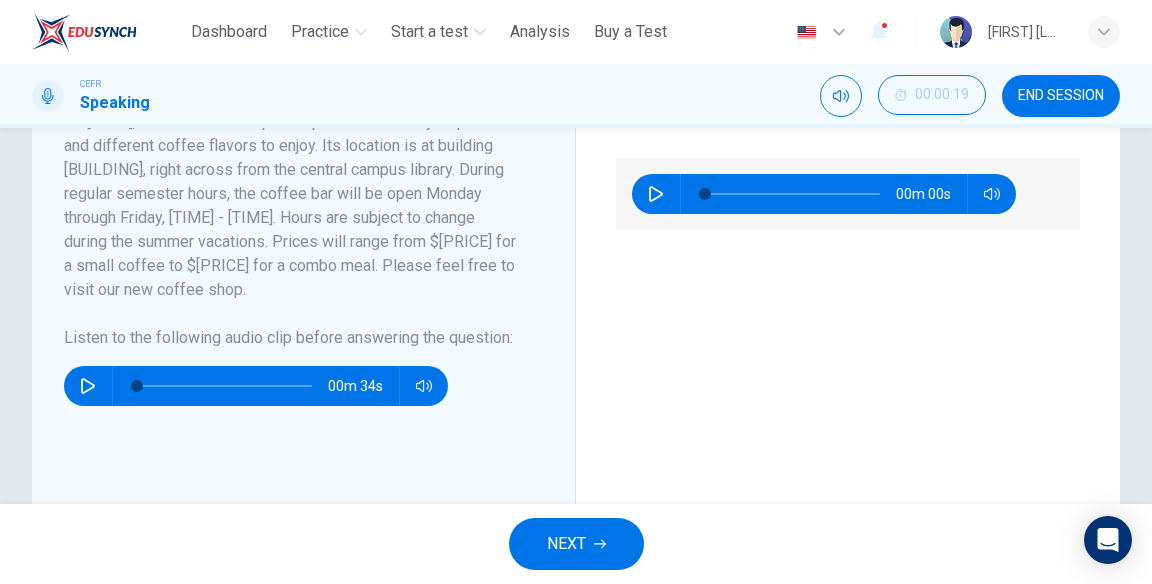click on "NEXT" at bounding box center [576, 544] 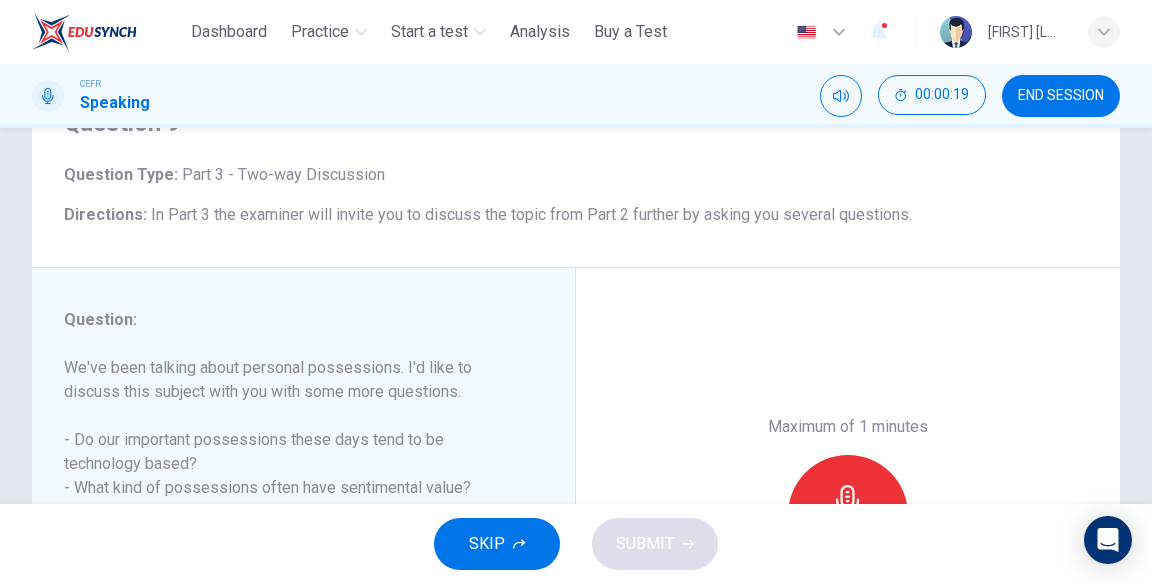 scroll, scrollTop: 134, scrollLeft: 0, axis: vertical 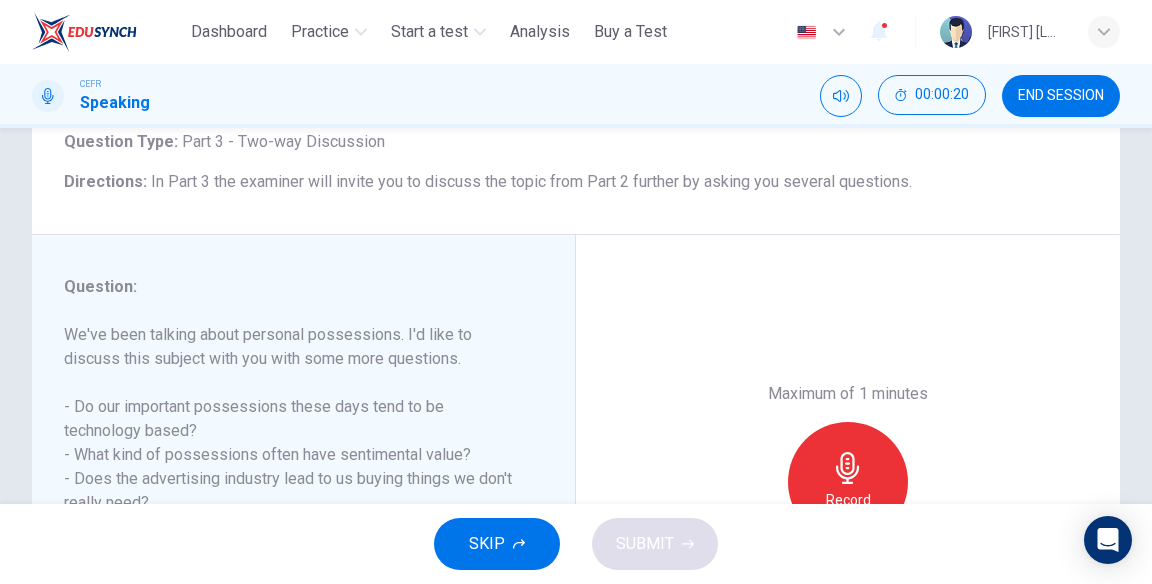 click 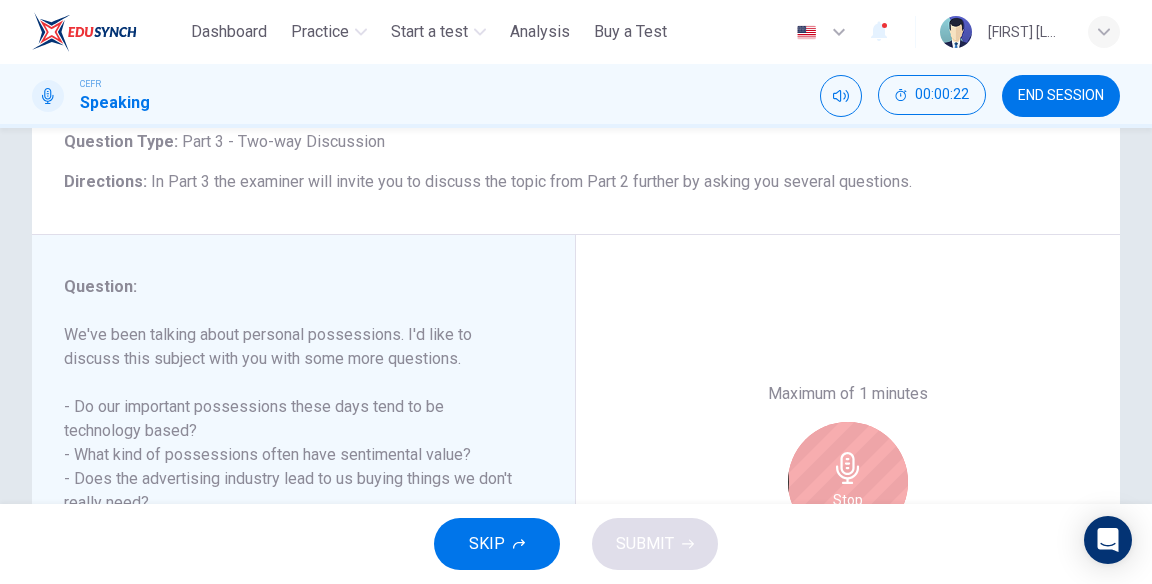 click 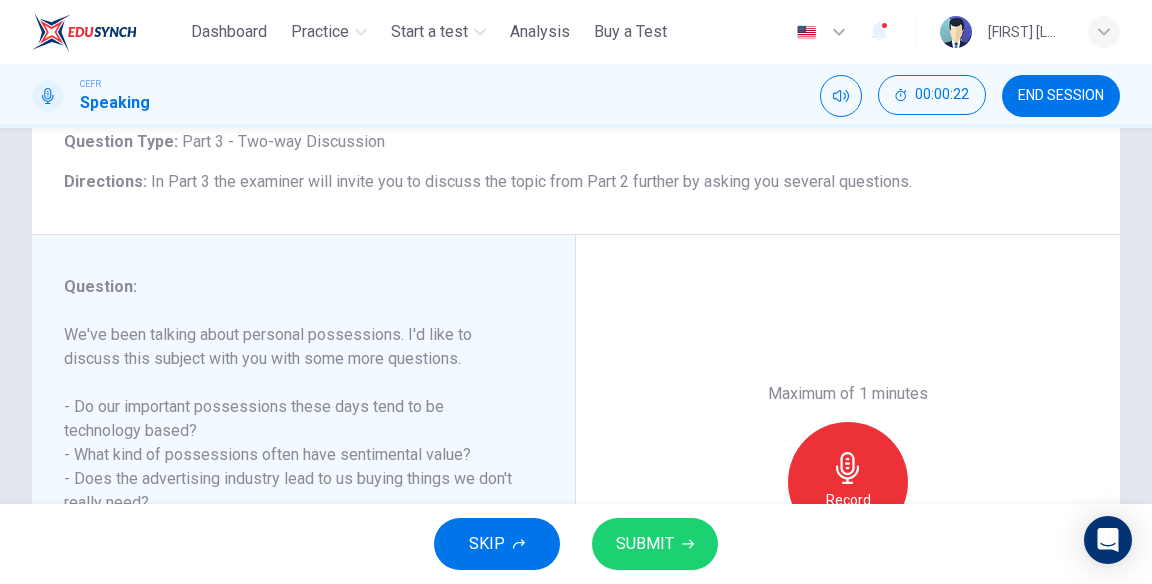 click 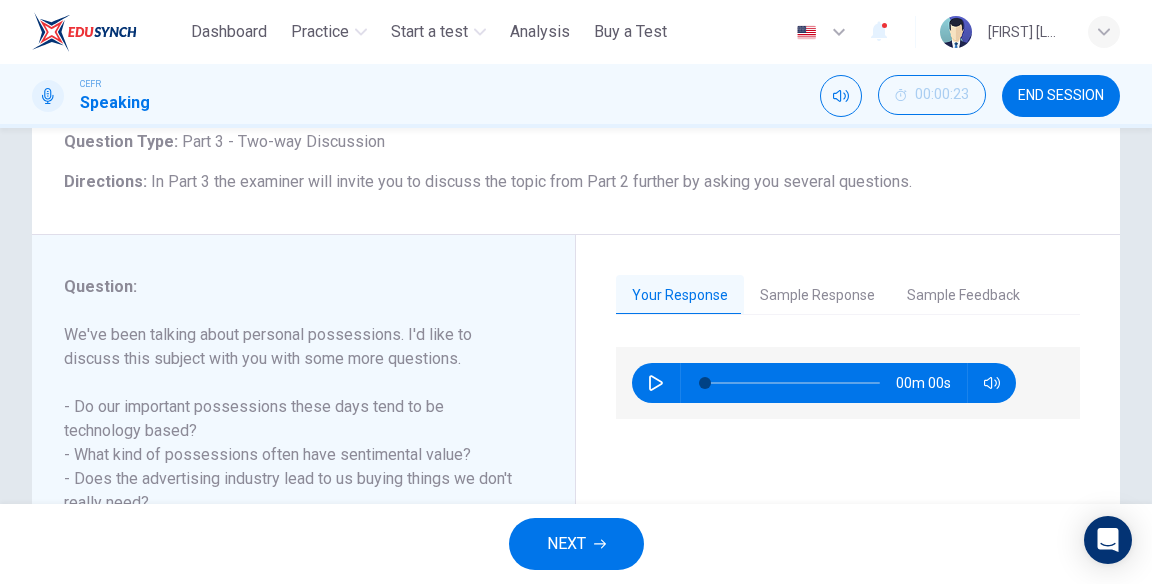 click on "NEXT" at bounding box center [576, 544] 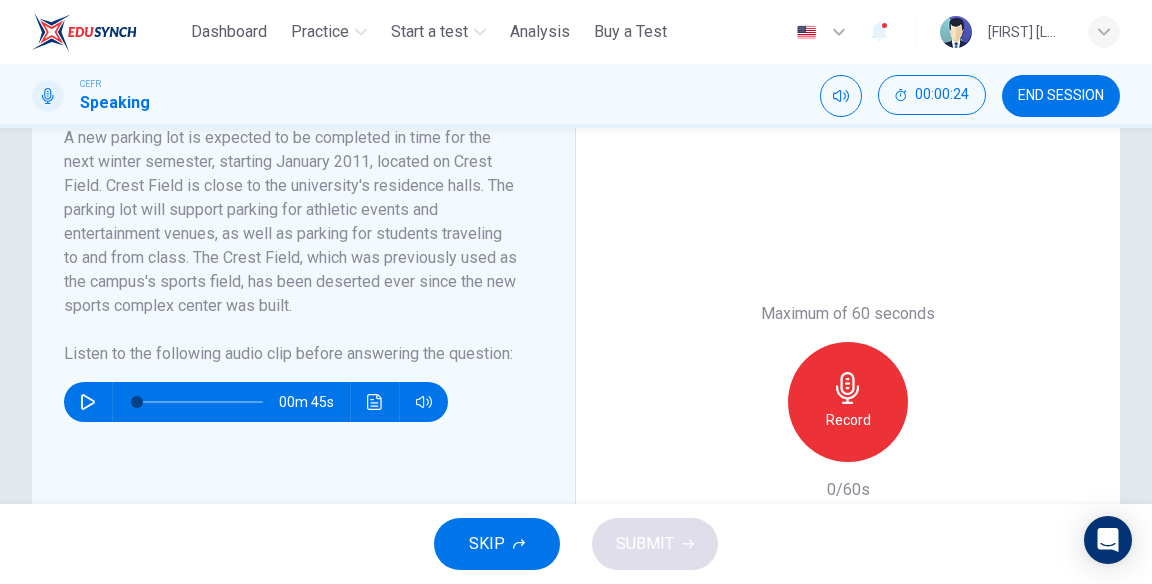 scroll, scrollTop: 421, scrollLeft: 0, axis: vertical 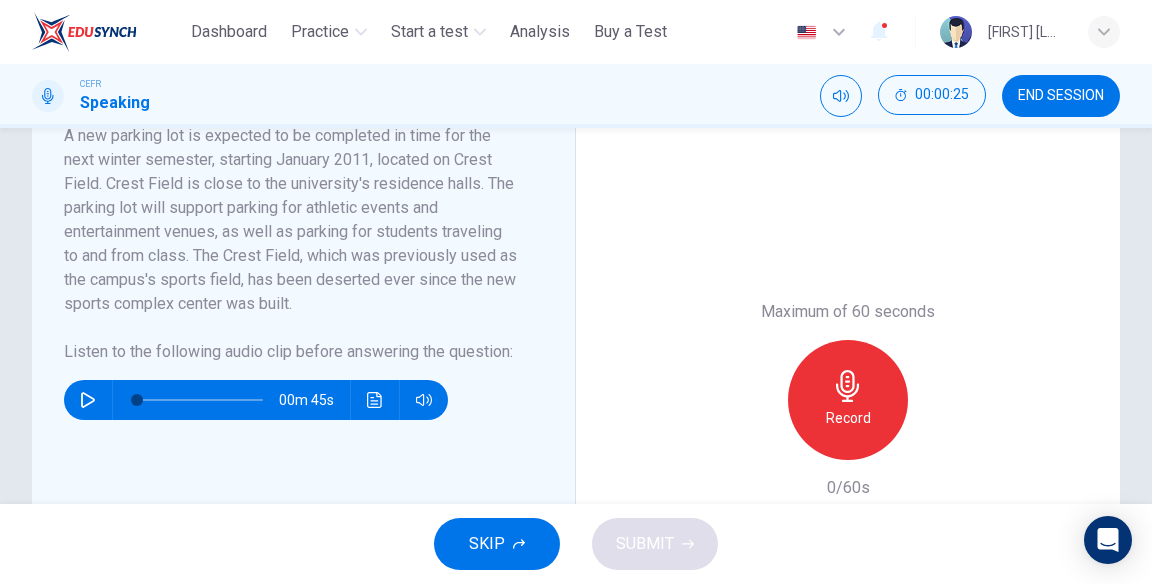 click on "Record" at bounding box center [848, 418] 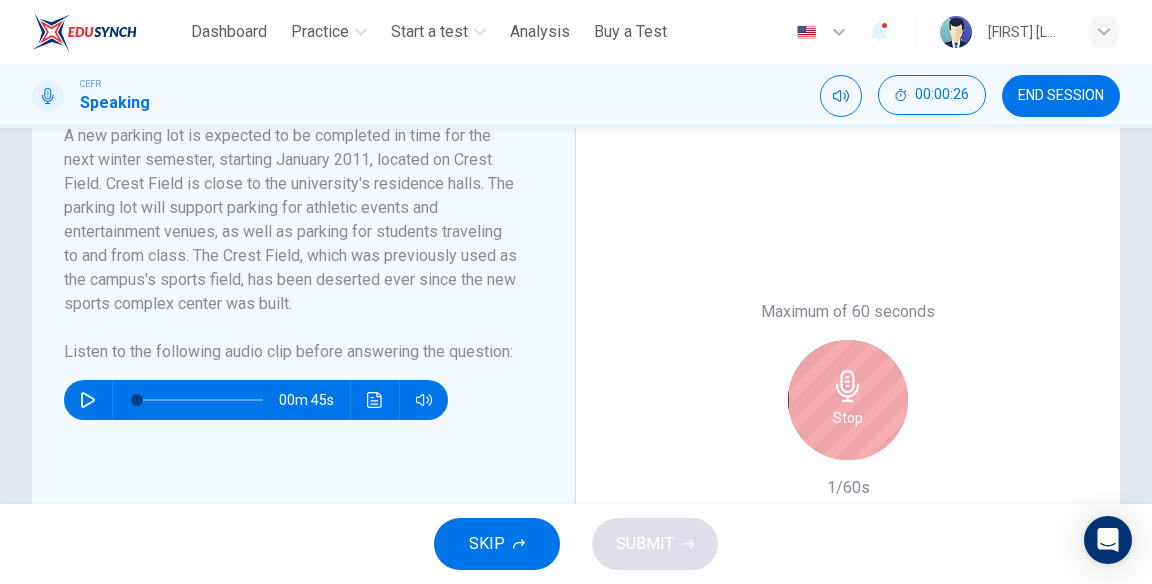 click 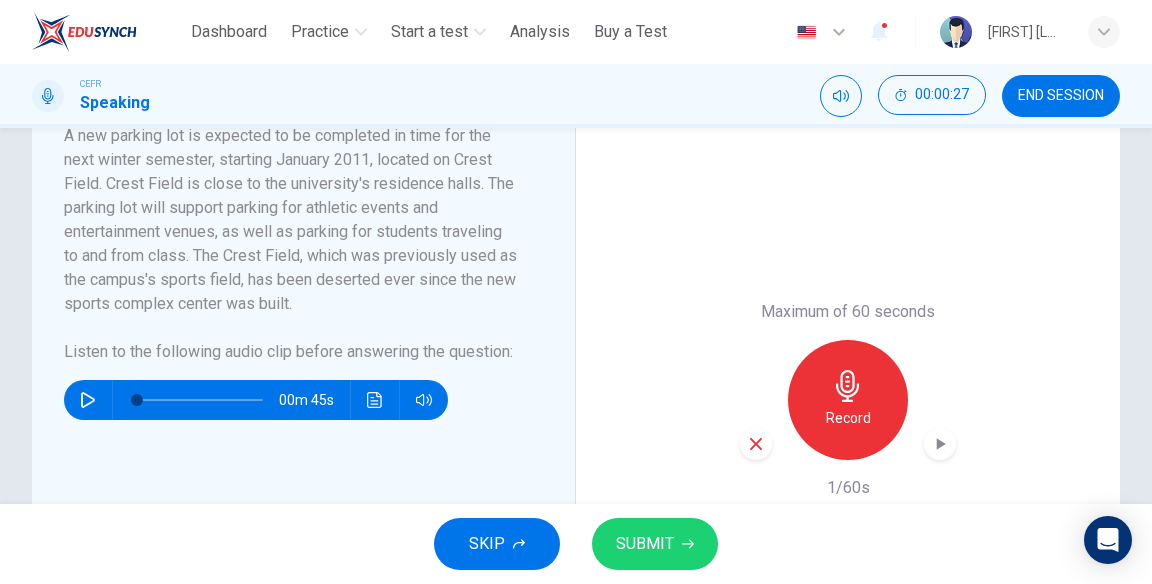click on "SUBMIT" at bounding box center (645, 544) 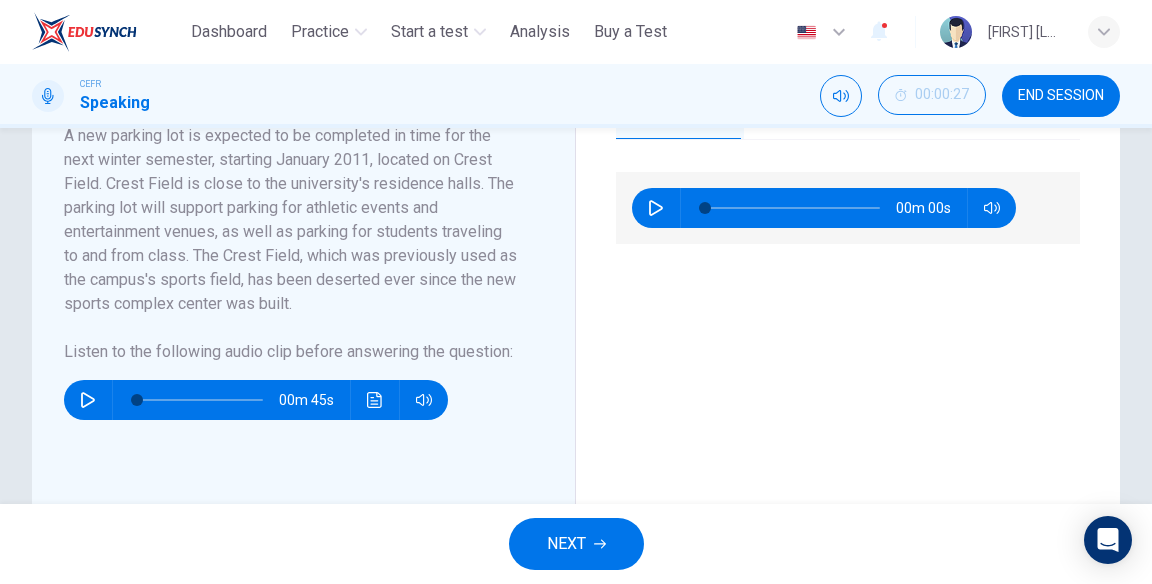 click 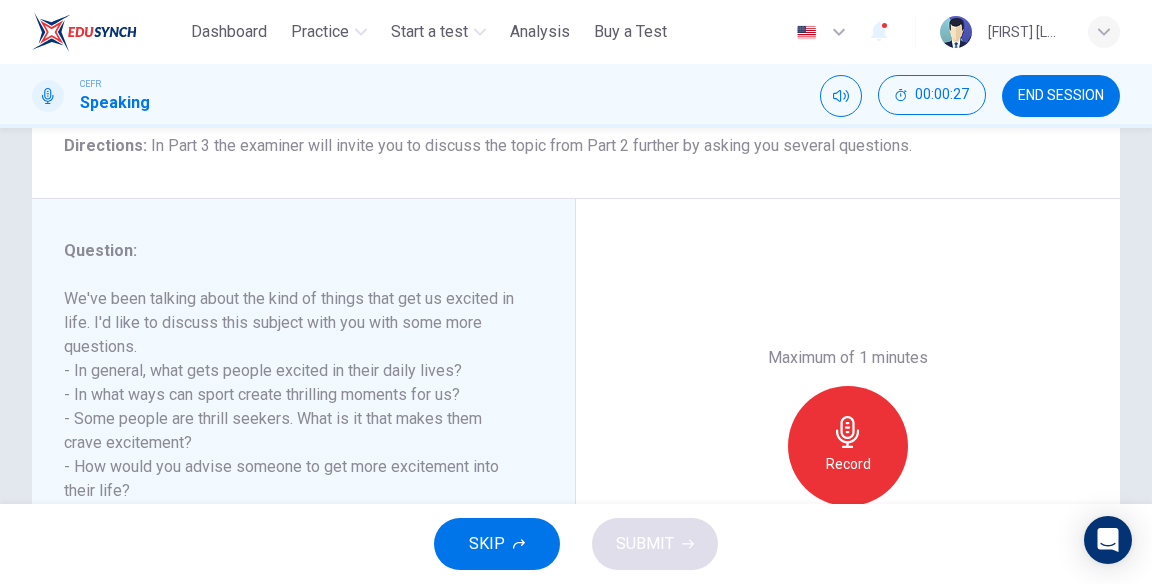 scroll, scrollTop: 171, scrollLeft: 0, axis: vertical 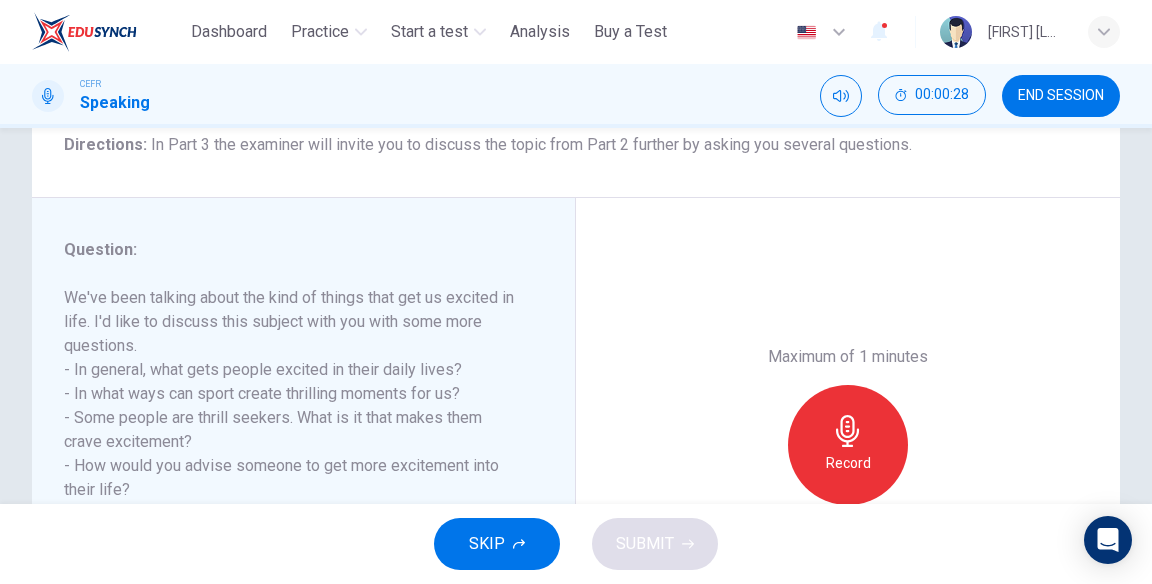 click 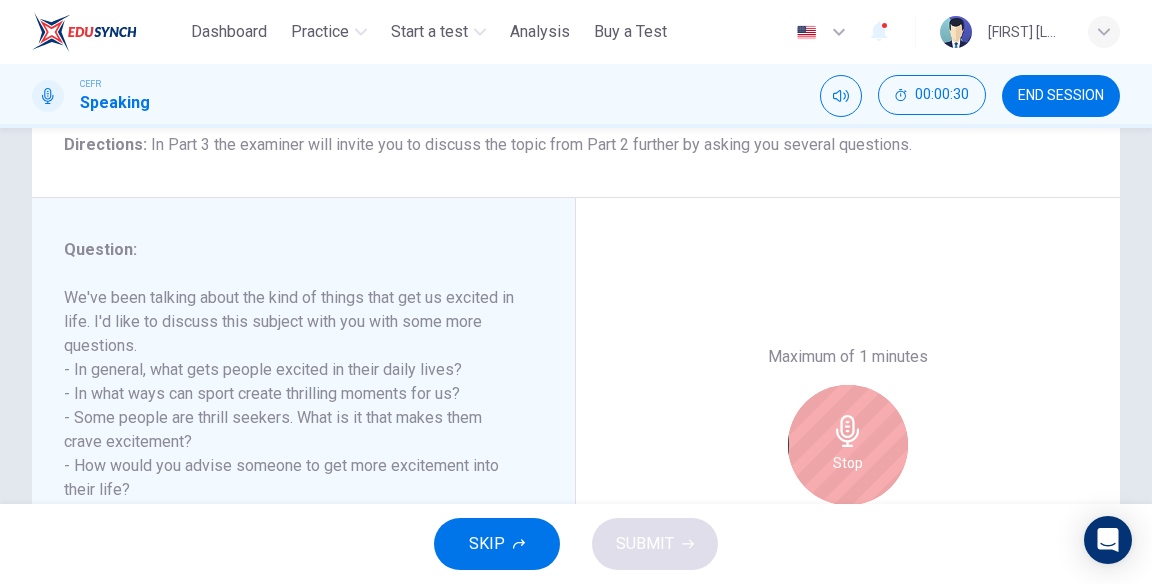 click 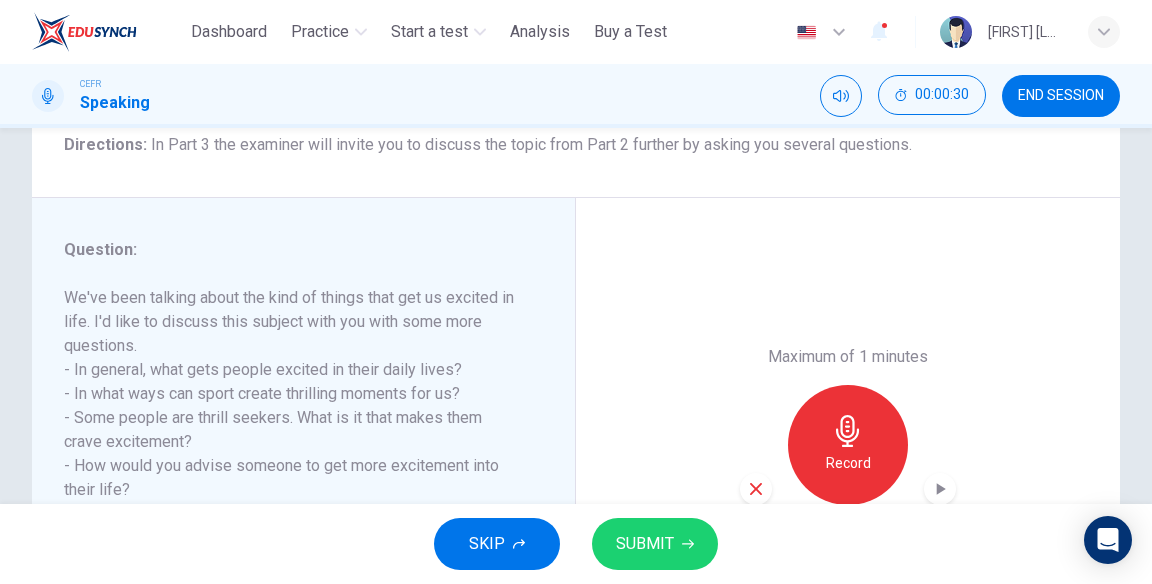 click on "SUBMIT" at bounding box center (645, 544) 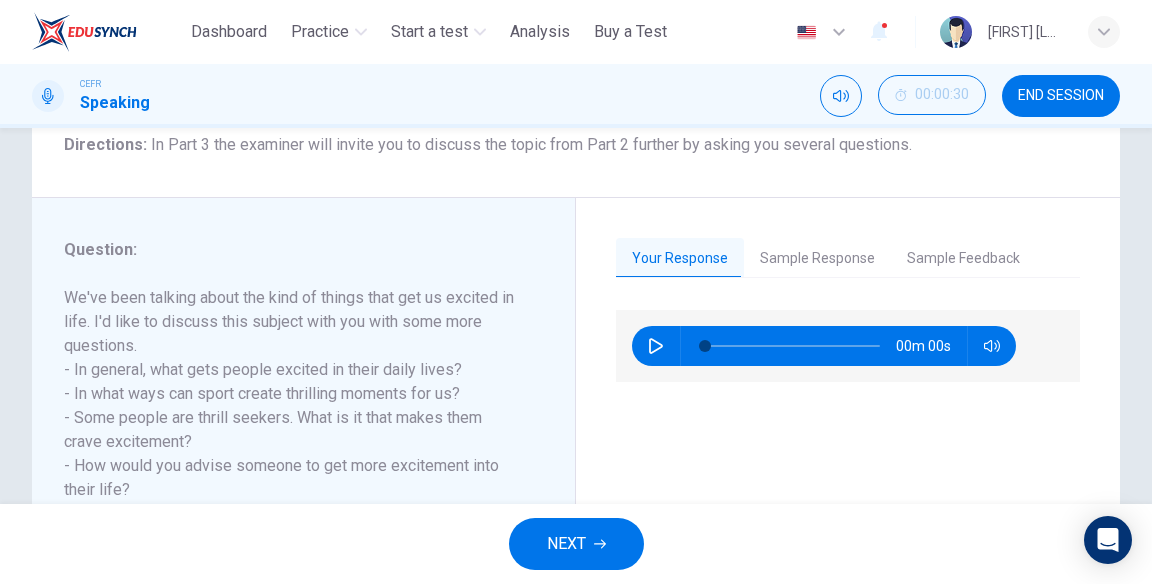 click 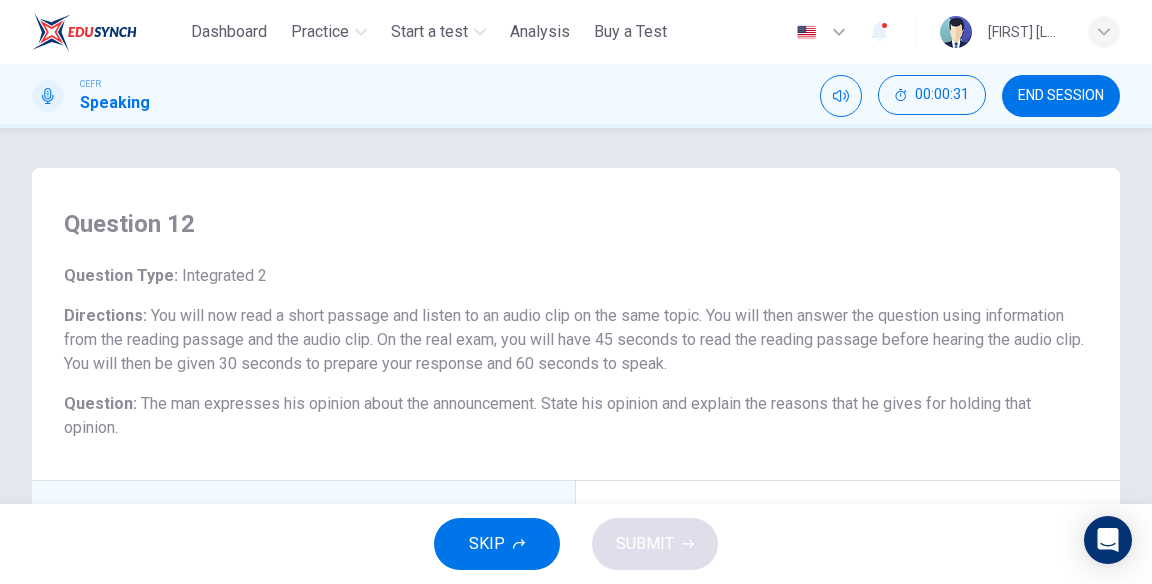 click on "END SESSION" at bounding box center [1061, 96] 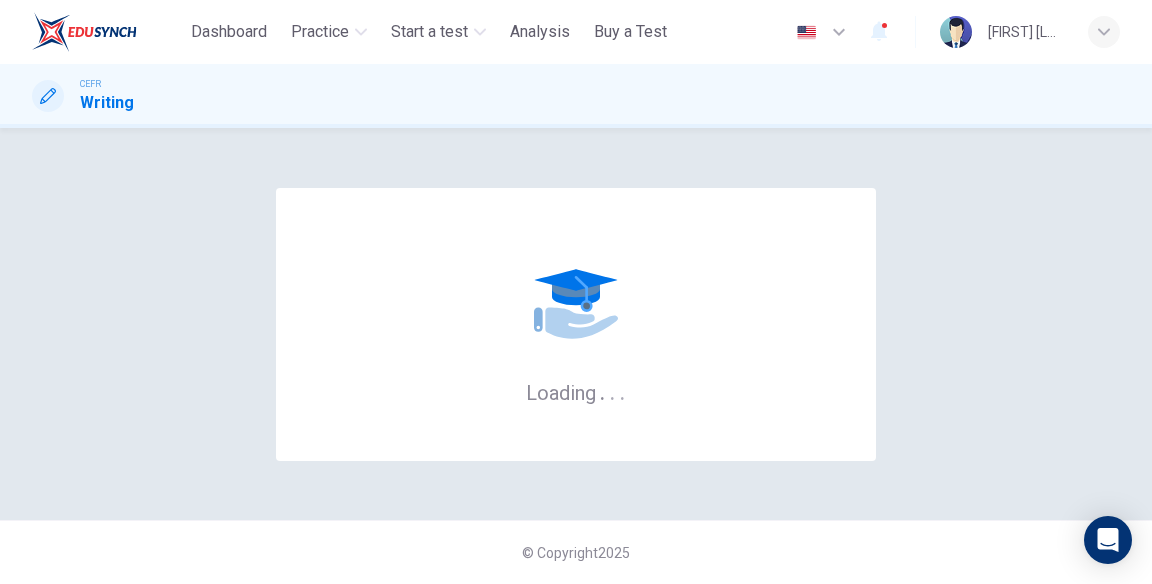 scroll, scrollTop: 0, scrollLeft: 0, axis: both 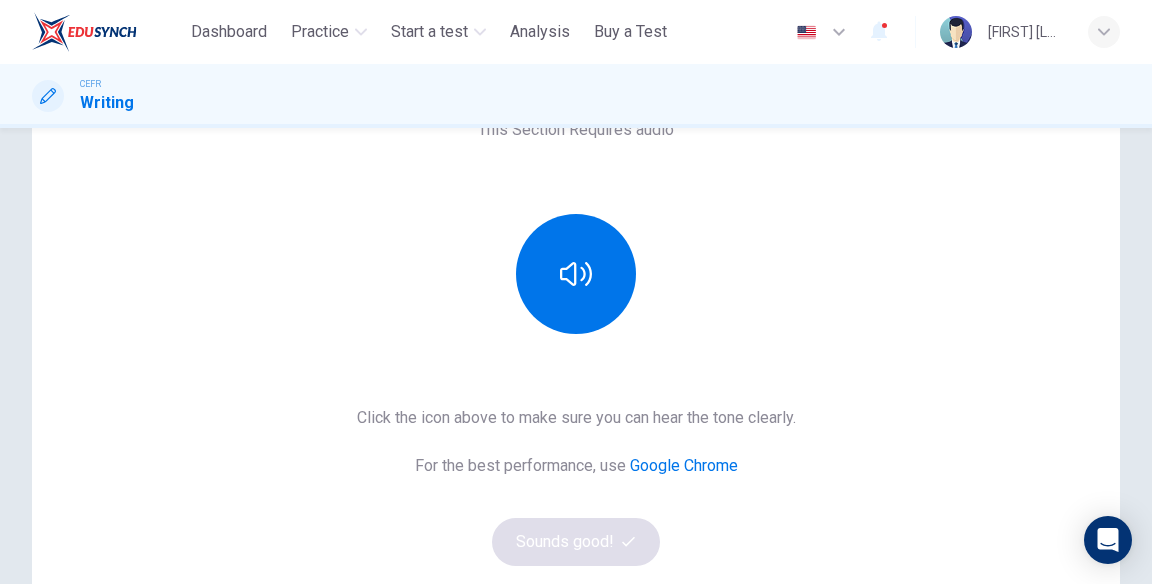 click 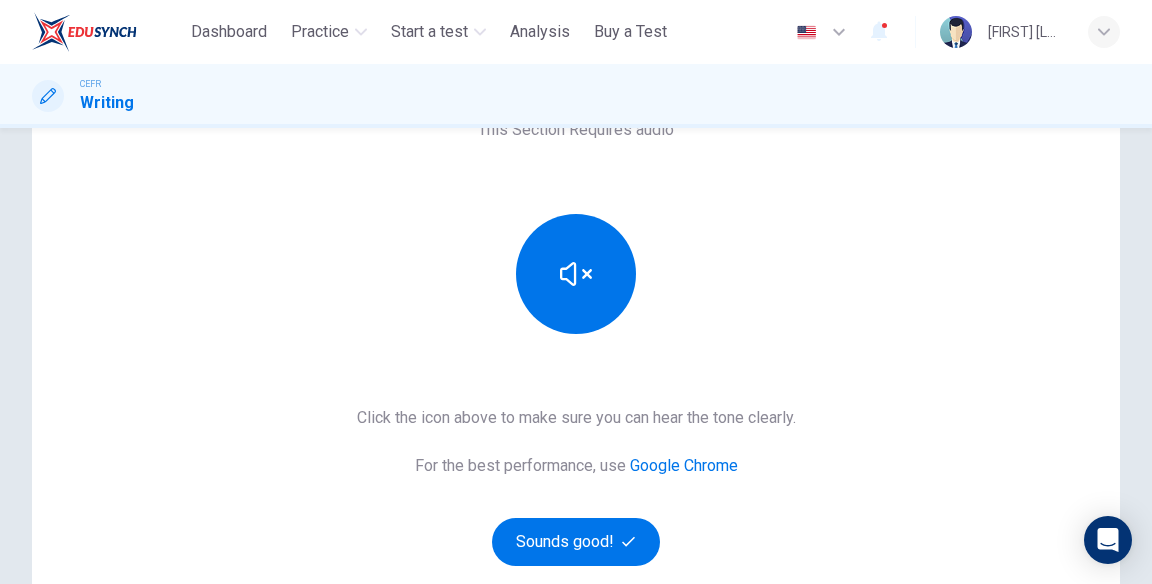 click 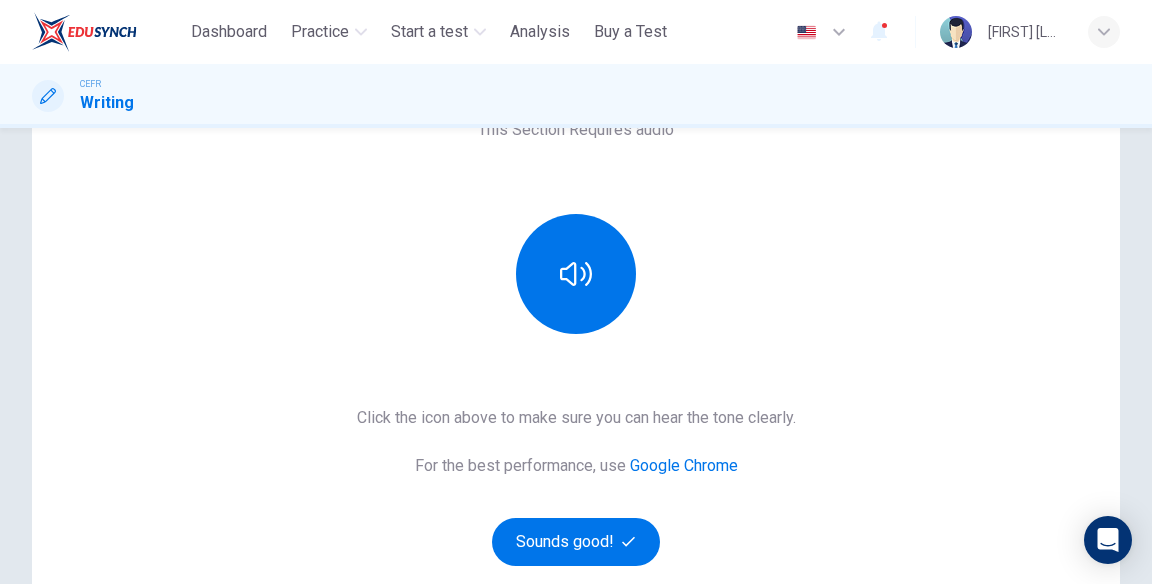 click on "Sounds good!" at bounding box center (576, 542) 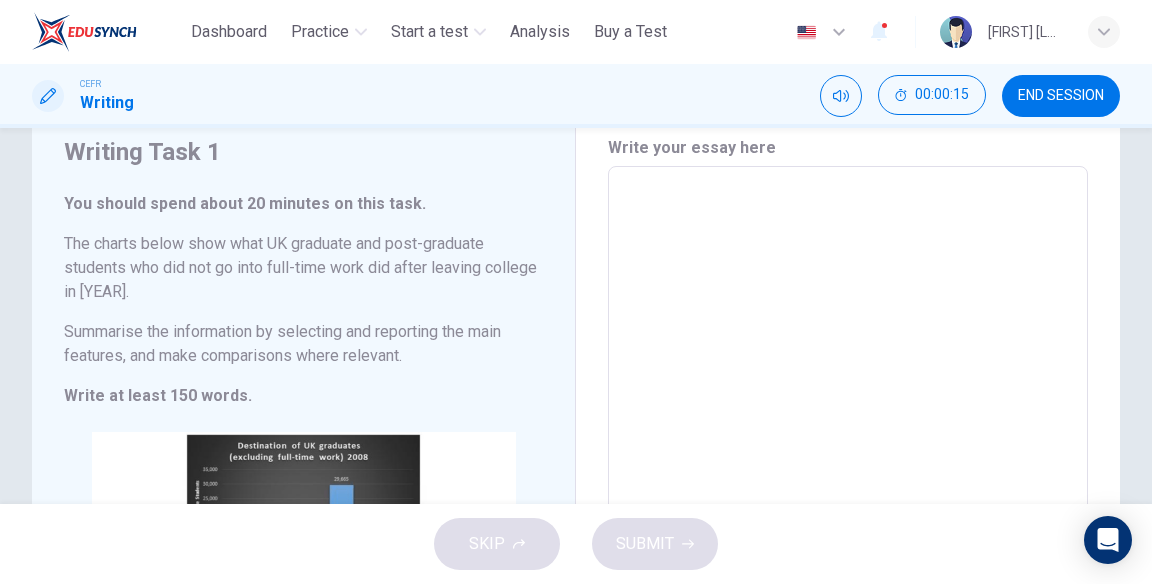 scroll, scrollTop: 69, scrollLeft: 0, axis: vertical 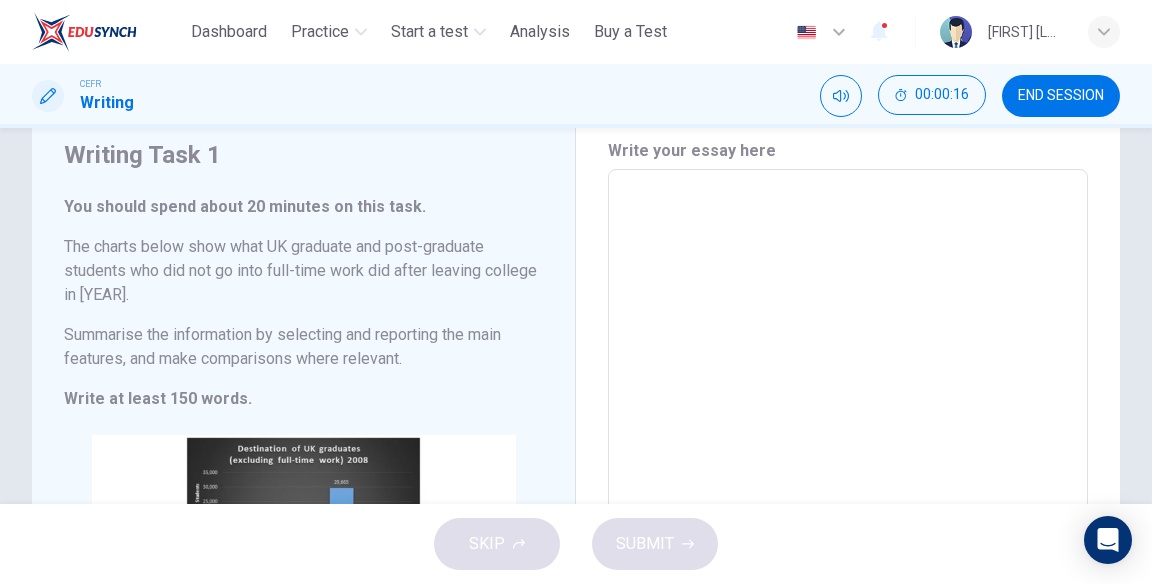 click at bounding box center (848, 459) 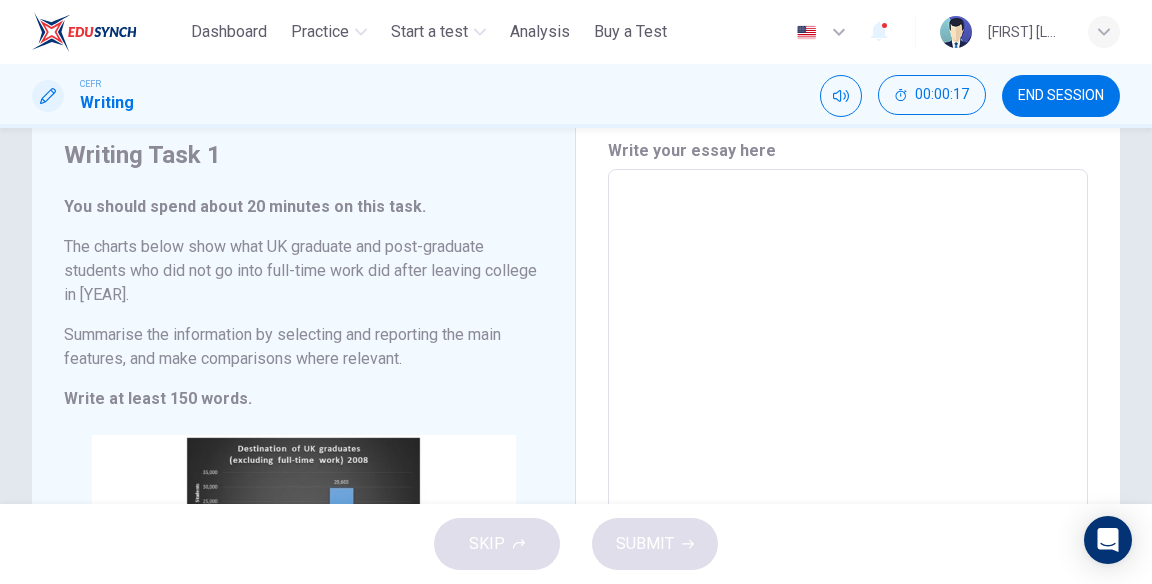 type on "*" 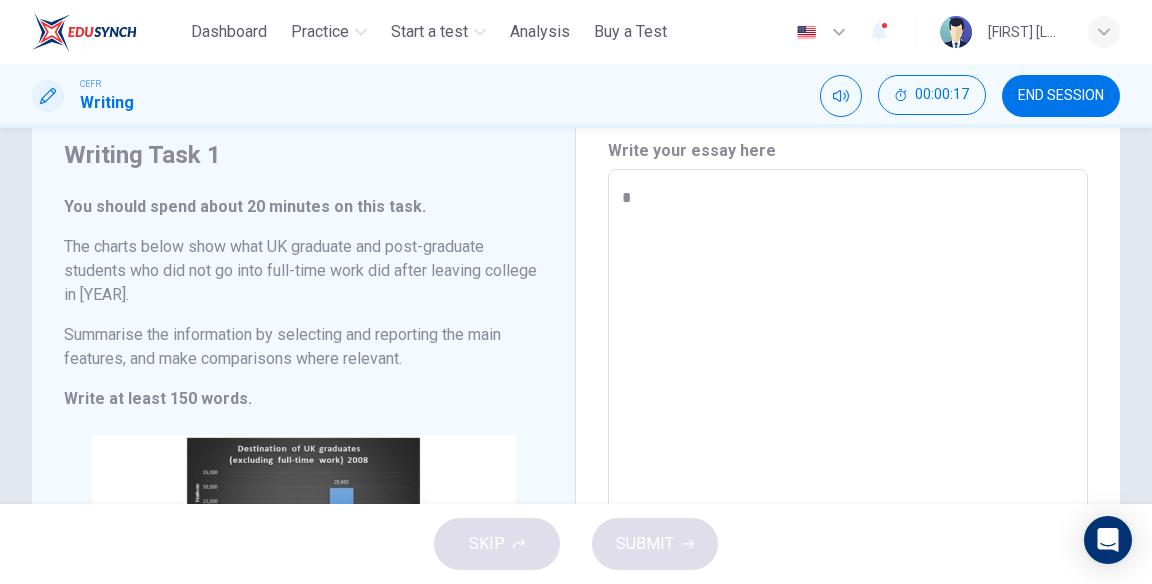 type on "*" 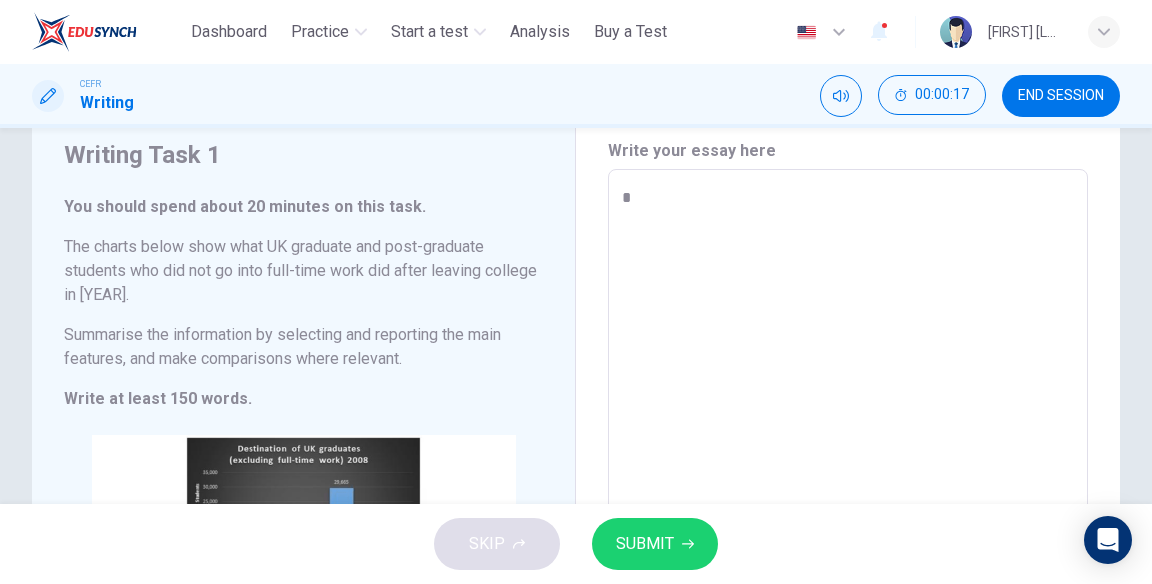 type on "**" 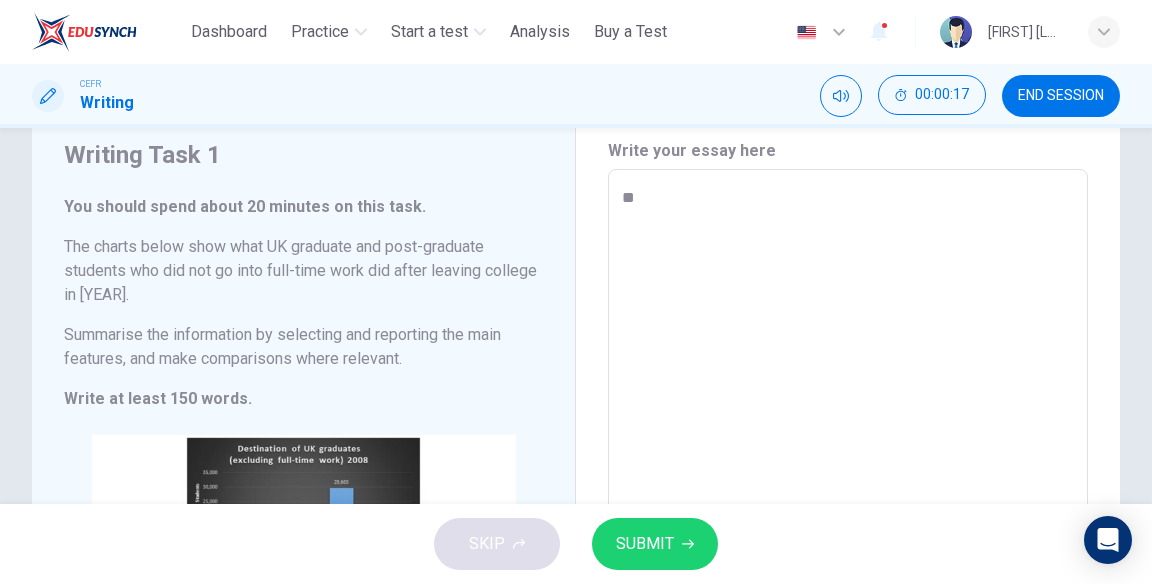 type on "*" 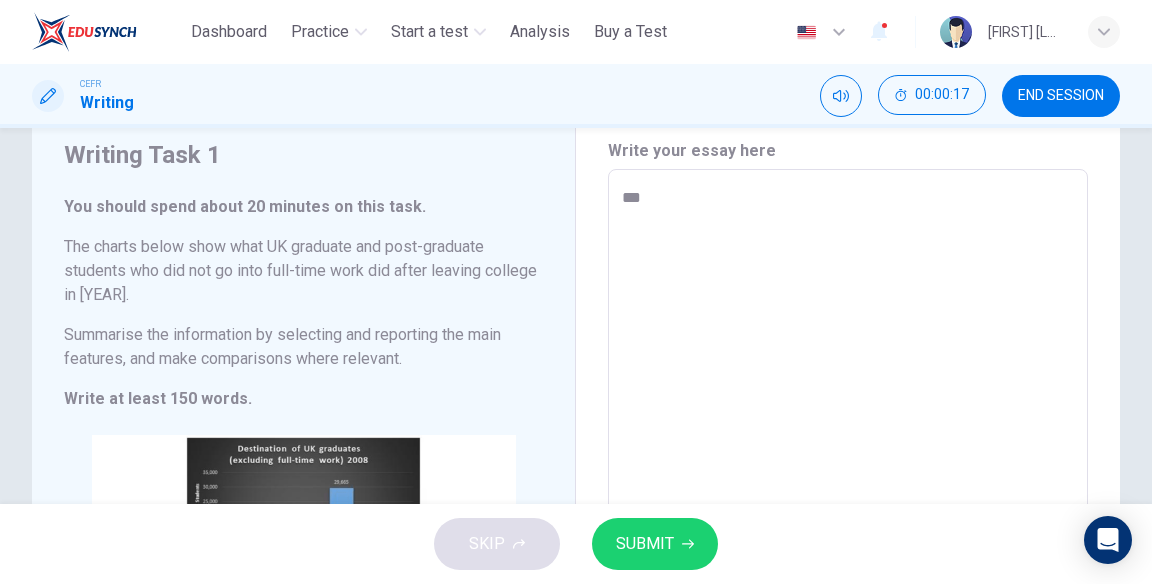 type on "*" 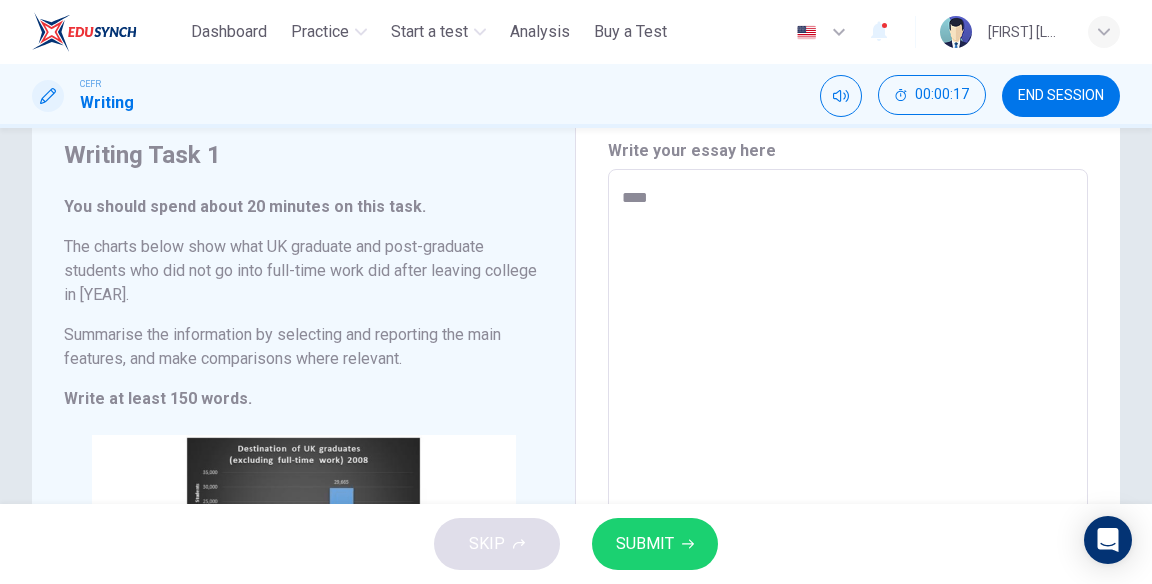 type on "*" 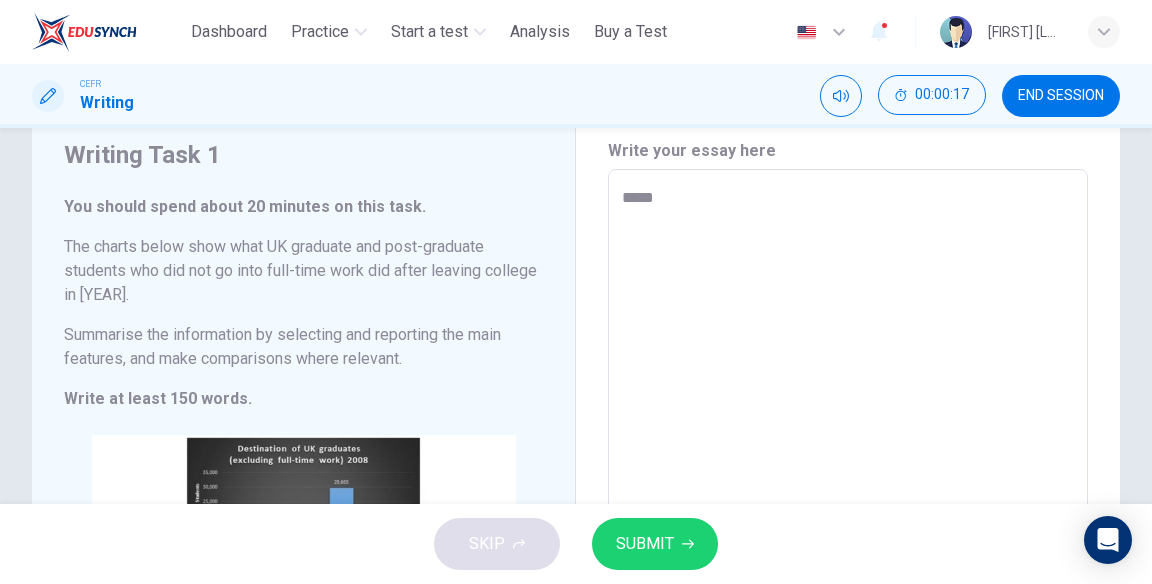 type on "*" 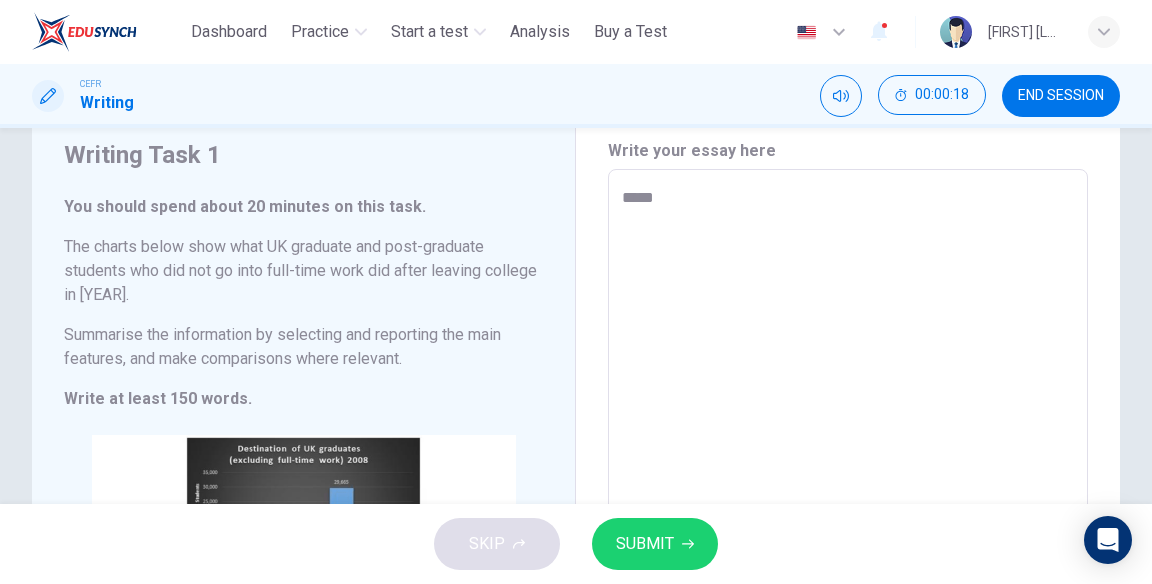 type on "*****" 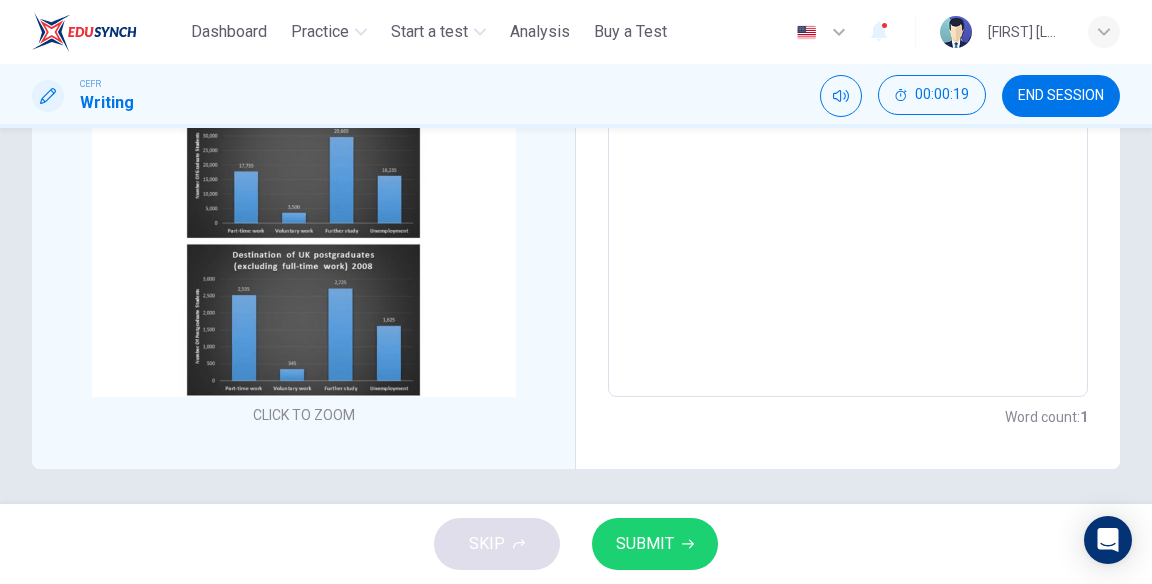 scroll, scrollTop: 425, scrollLeft: 0, axis: vertical 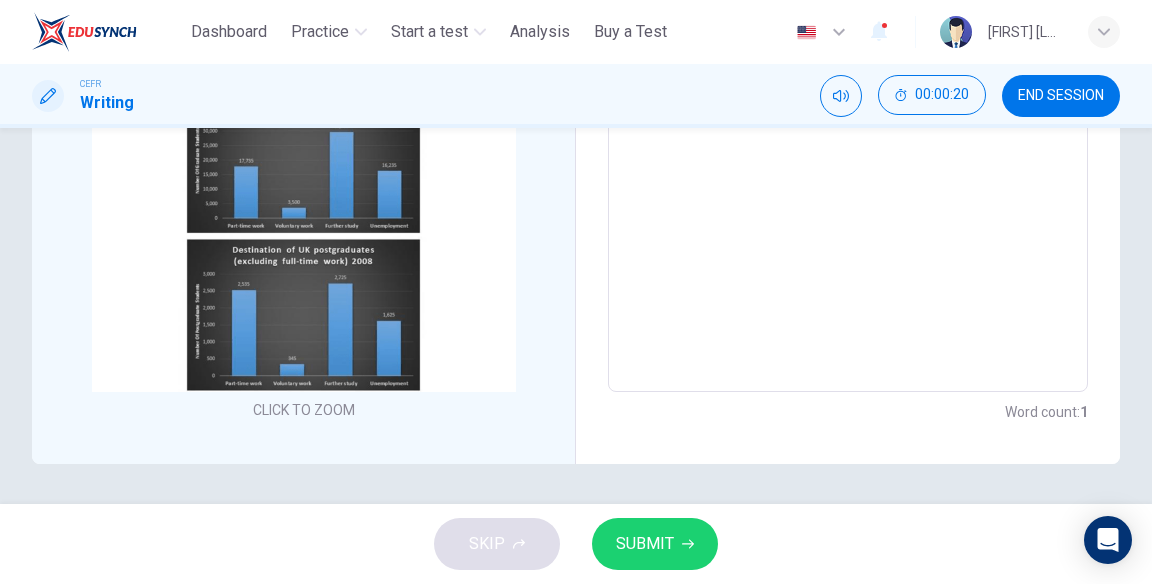 click on "SUBMIT" at bounding box center (645, 544) 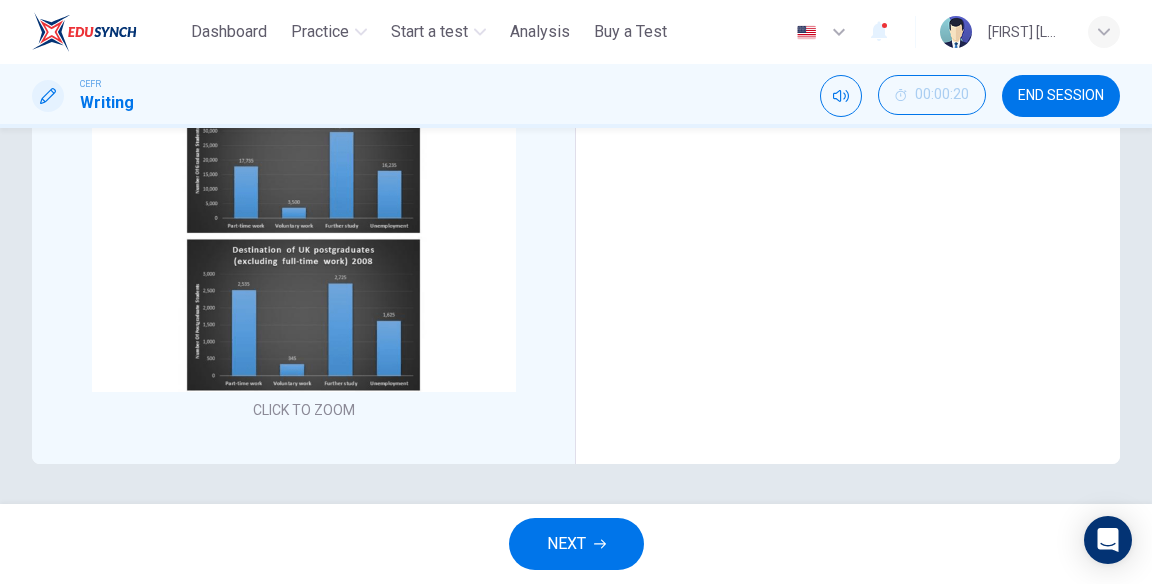 click on "NEXT" at bounding box center (566, 544) 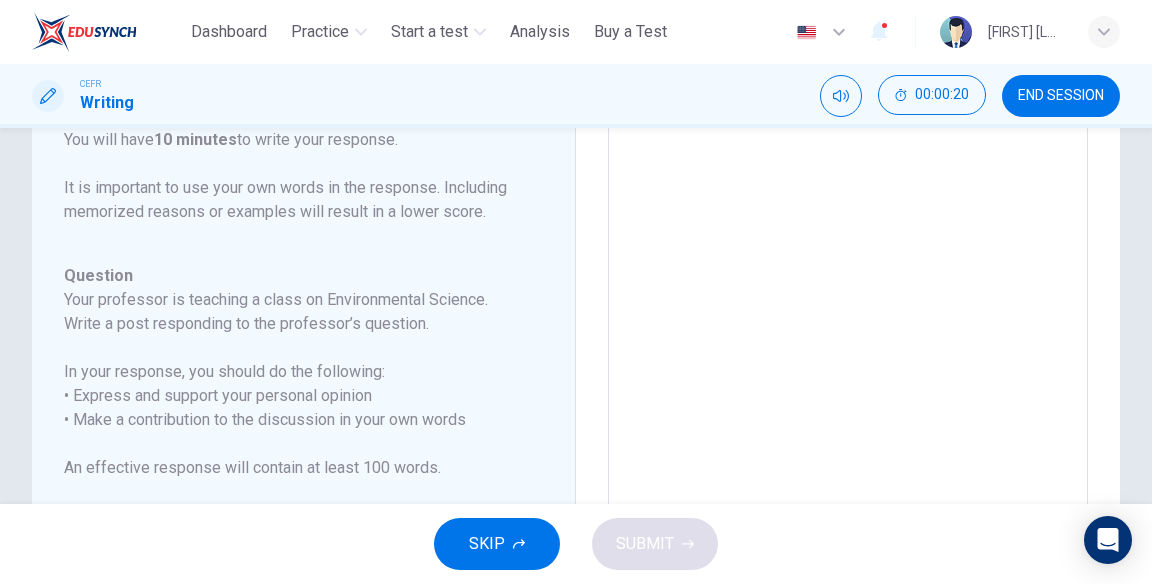 scroll, scrollTop: 514, scrollLeft: 0, axis: vertical 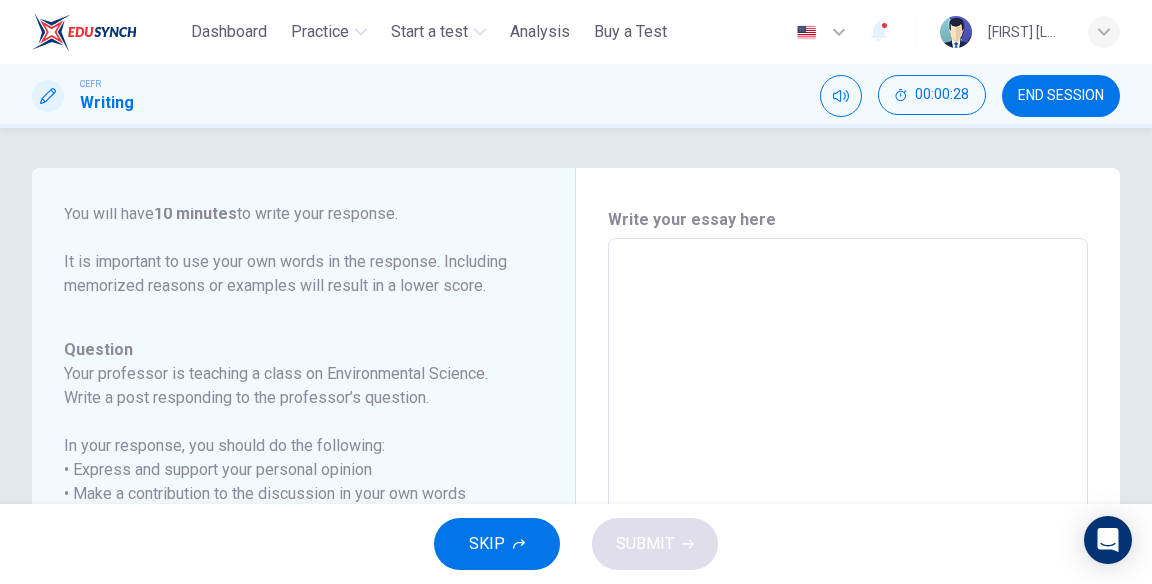 click at bounding box center [848, 572] 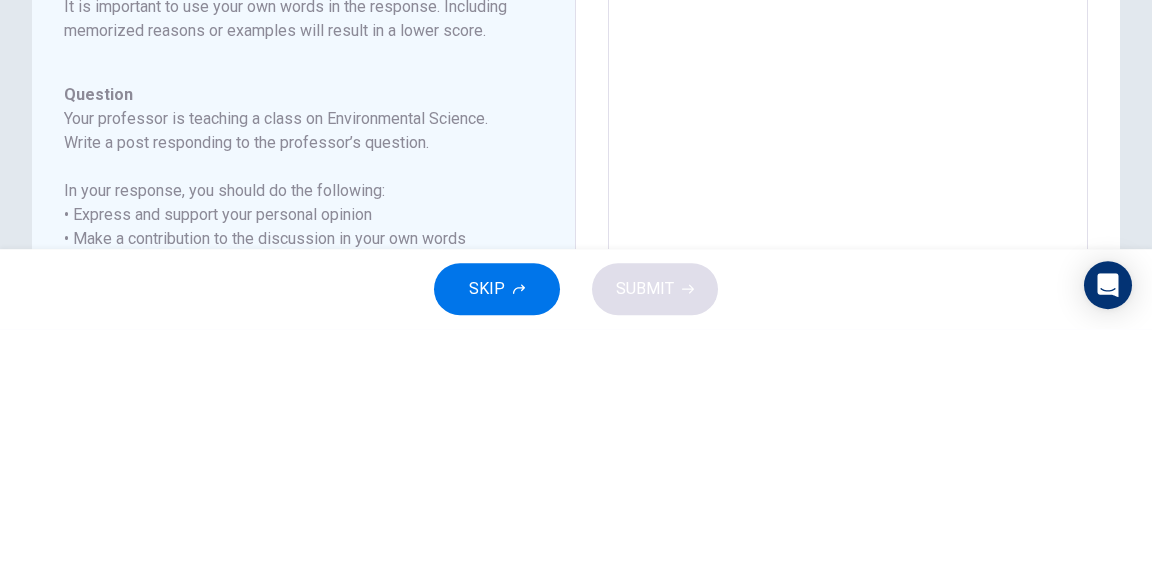 type on "*" 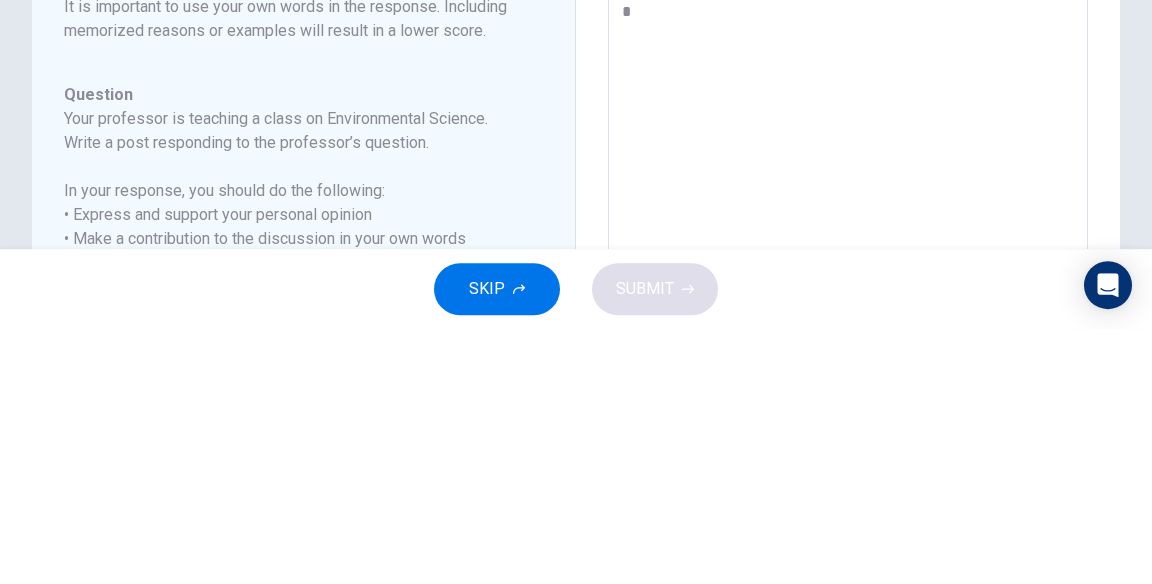 type on "*" 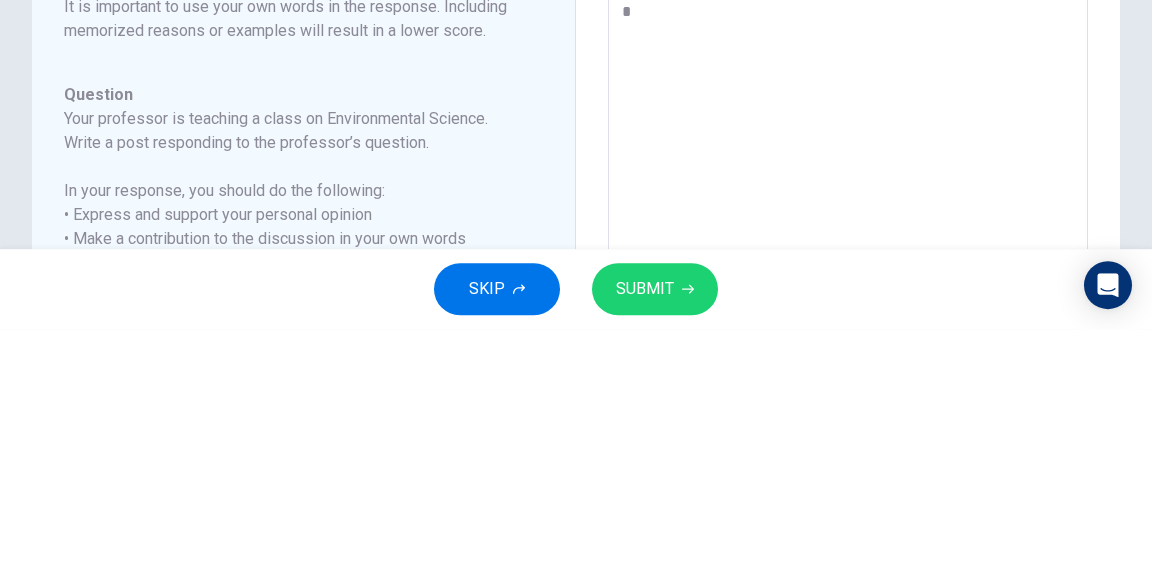type on "**" 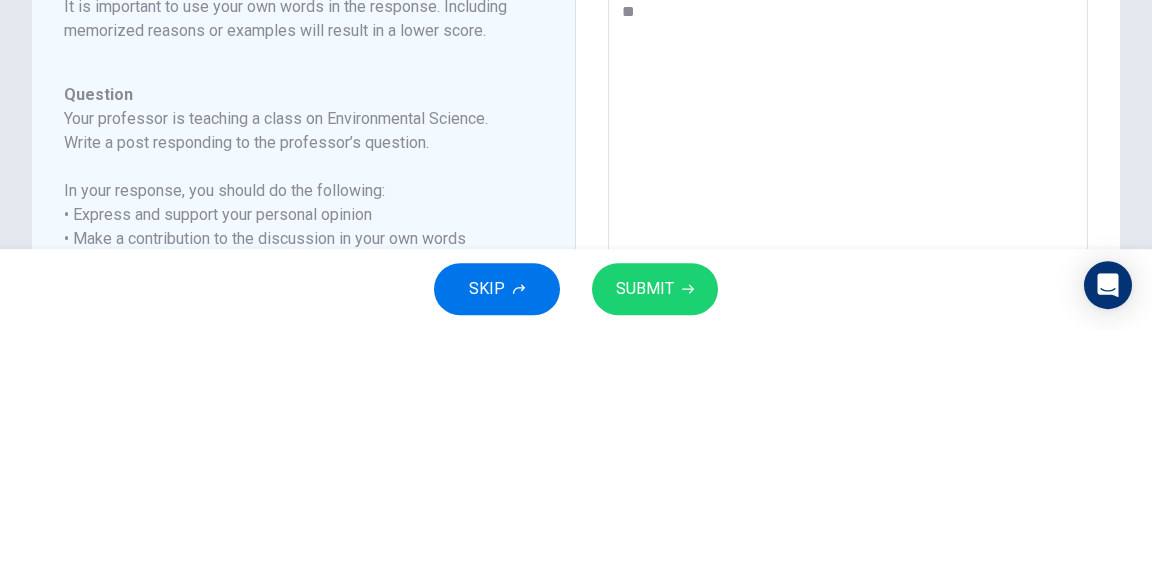 type on "*" 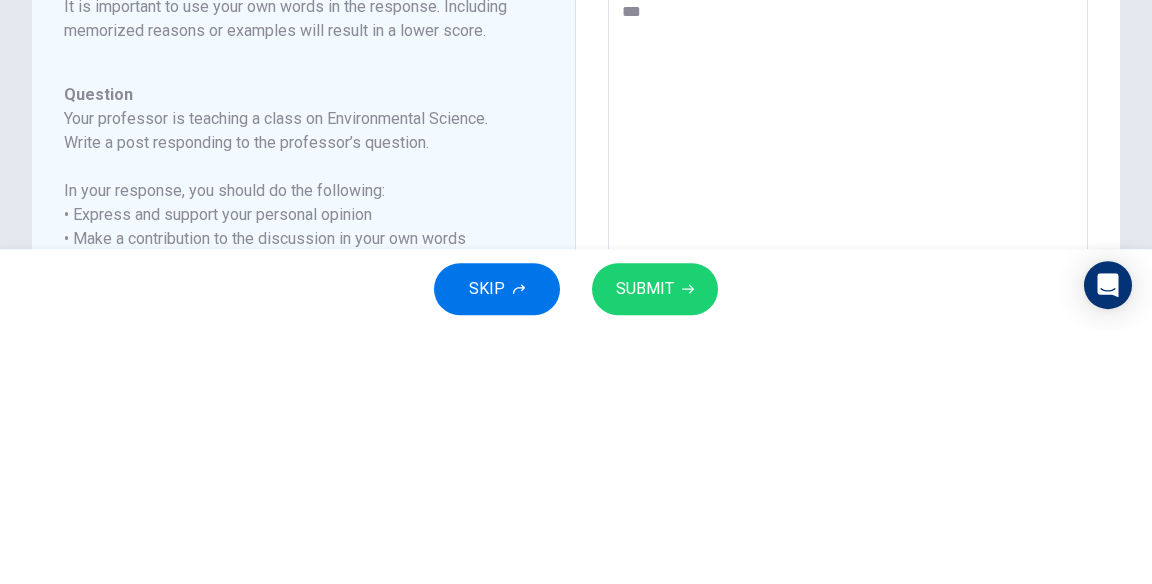 type on "*" 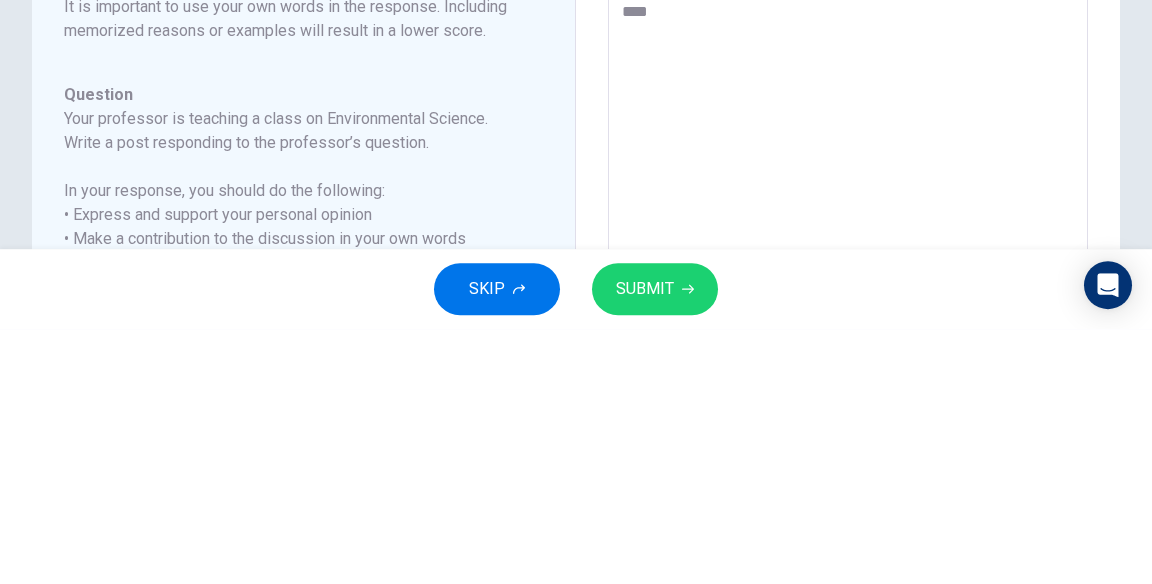 type on "*" 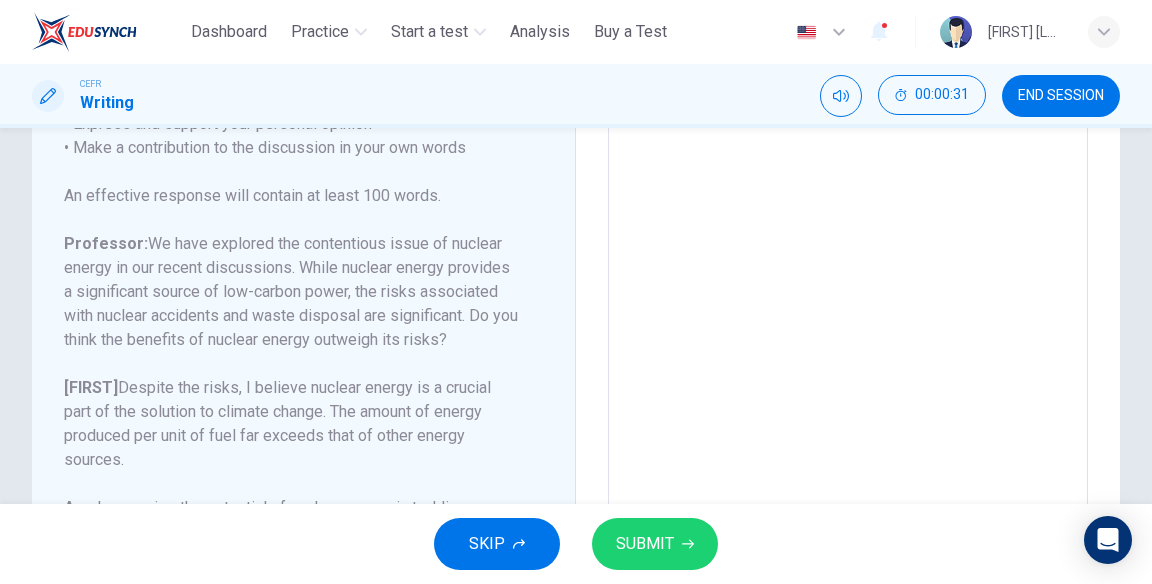 scroll, scrollTop: 514, scrollLeft: 0, axis: vertical 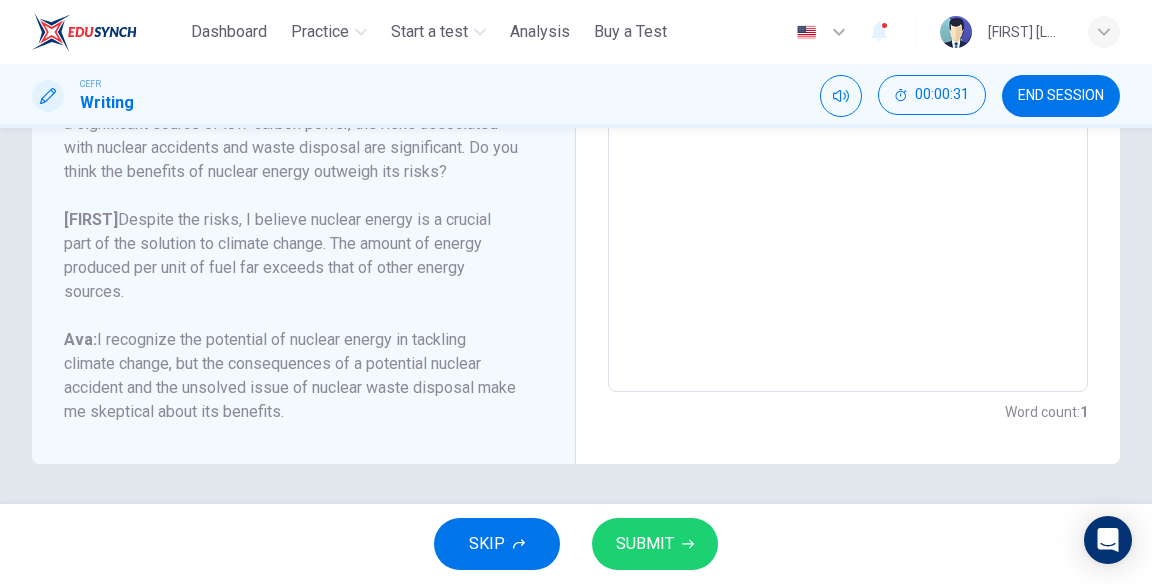 click 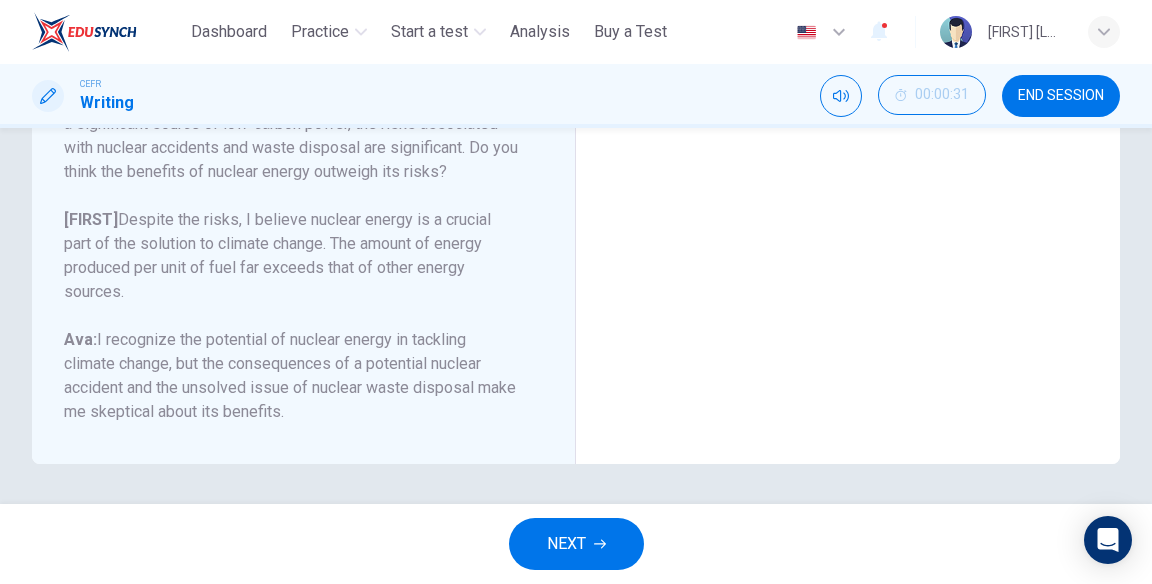 click on "NEXT" at bounding box center (566, 544) 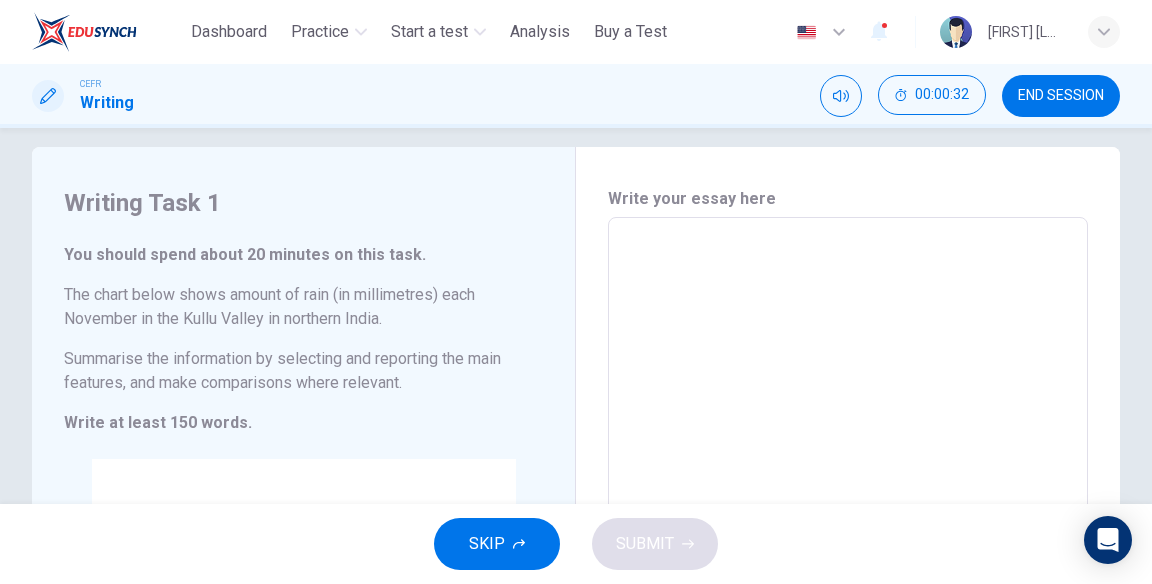 scroll, scrollTop: 0, scrollLeft: 0, axis: both 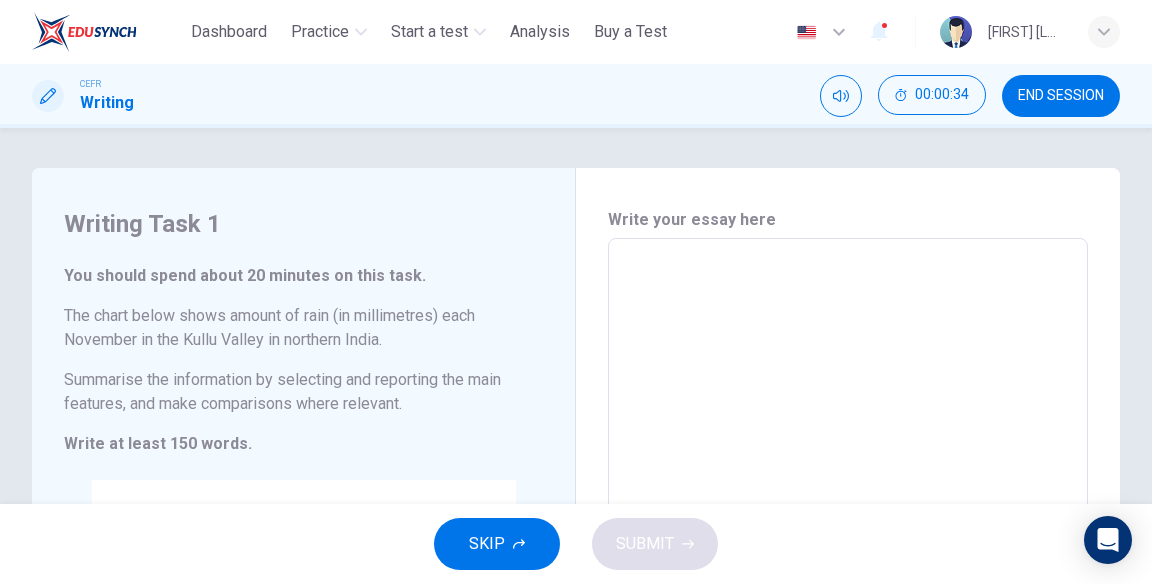 click at bounding box center [848, 516] 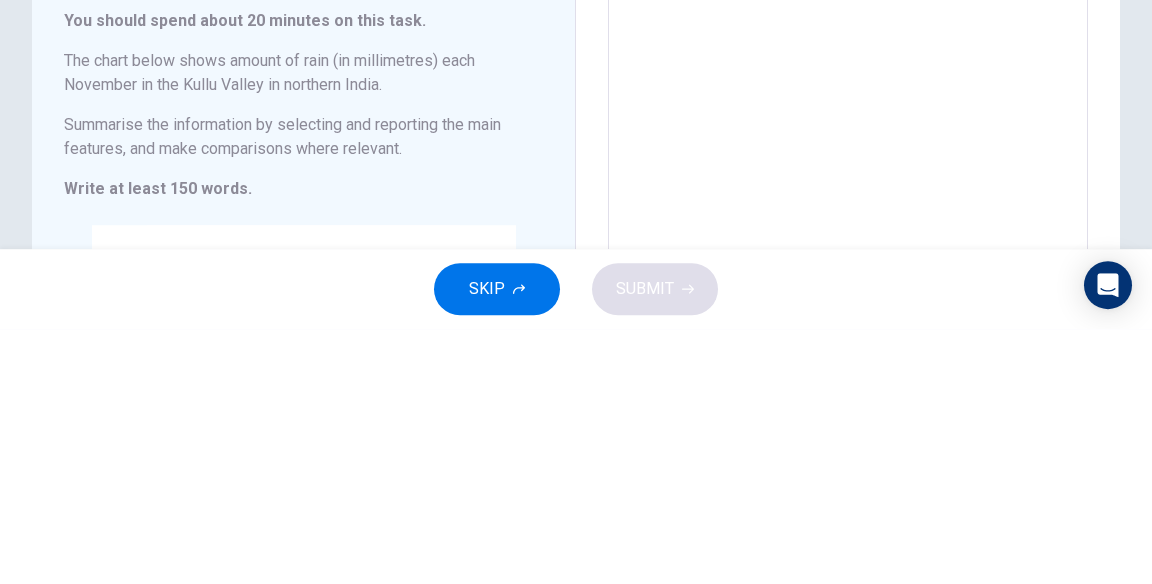 type on "*" 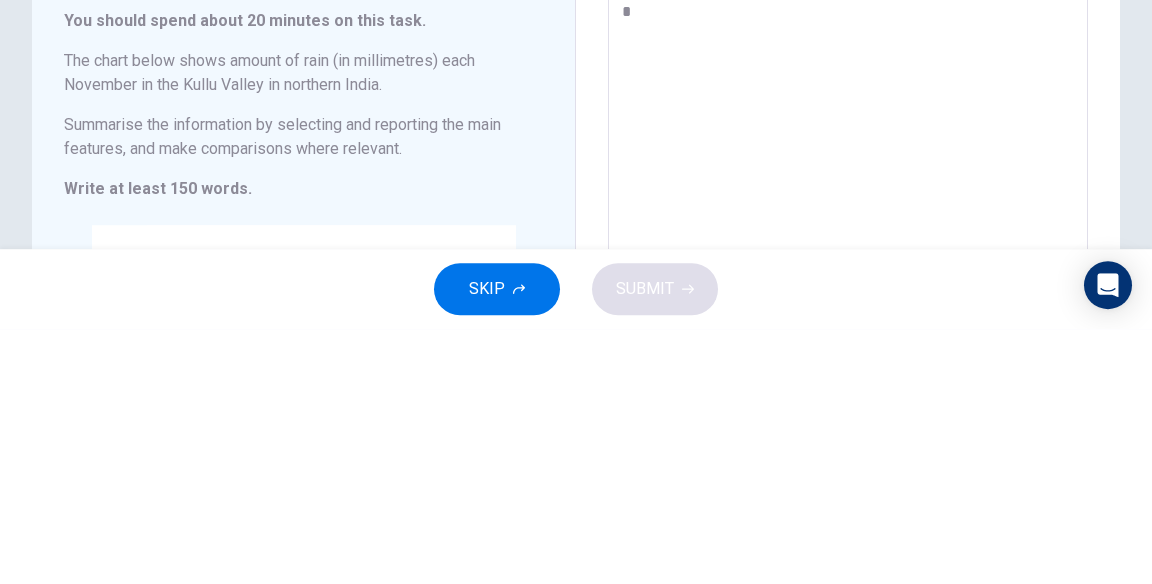 type on "*" 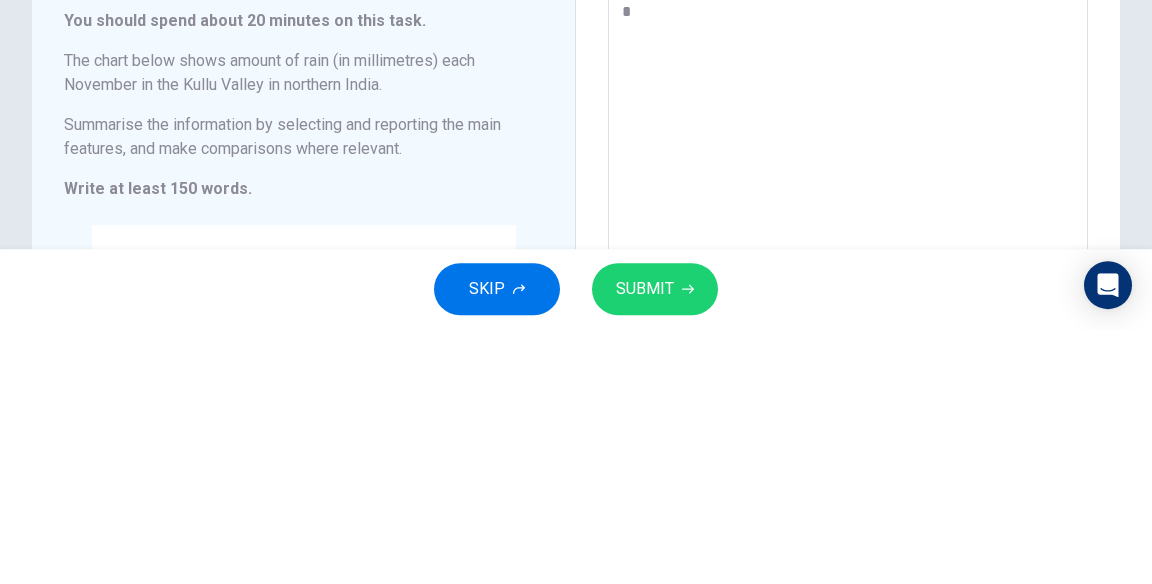 type on "**" 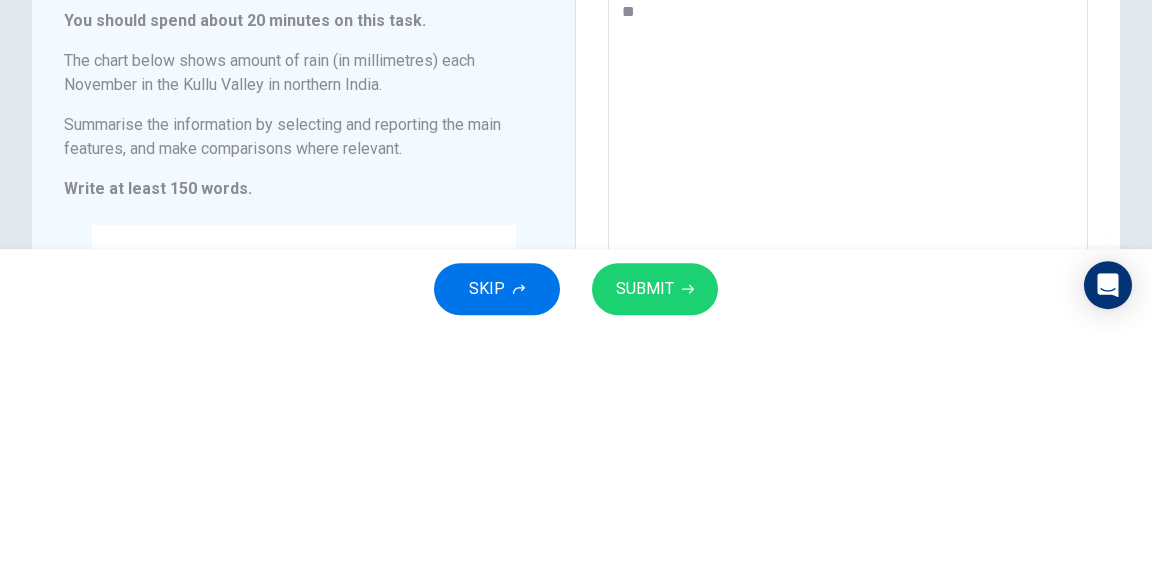 type on "*" 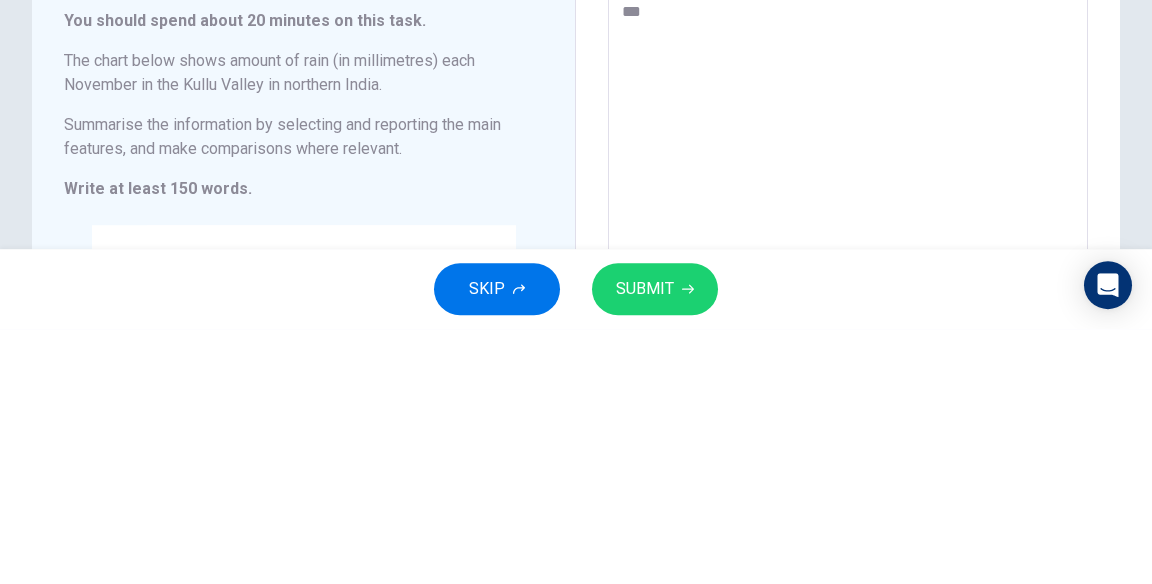 type on "*" 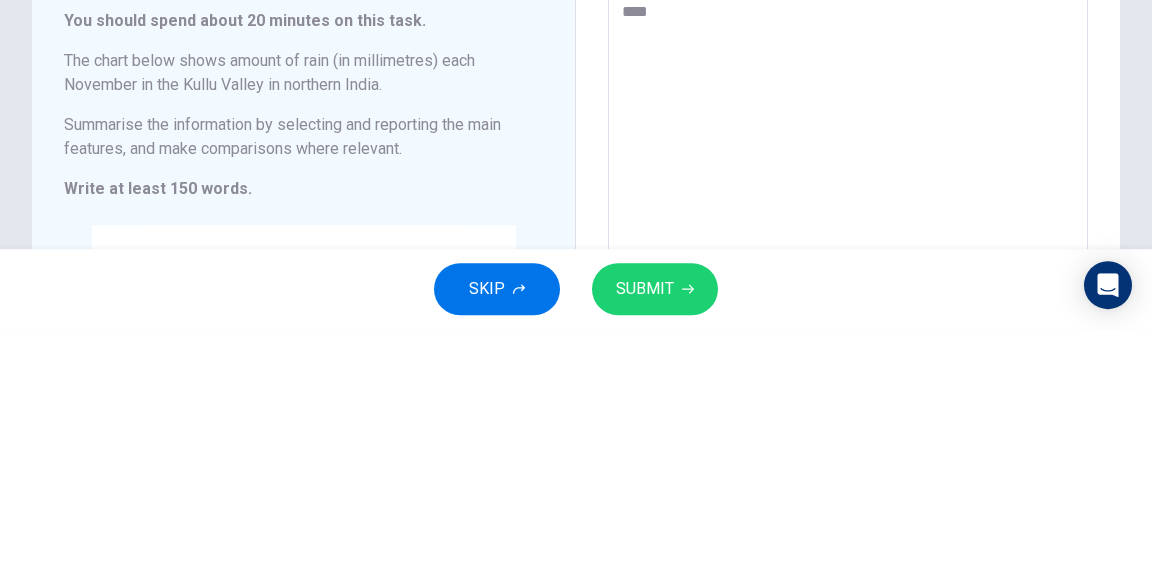 type on "*" 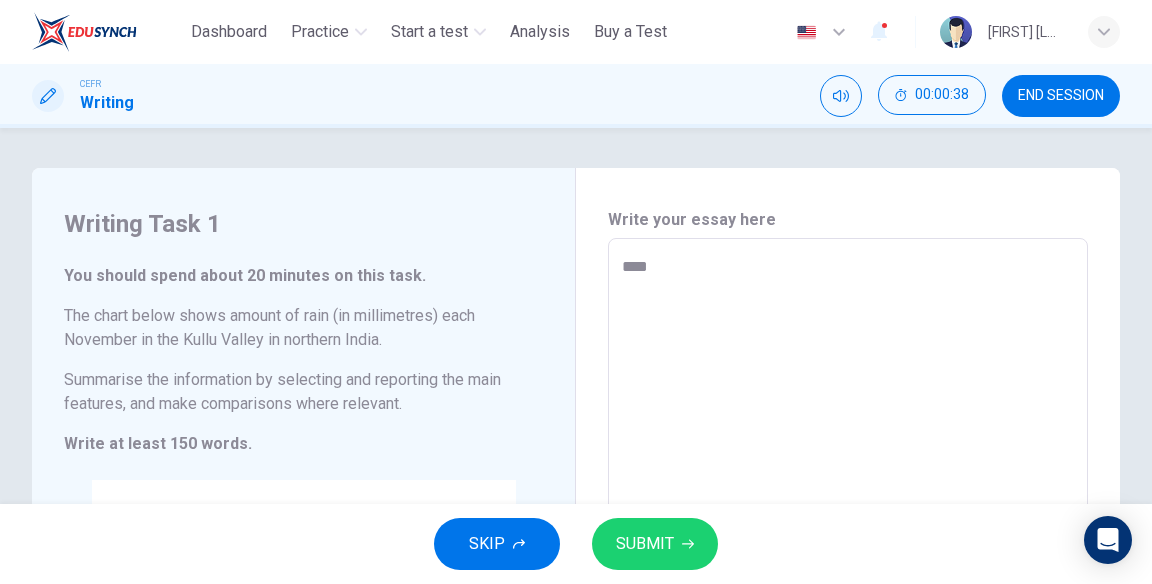 click on "SUBMIT" at bounding box center (645, 544) 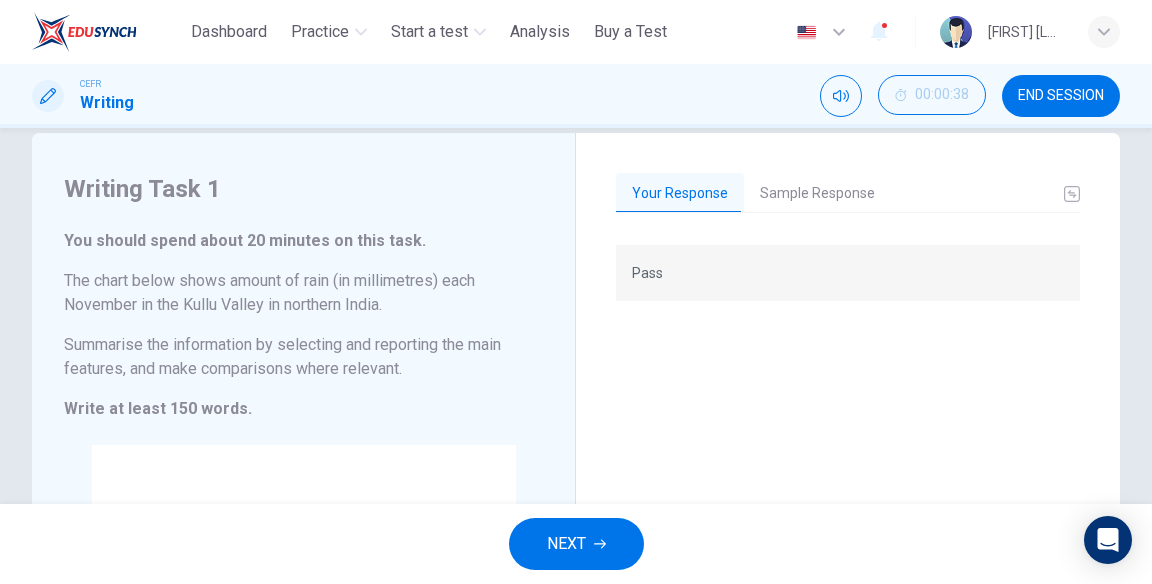 scroll, scrollTop: 33, scrollLeft: 0, axis: vertical 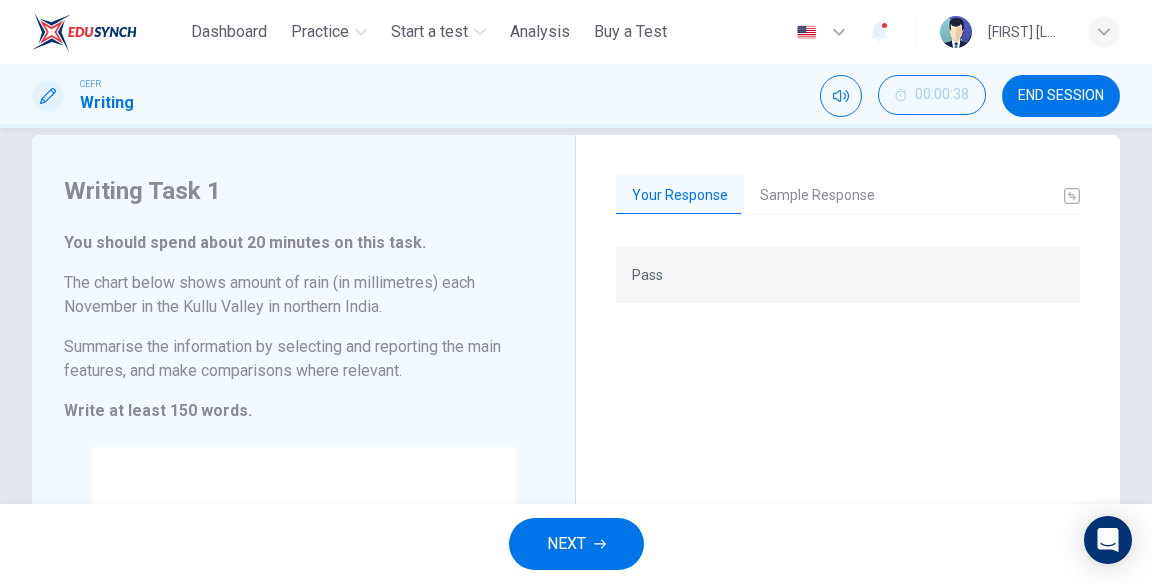 click on "Sample Response" at bounding box center [817, 196] 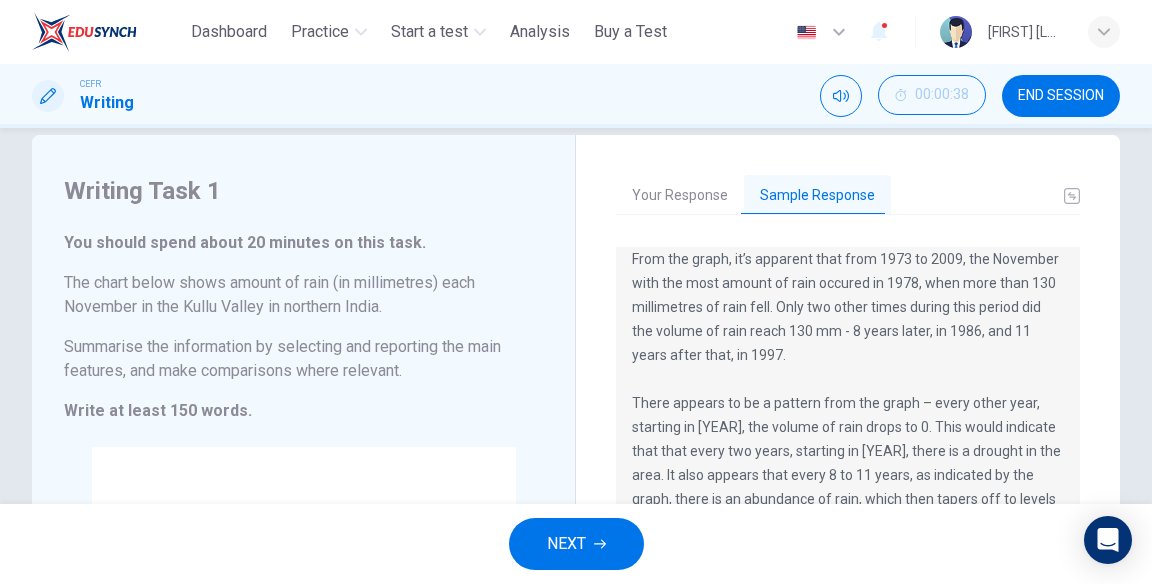 scroll, scrollTop: 96, scrollLeft: 0, axis: vertical 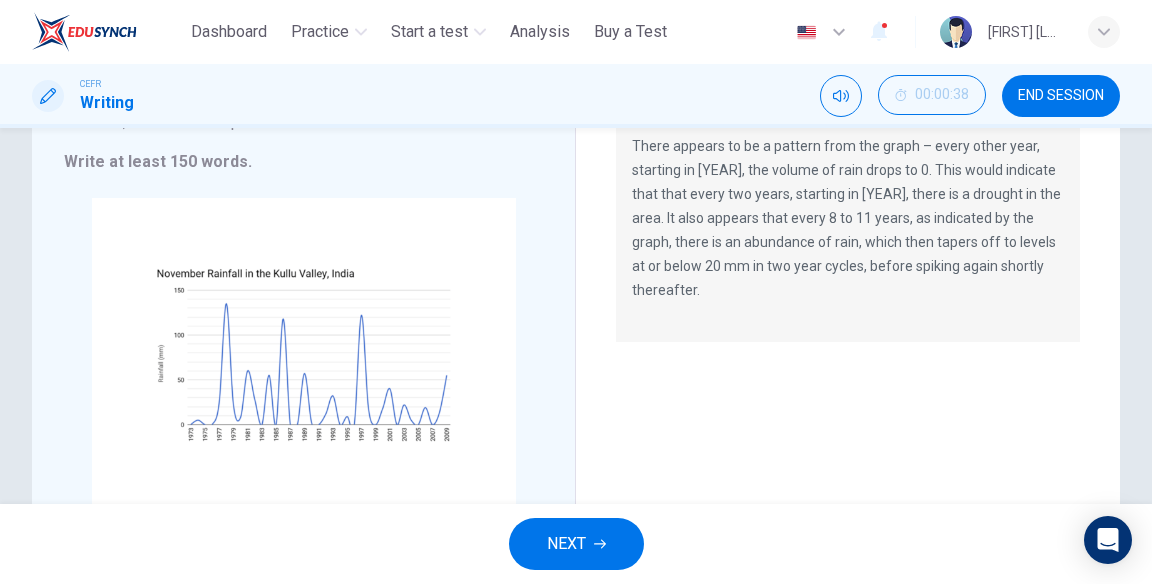 click on "NEXT" at bounding box center [566, 544] 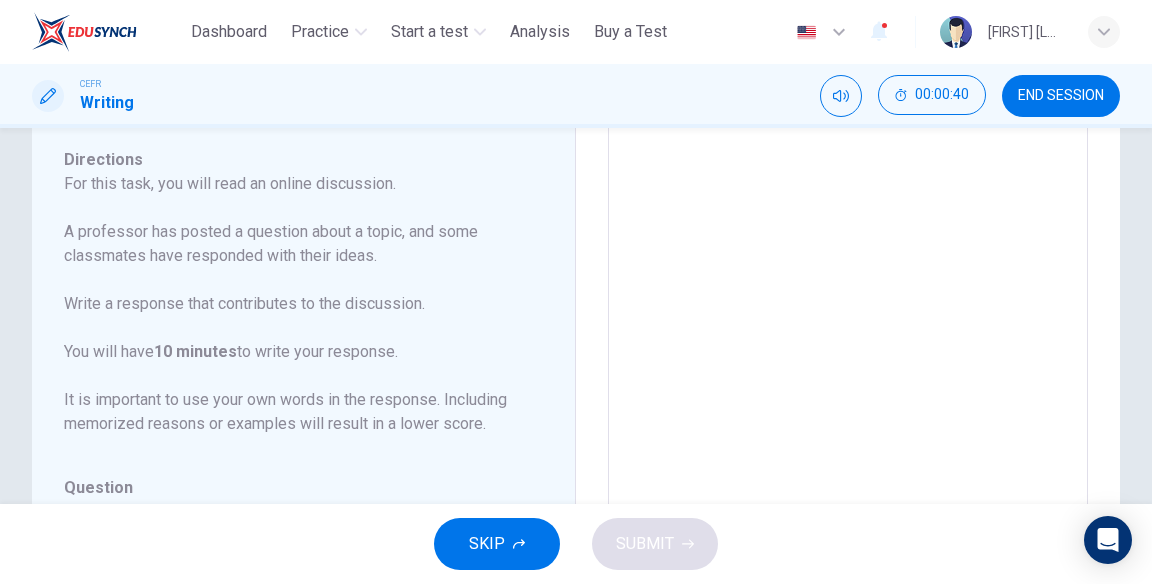 scroll, scrollTop: 0, scrollLeft: 0, axis: both 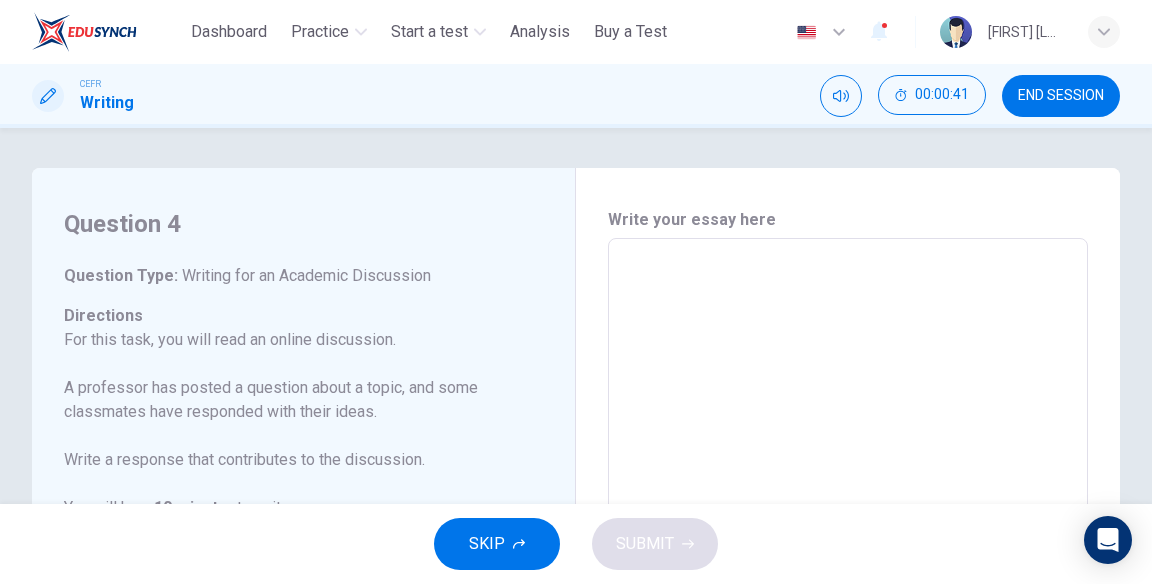 click on "END SESSION" at bounding box center [1061, 96] 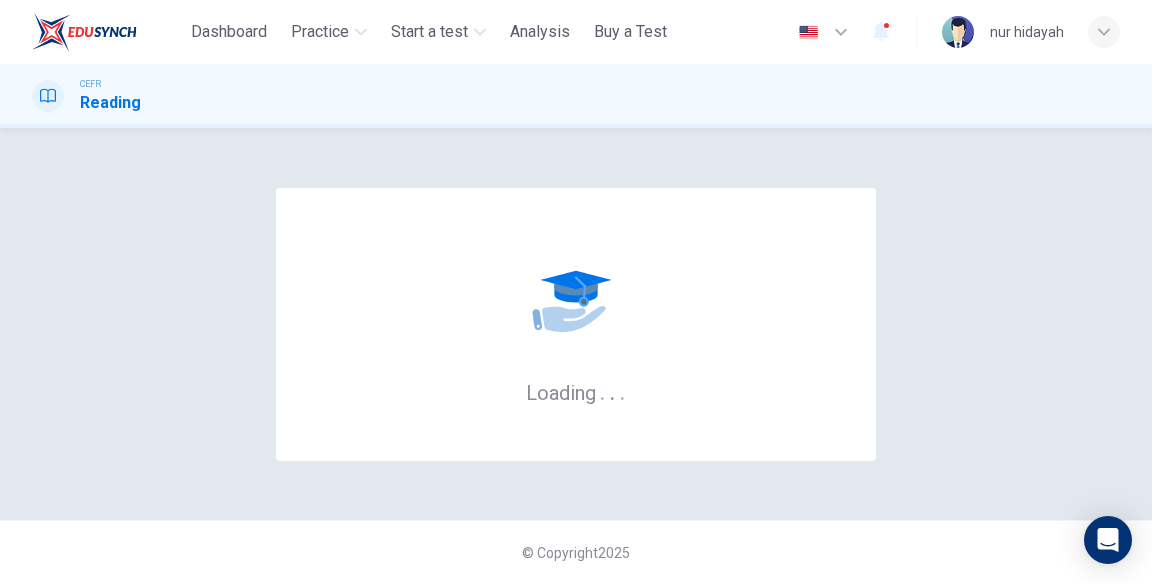 scroll, scrollTop: 0, scrollLeft: 0, axis: both 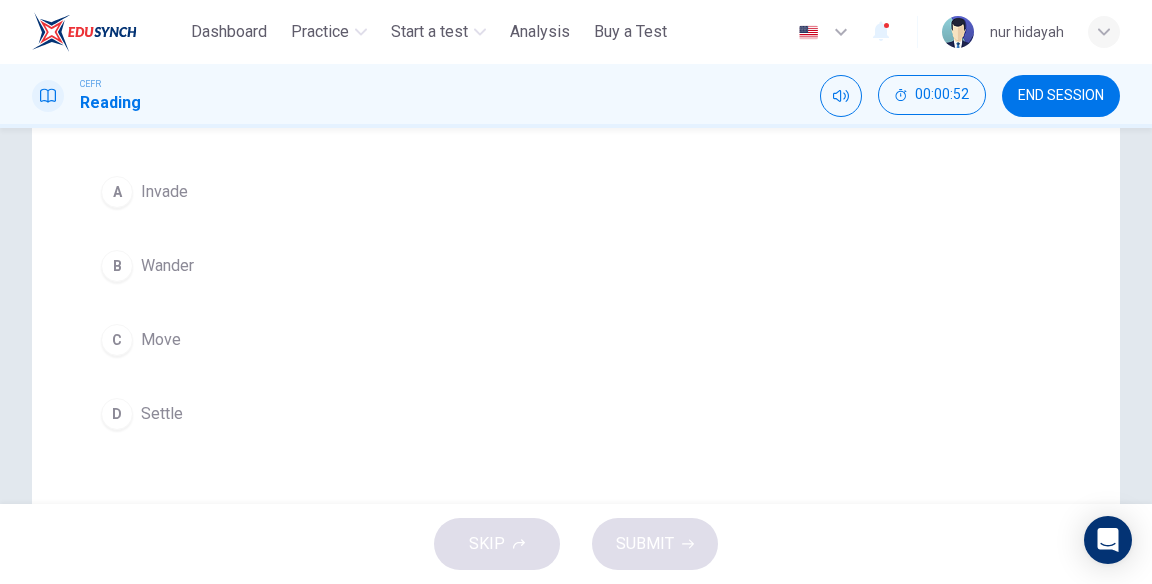 click on "Settle" at bounding box center (162, 414) 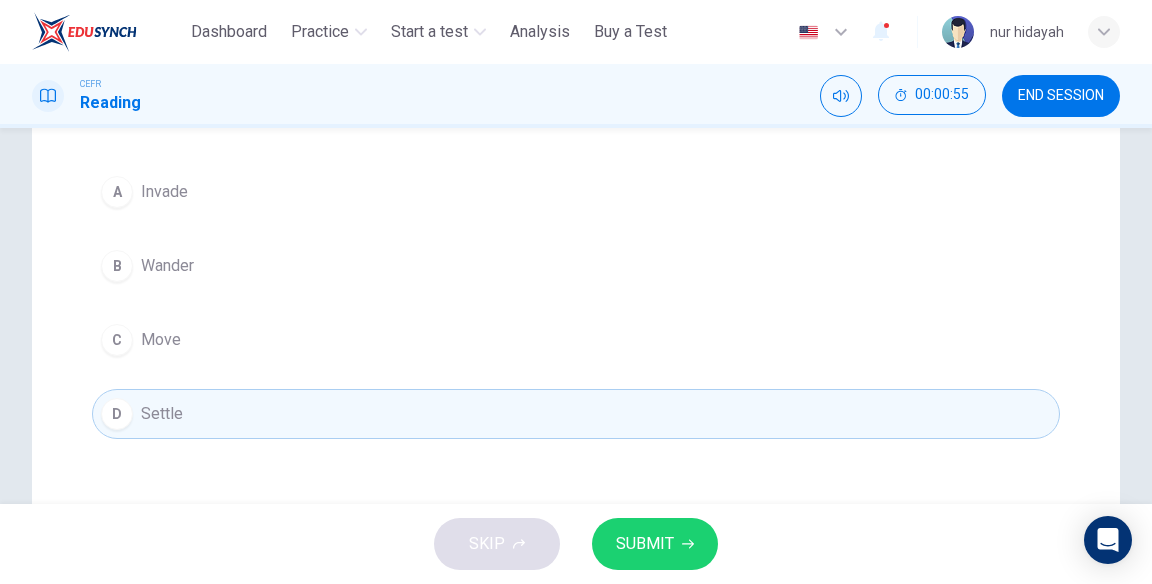 click on "SUBMIT" at bounding box center [645, 544] 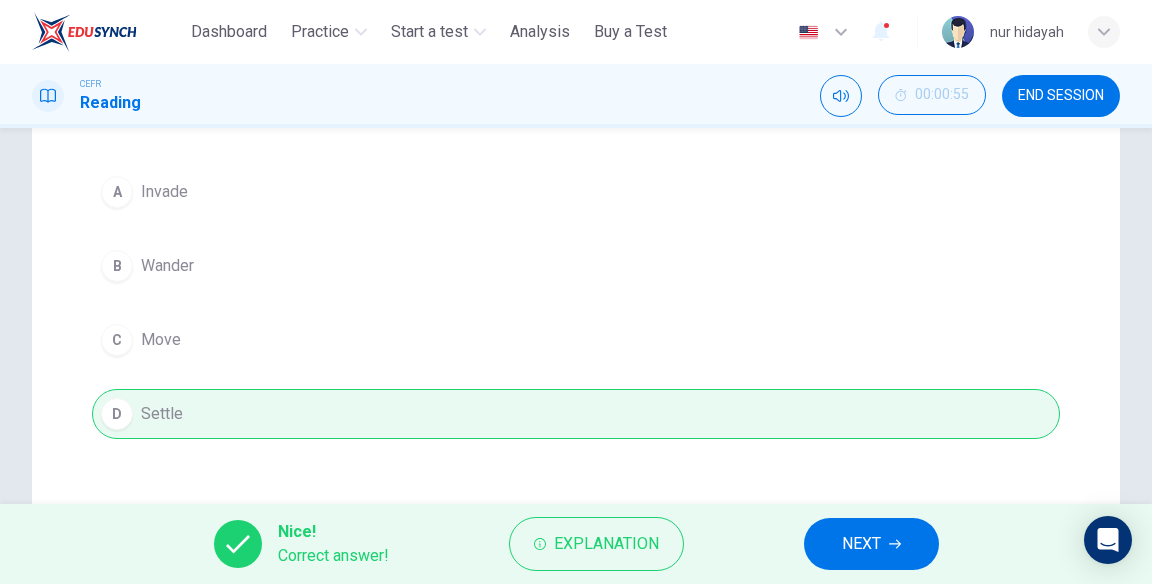 click 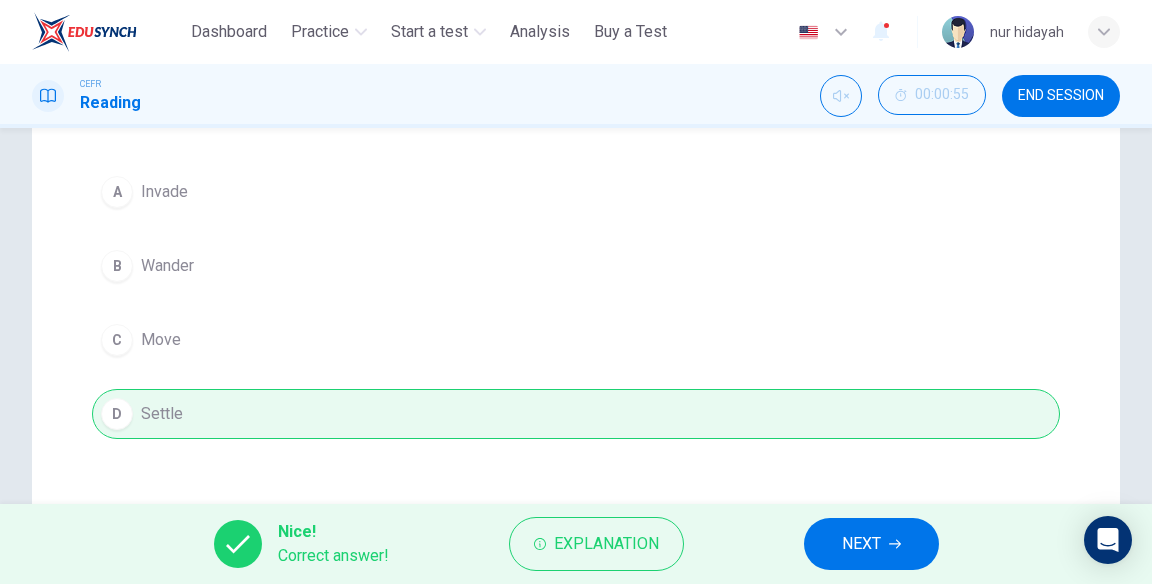 click 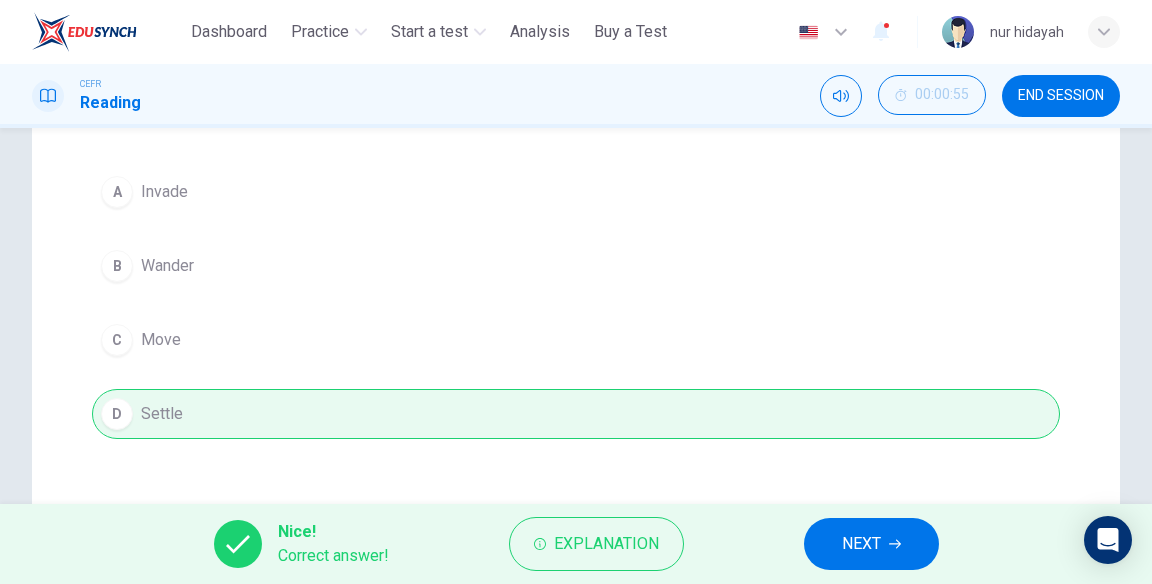 click on "NEXT" at bounding box center [861, 544] 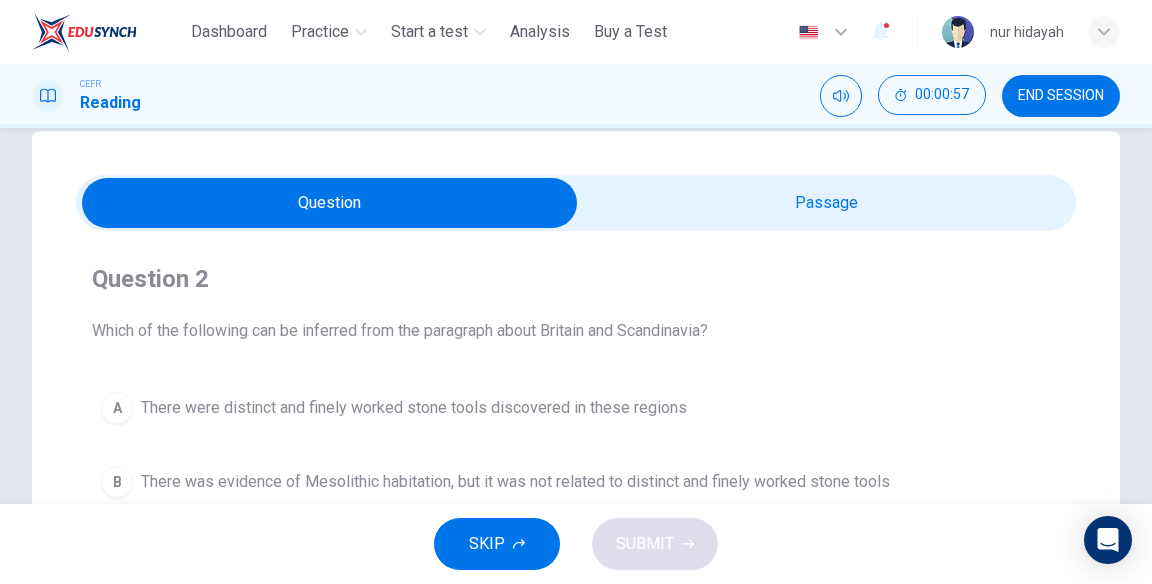 scroll, scrollTop: 38, scrollLeft: 0, axis: vertical 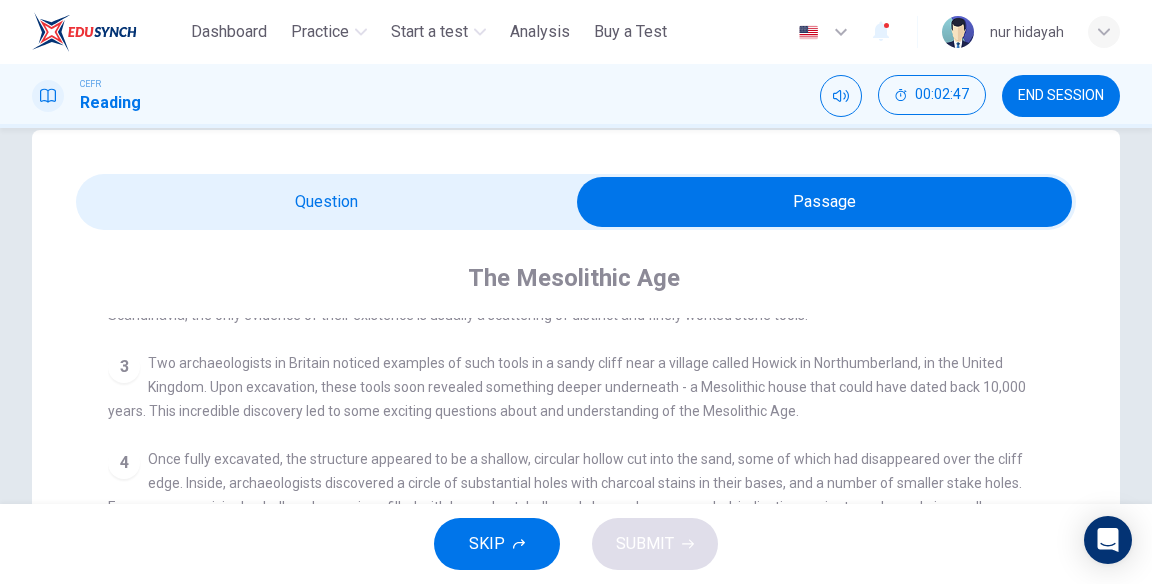 click on "The Mesolithic Age 1 The Mesolithic period occurred around 10,000 years BC, at the end of the ice age. During this era, Britain was still part of the European continent. The sea levels rose as the ice melted, forests began to cover the land mass and animals and humans began to inhabit the area. 2 It is believed that nomadic hunters and gatherers inhabited this land. In order to survive, it is thought that they hunted animals for food and skins and lived also on berries and nuts. It is also thought that these people lived in portable, light structures. Because these homes were portable and easy to disassemble, there is very little evidence of the existence of these people. Apart from some exceptions in Britain and Scandinavia, the only evidence of their existence is usually a scattering of distinct and finely worked stone tools. 3 4 5 6 7" at bounding box center (576, 648) 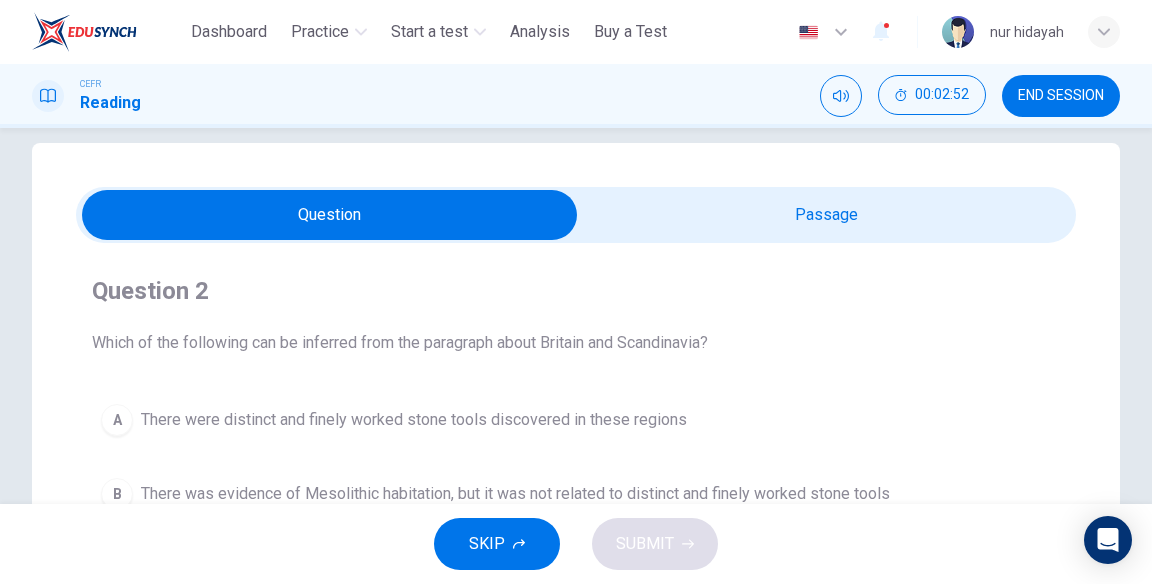 scroll, scrollTop: 24, scrollLeft: 0, axis: vertical 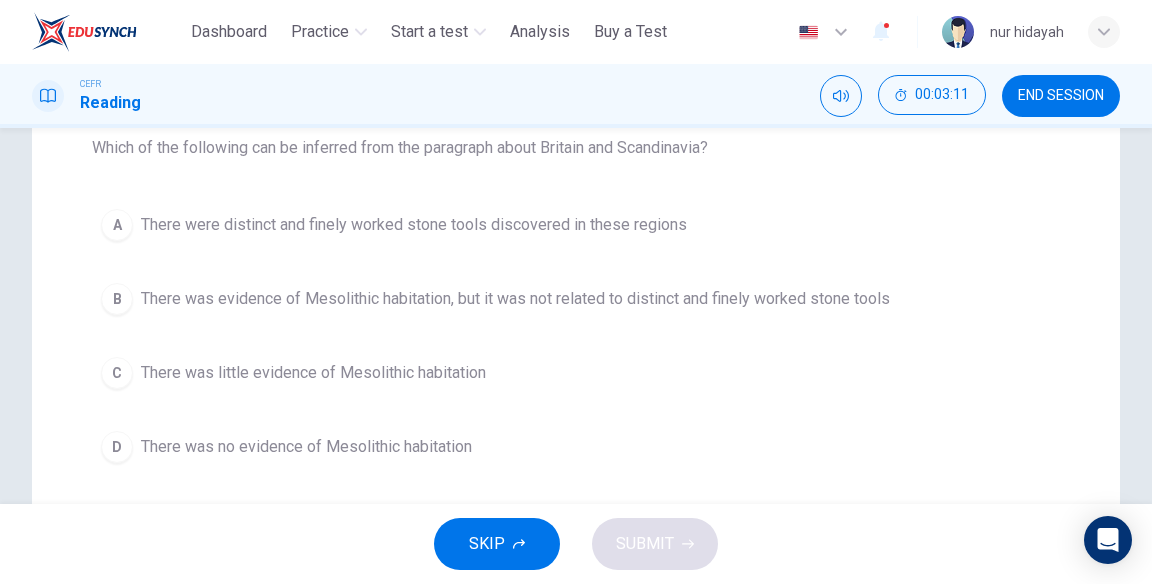 click on "B" at bounding box center (117, 299) 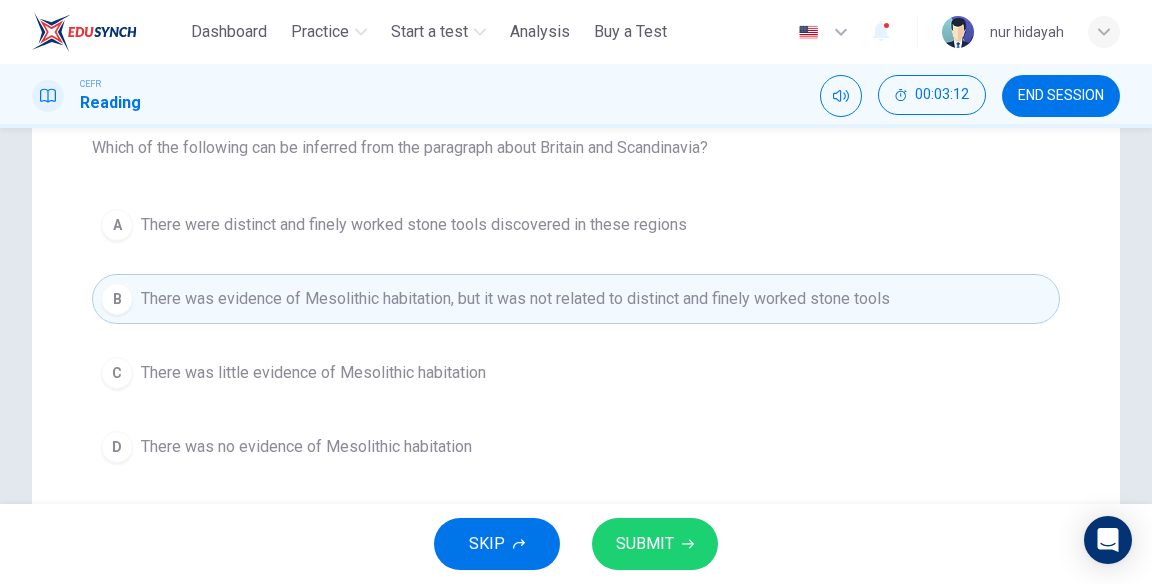 click on "SUBMIT" at bounding box center (645, 544) 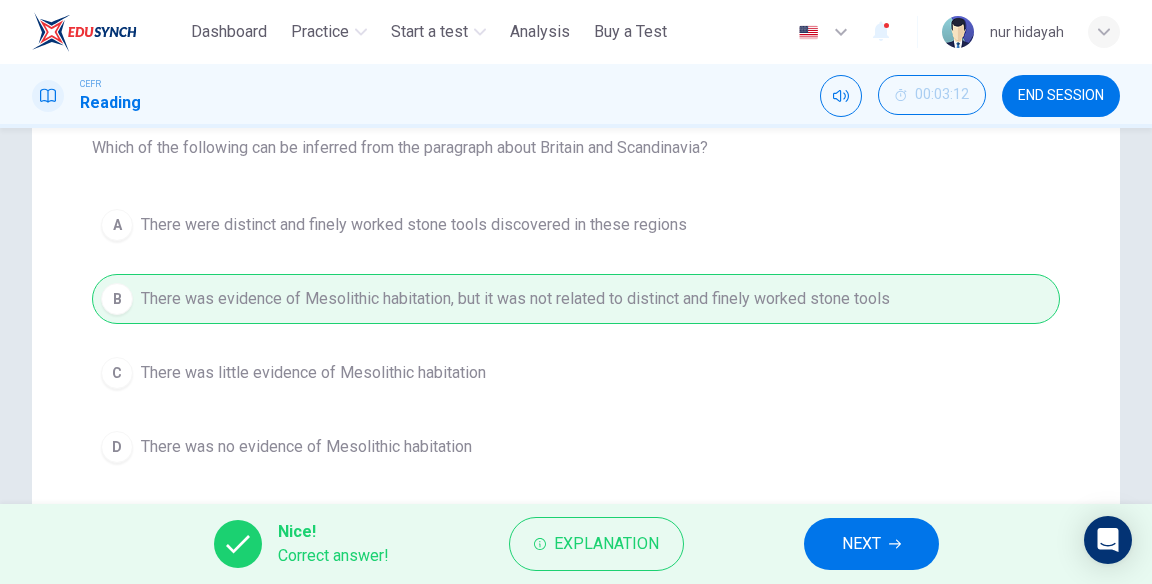 click 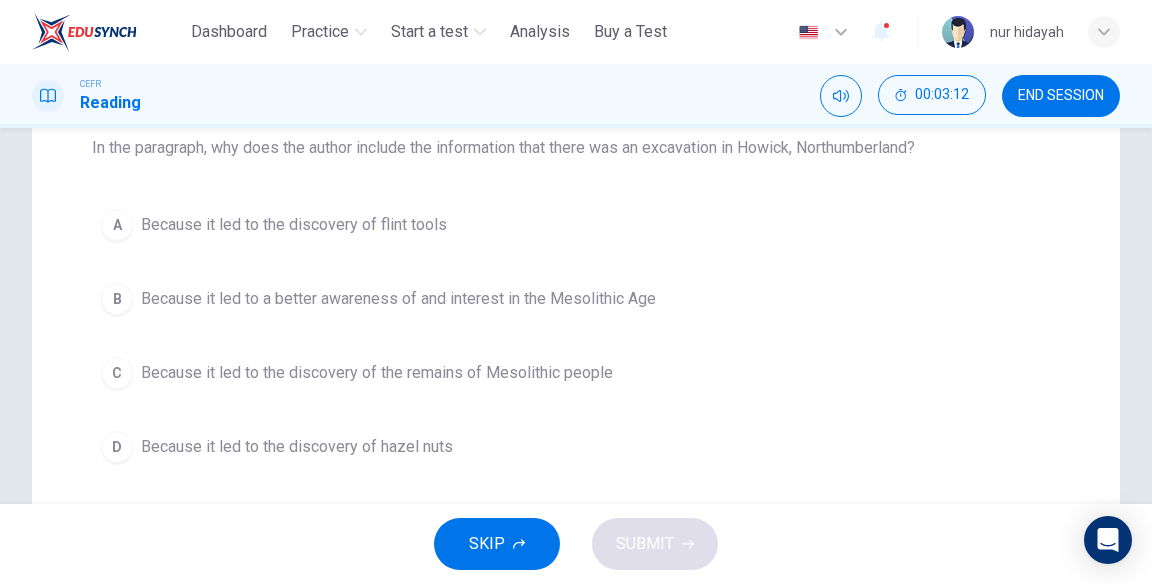 click 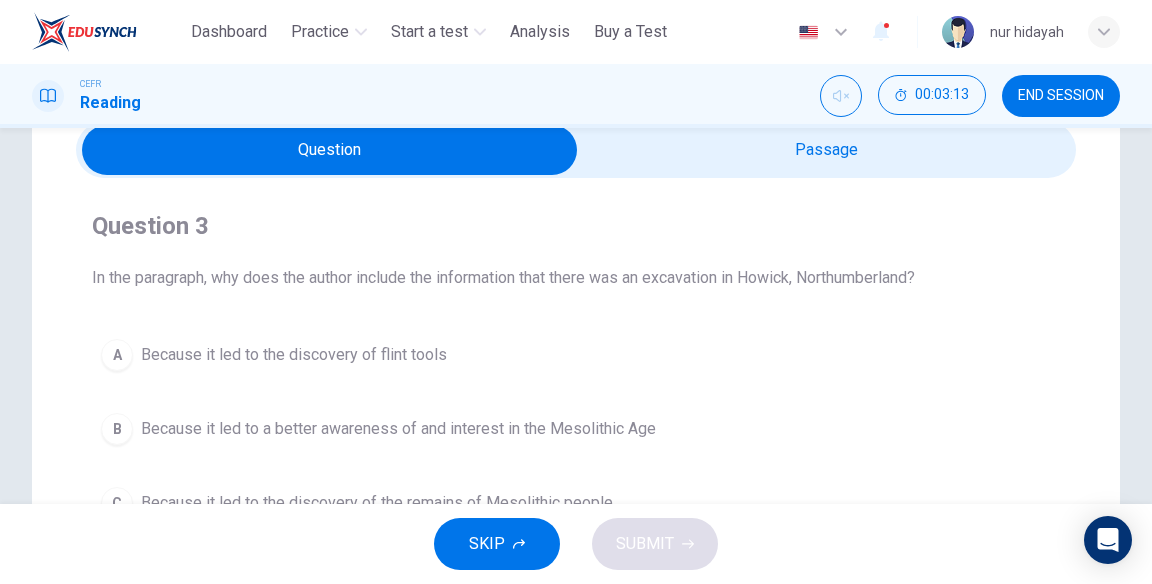 scroll, scrollTop: 90, scrollLeft: 0, axis: vertical 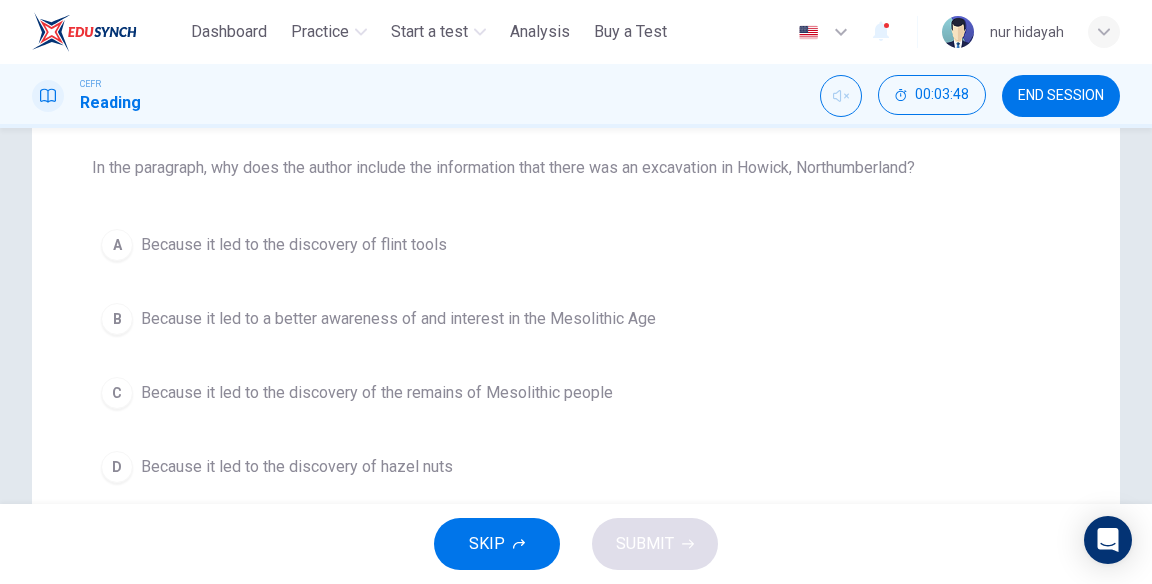 click on "C" at bounding box center (117, 393) 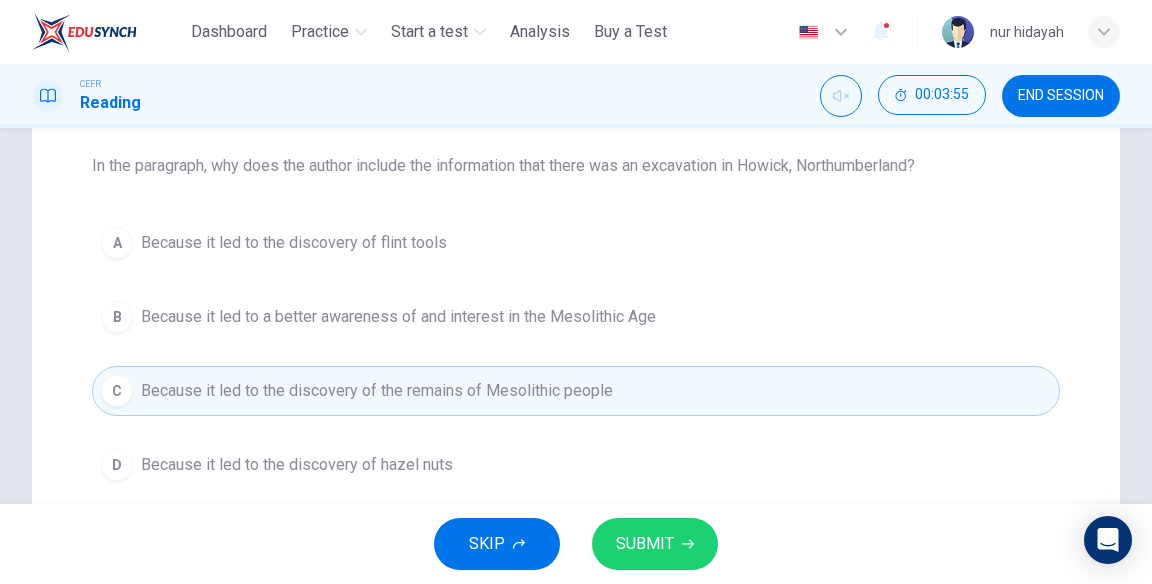 scroll, scrollTop: 236, scrollLeft: 0, axis: vertical 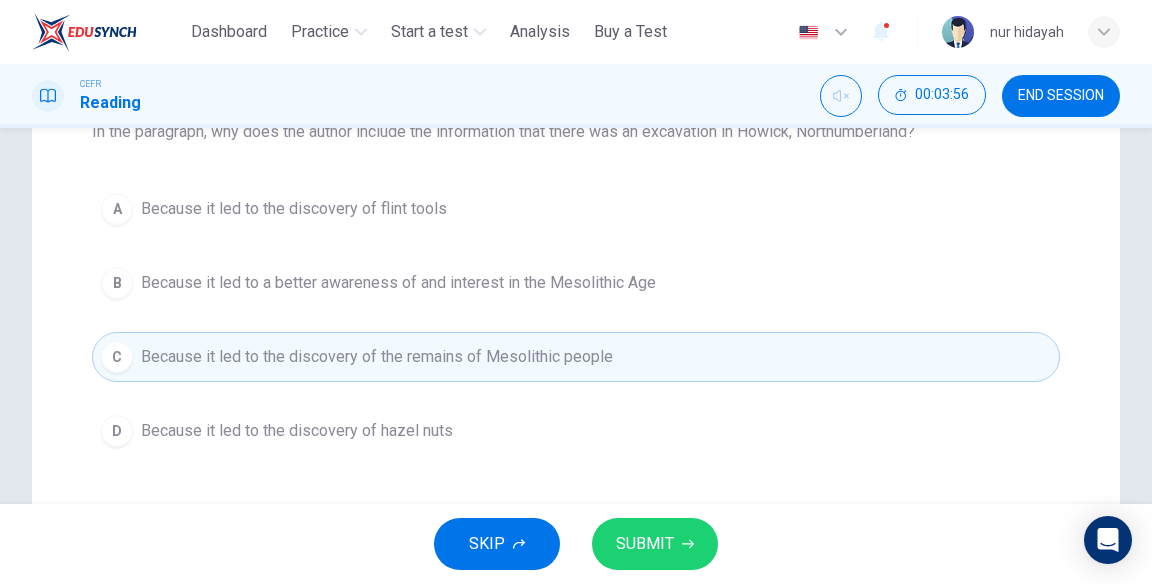 click on "SUBMIT" at bounding box center (655, 544) 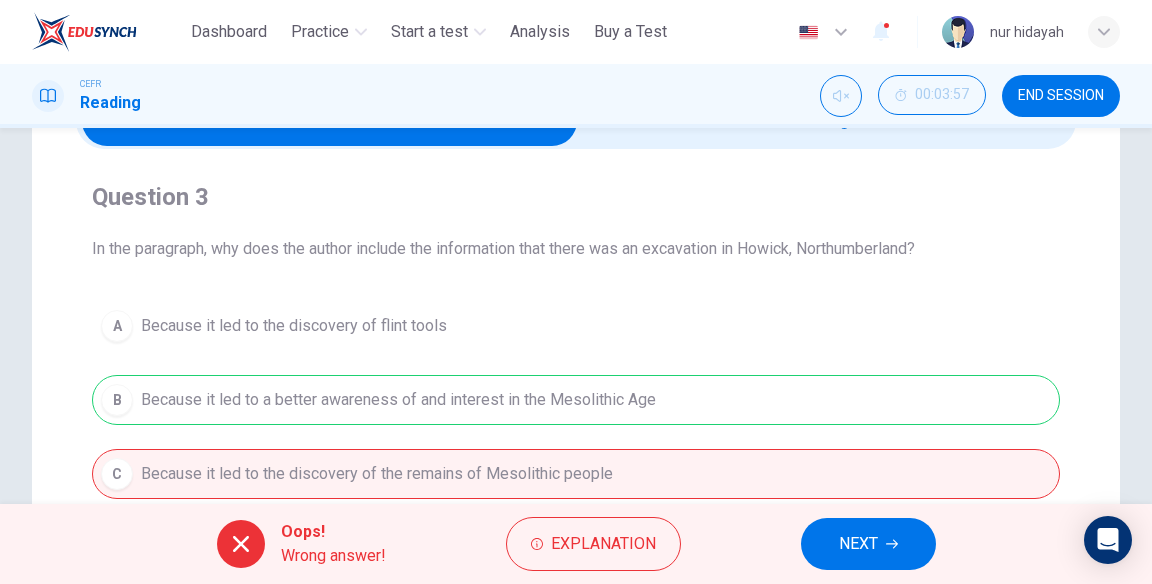 scroll, scrollTop: 62, scrollLeft: 0, axis: vertical 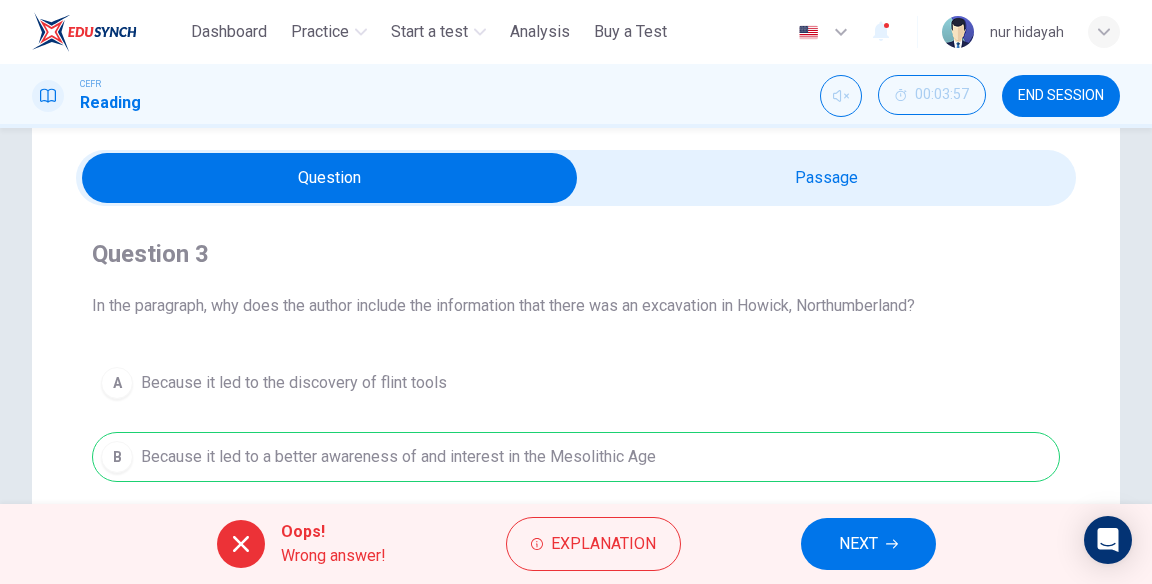 click on "Explanation" at bounding box center [603, 544] 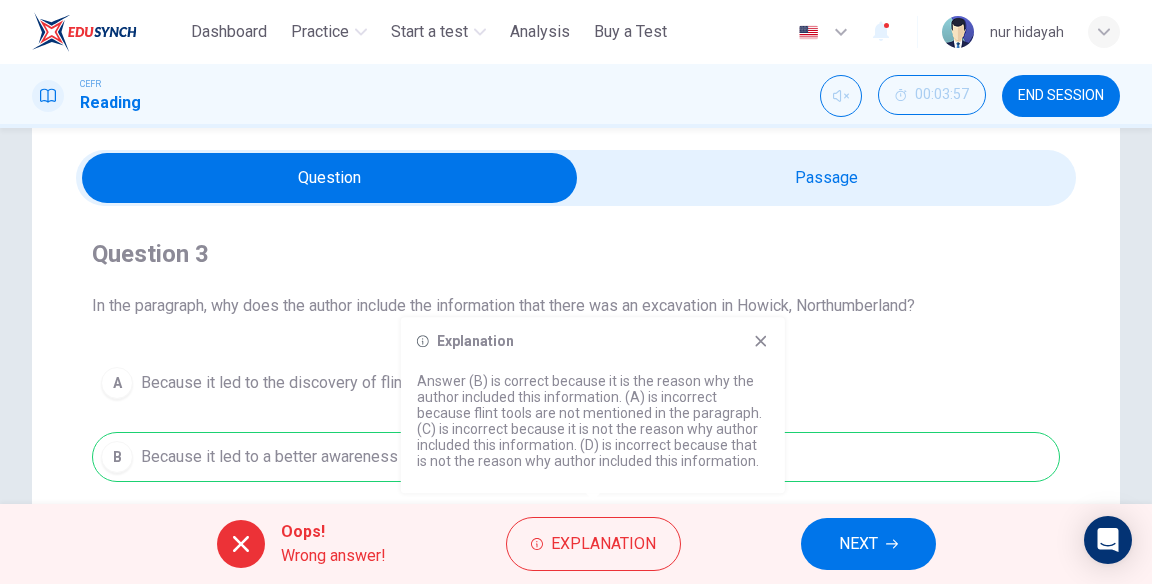 click 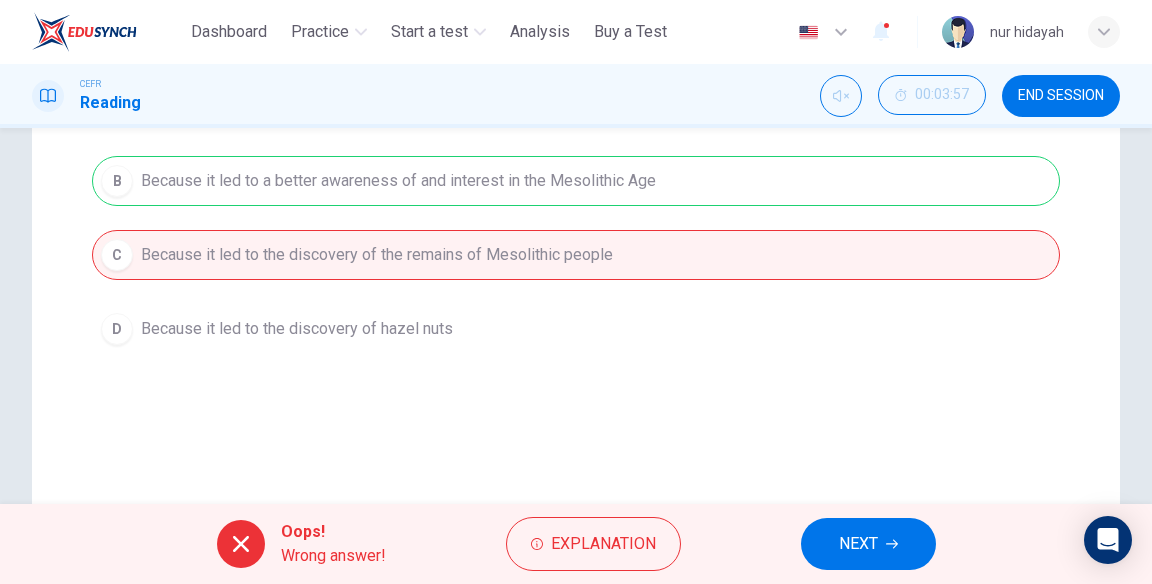 scroll, scrollTop: 342, scrollLeft: 0, axis: vertical 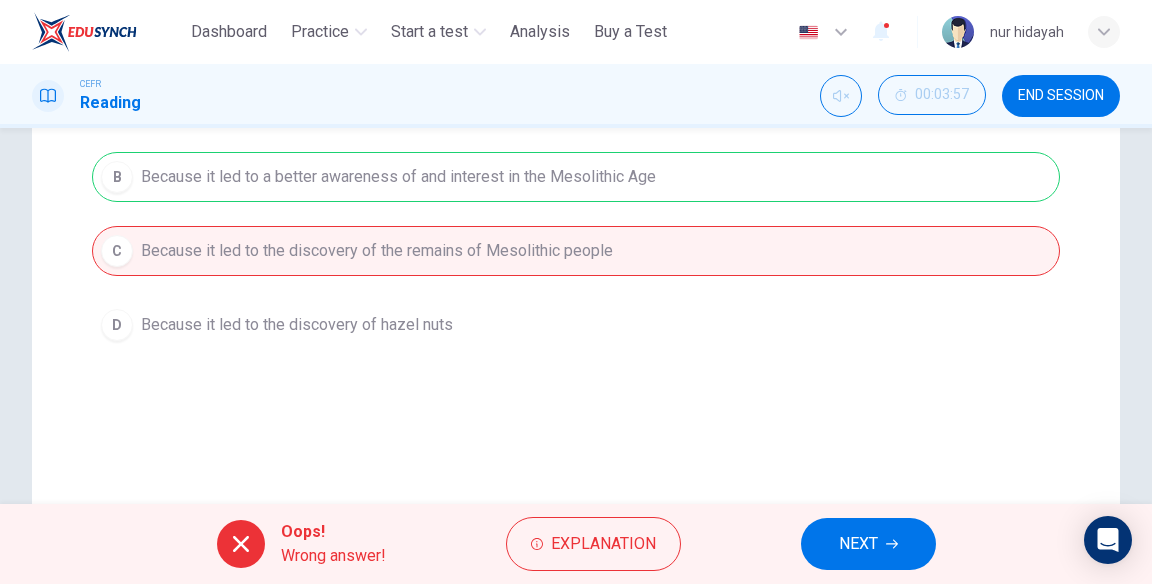 click 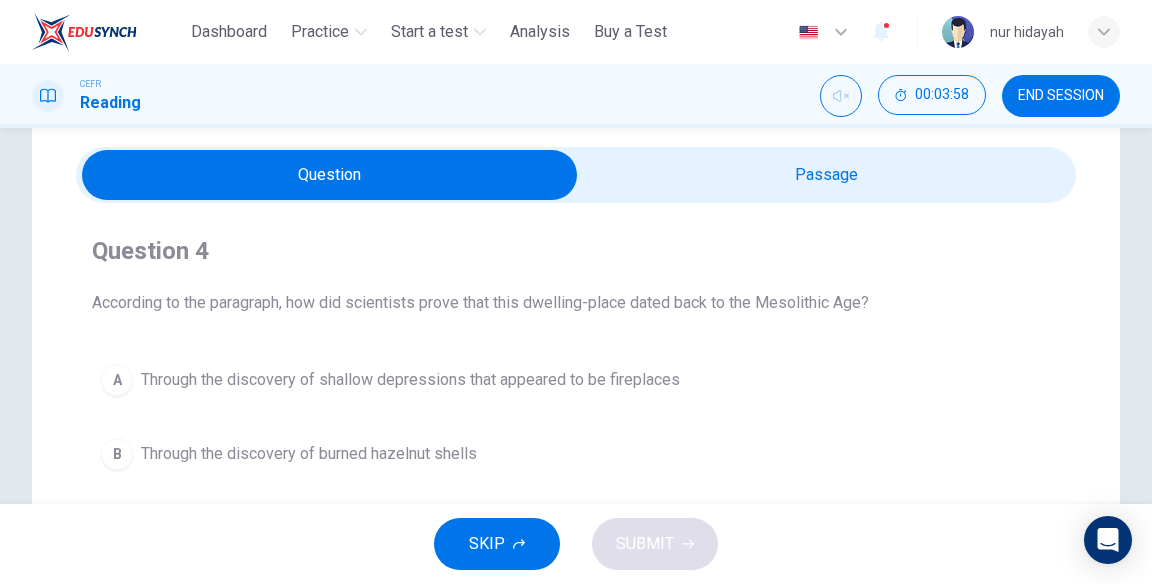 scroll, scrollTop: 56, scrollLeft: 0, axis: vertical 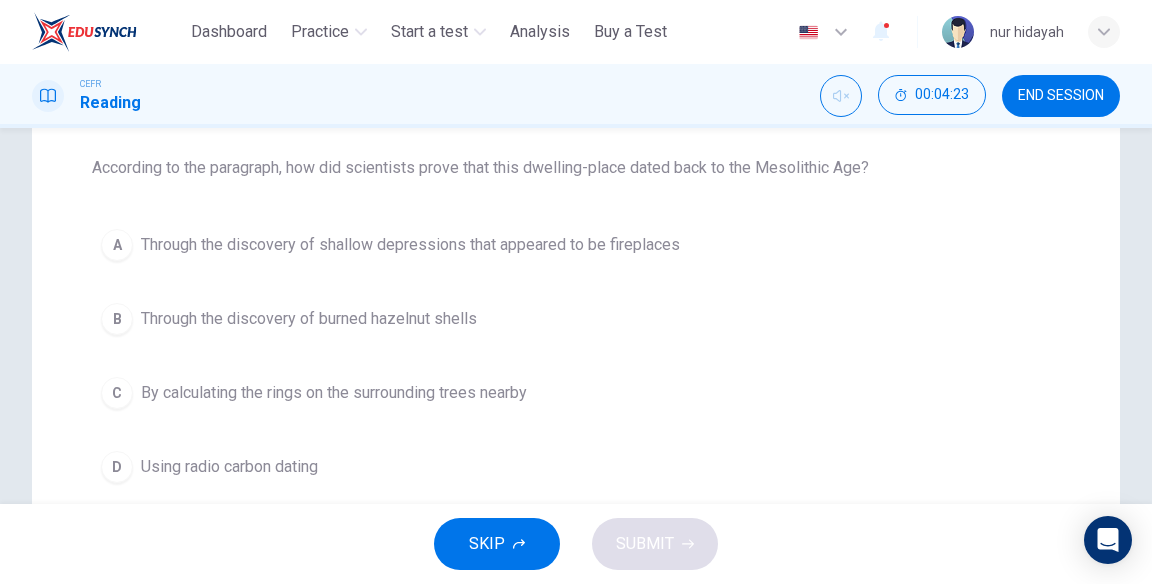click on "B" at bounding box center (117, 319) 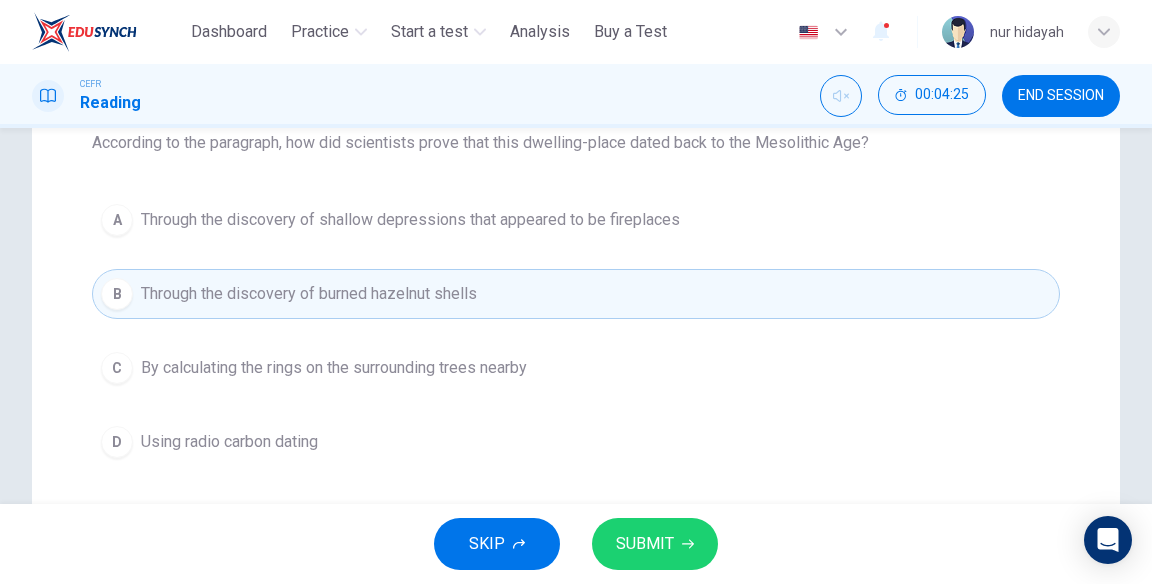 scroll, scrollTop: 214, scrollLeft: 0, axis: vertical 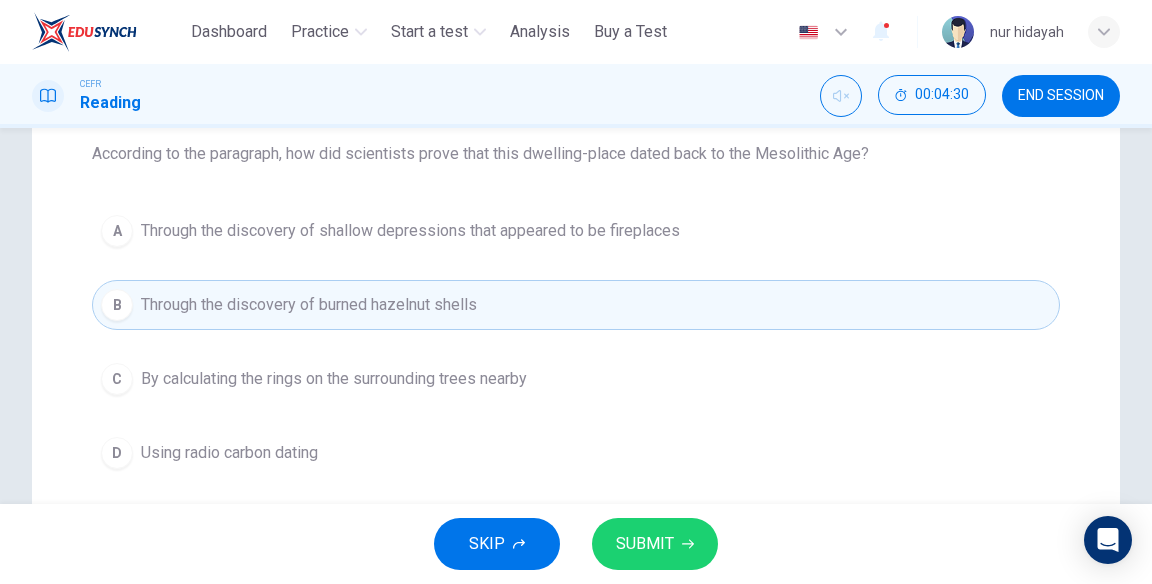 click 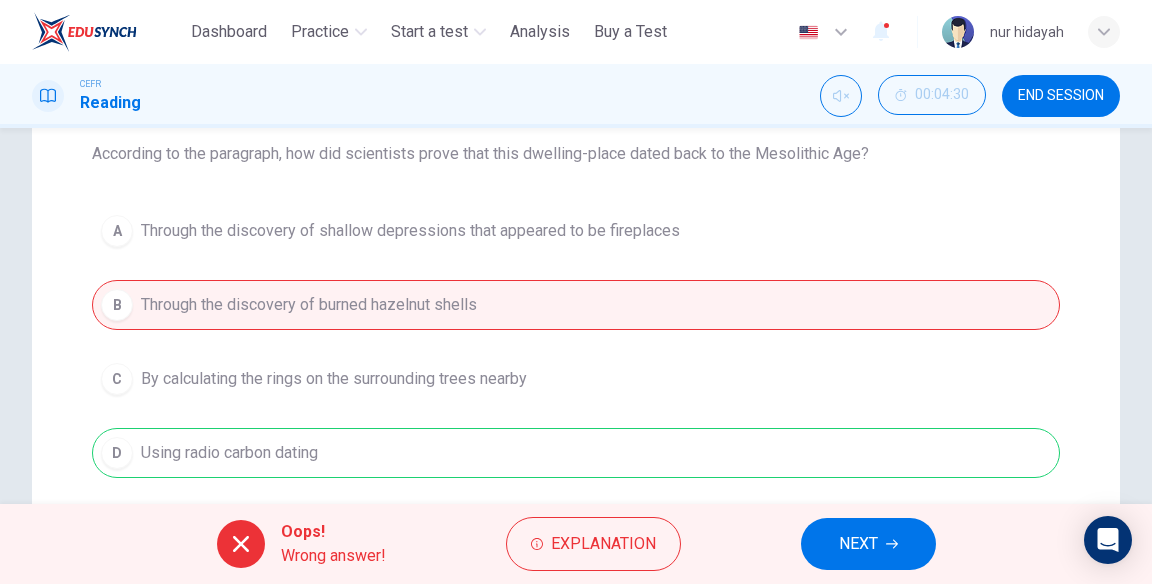 click 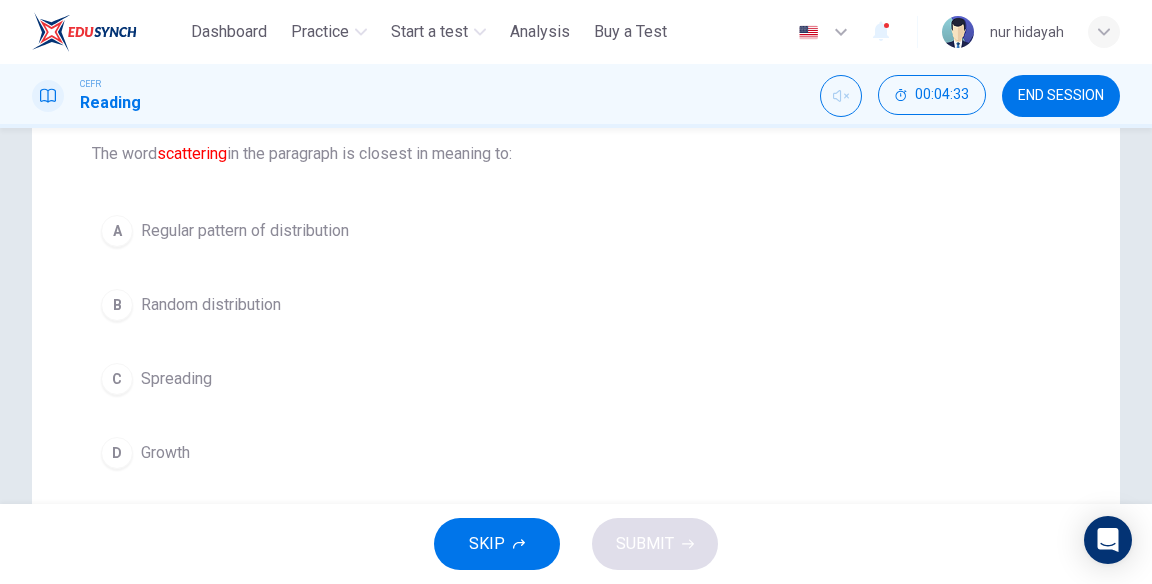 click on "B" at bounding box center (117, 305) 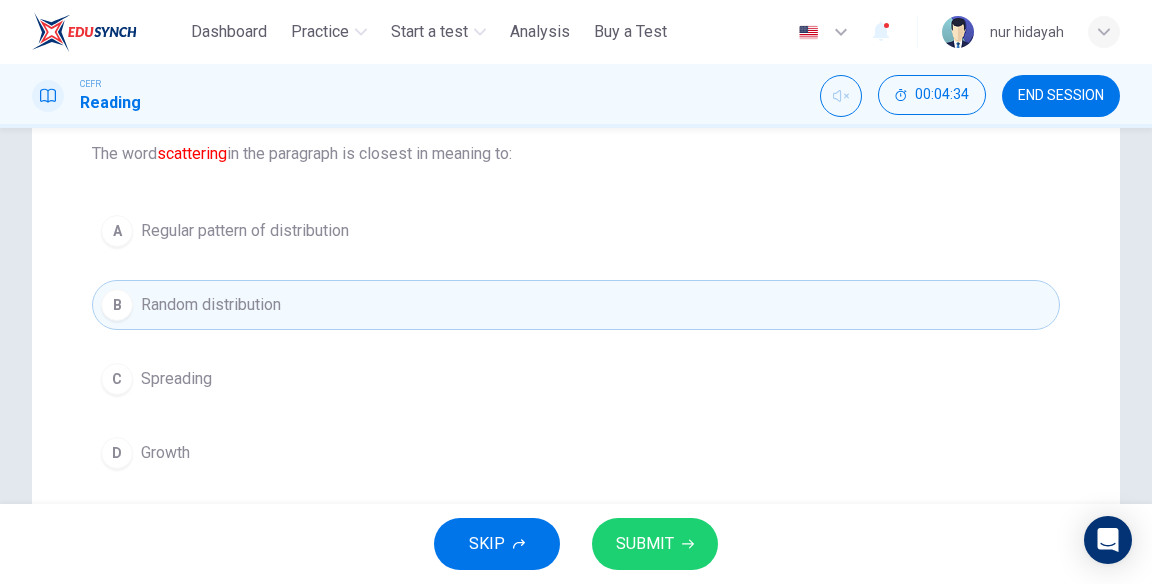 click on "SUBMIT" at bounding box center [655, 544] 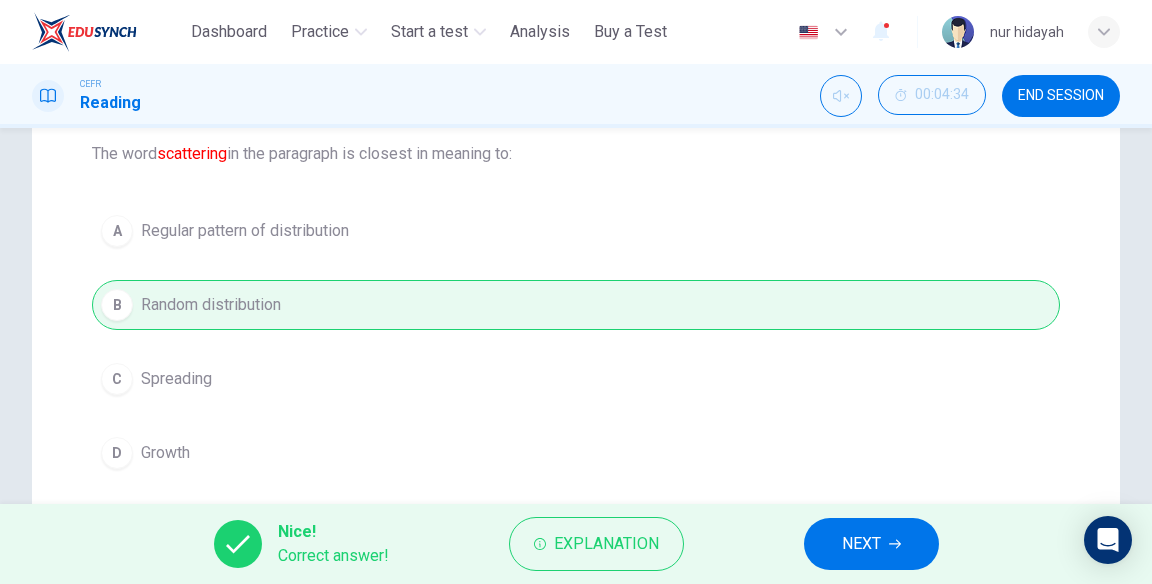 click on "NEXT" at bounding box center [861, 544] 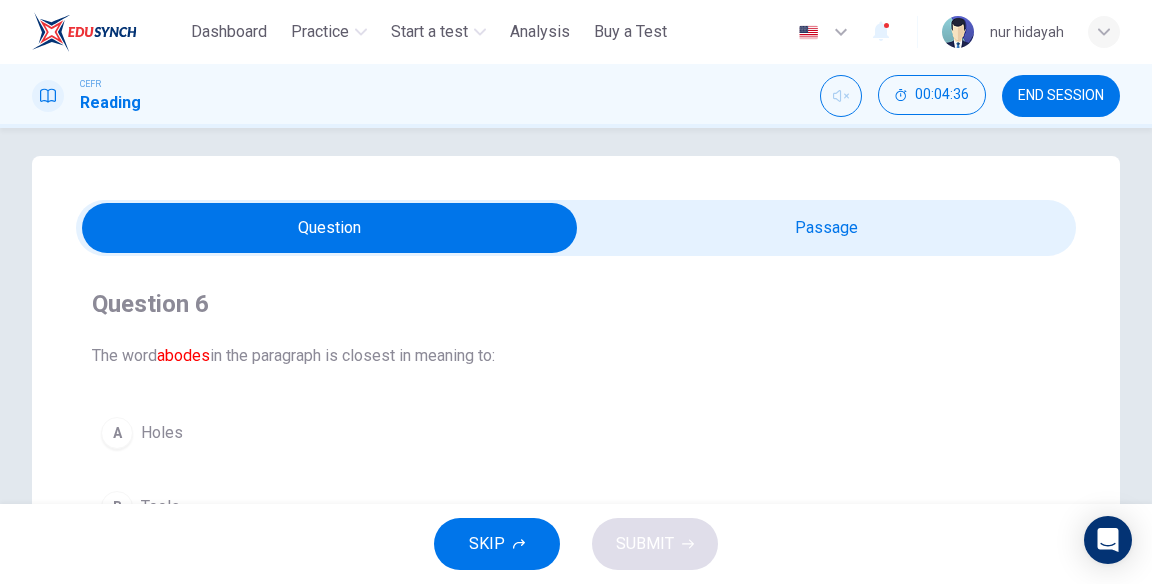 scroll, scrollTop: 0, scrollLeft: 0, axis: both 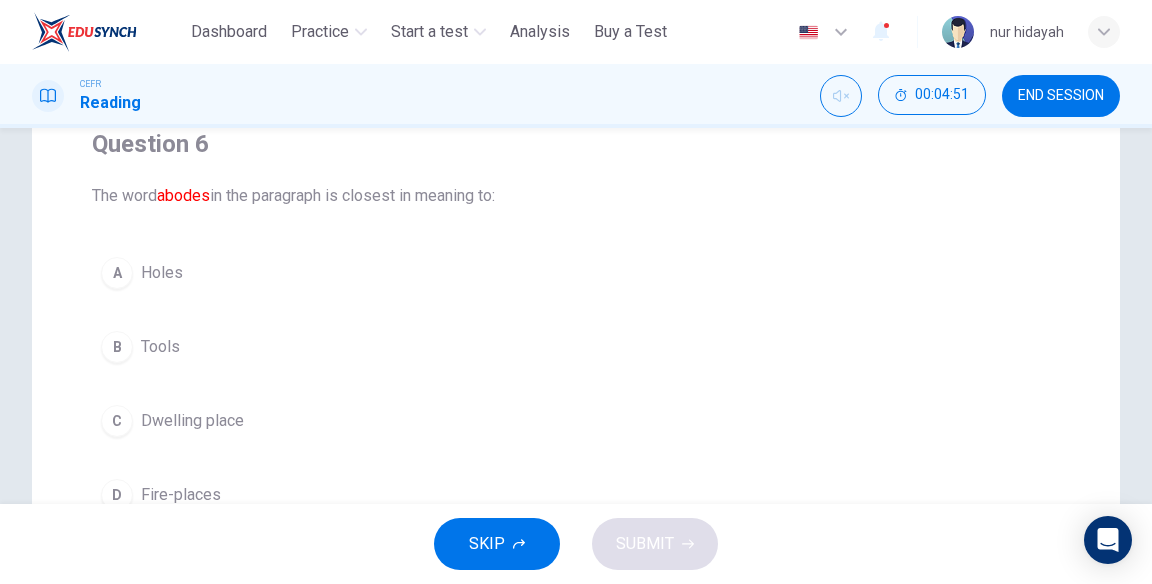 click on "B" at bounding box center [117, 347] 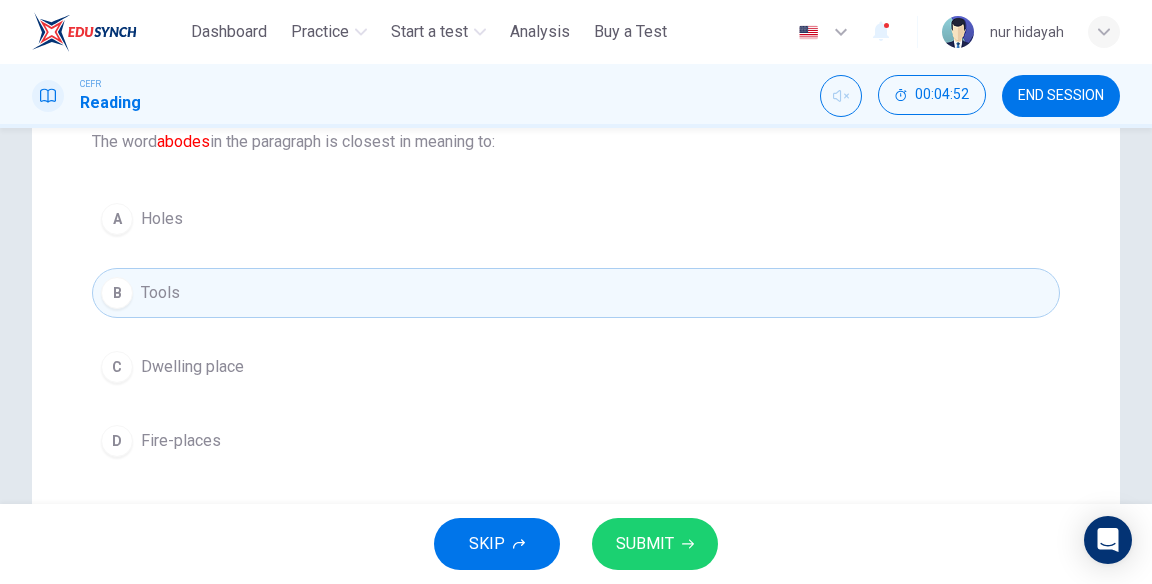 scroll, scrollTop: 235, scrollLeft: 0, axis: vertical 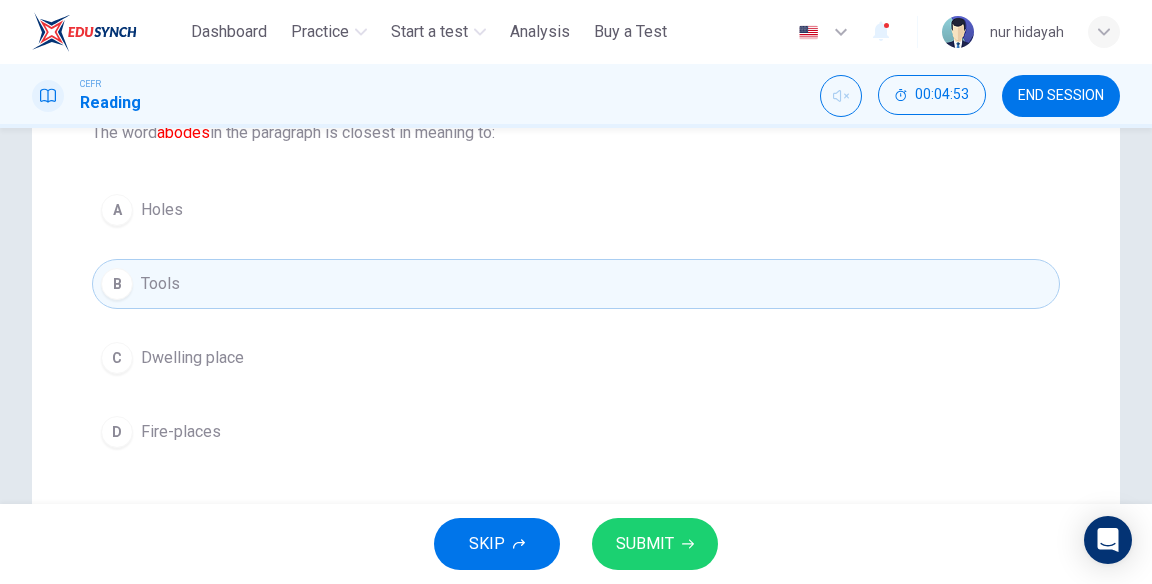 click on "SUBMIT" at bounding box center (645, 544) 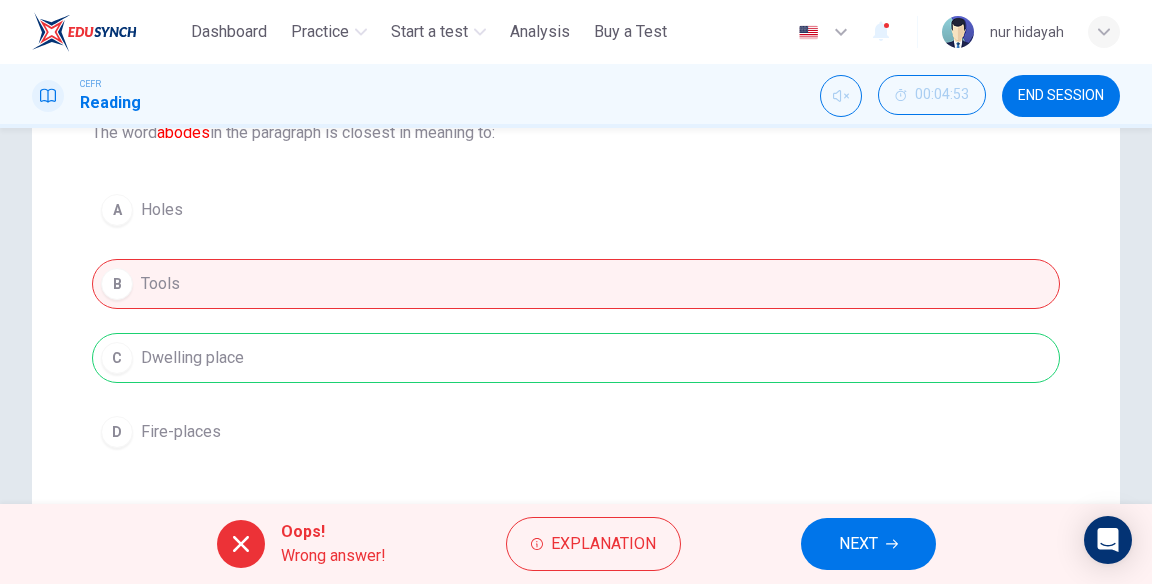 click 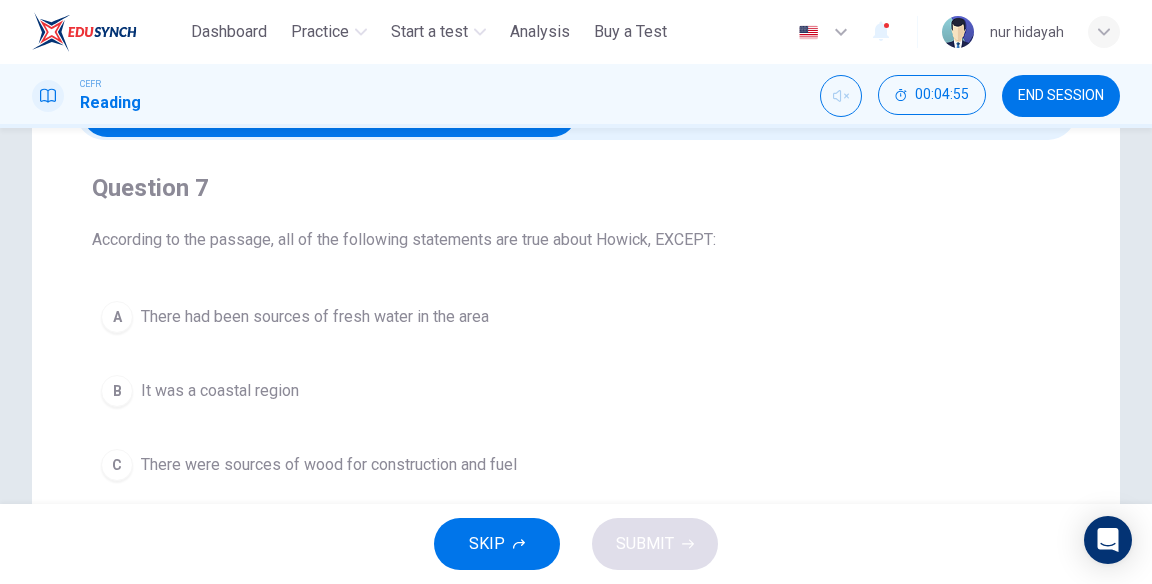 scroll, scrollTop: 0, scrollLeft: 0, axis: both 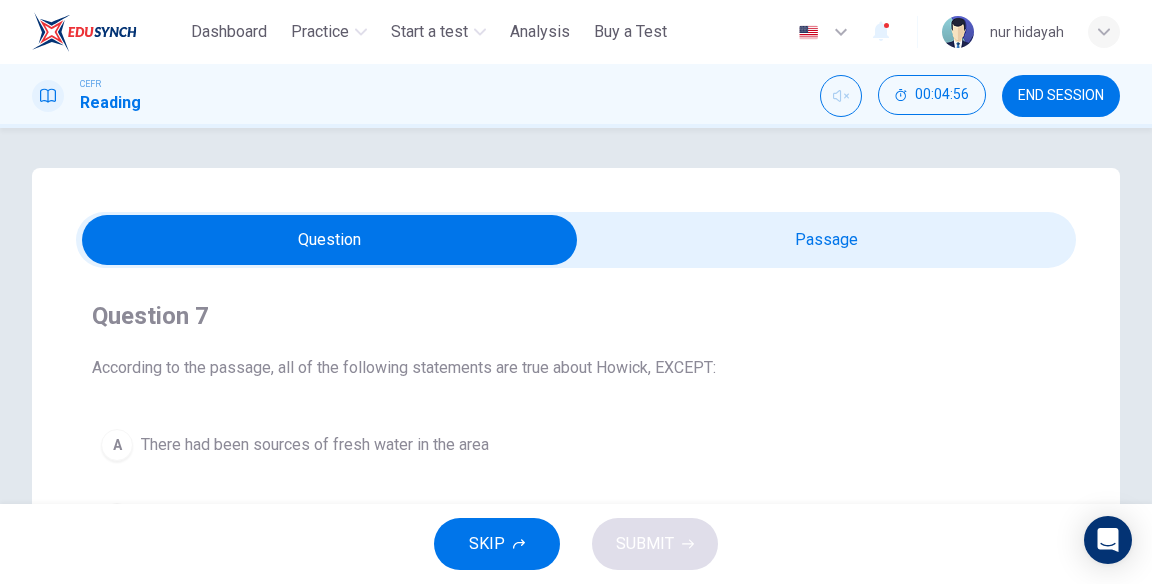 click on "END SESSION" at bounding box center (1061, 96) 